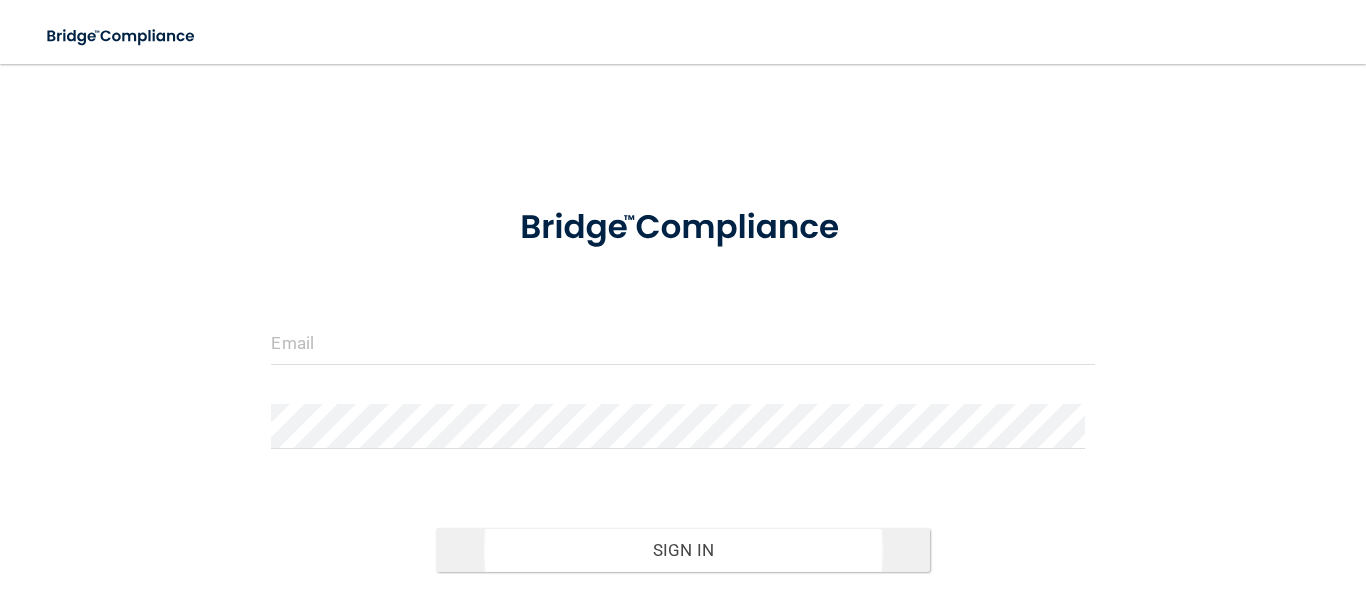 scroll, scrollTop: 0, scrollLeft: 0, axis: both 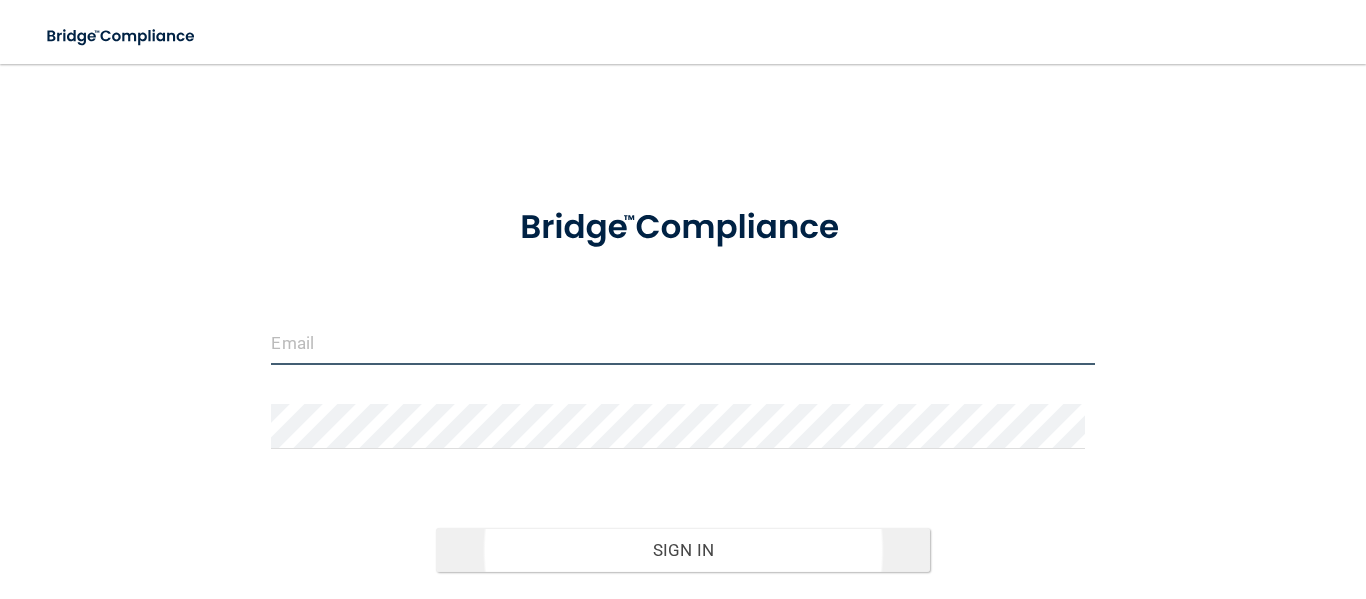 type on "[EMAIL]" 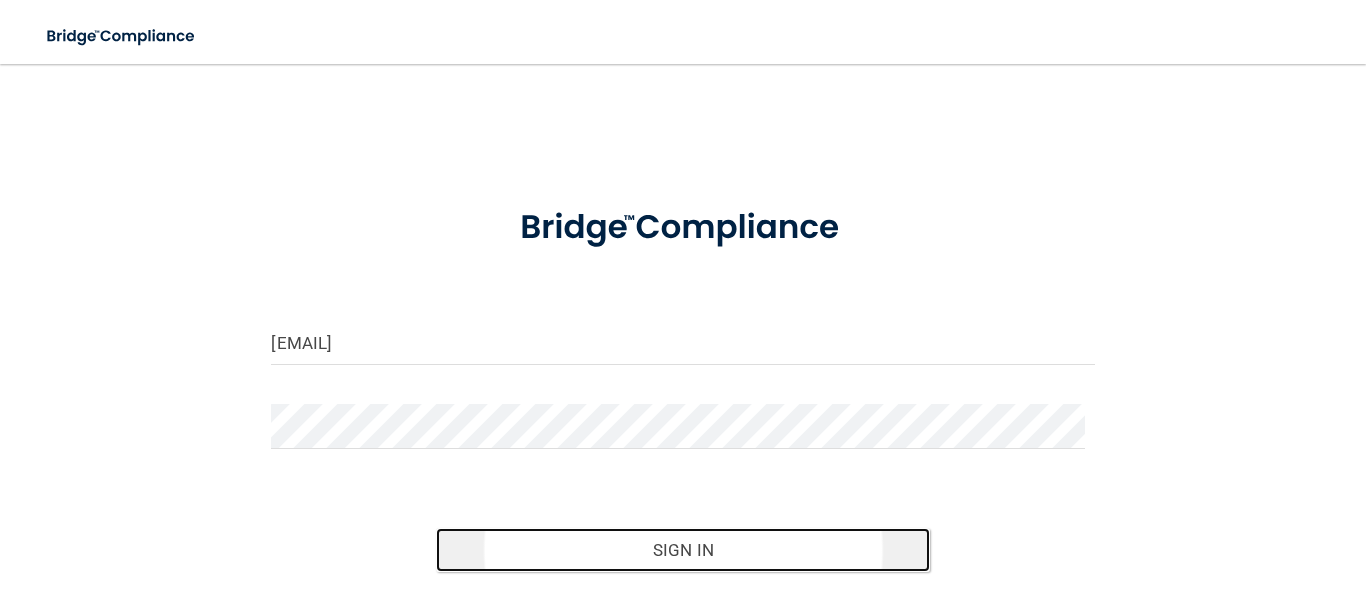 click on "Sign In" at bounding box center [683, 550] 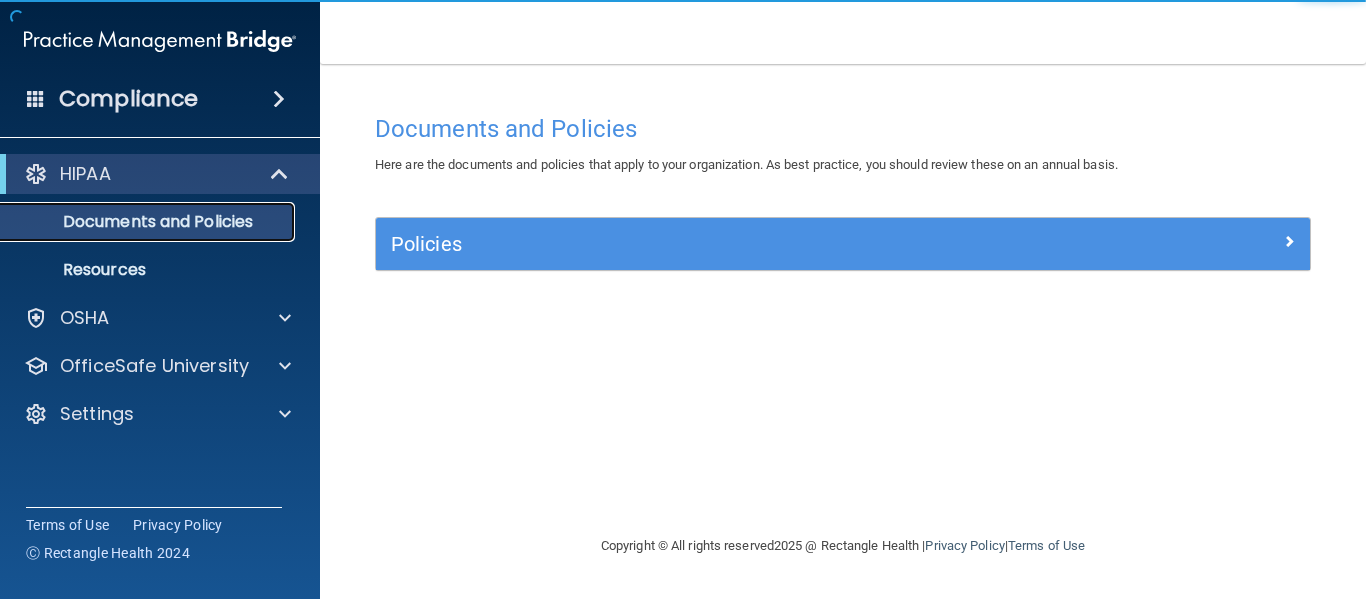 click on "Documents and Policies" at bounding box center [149, 222] 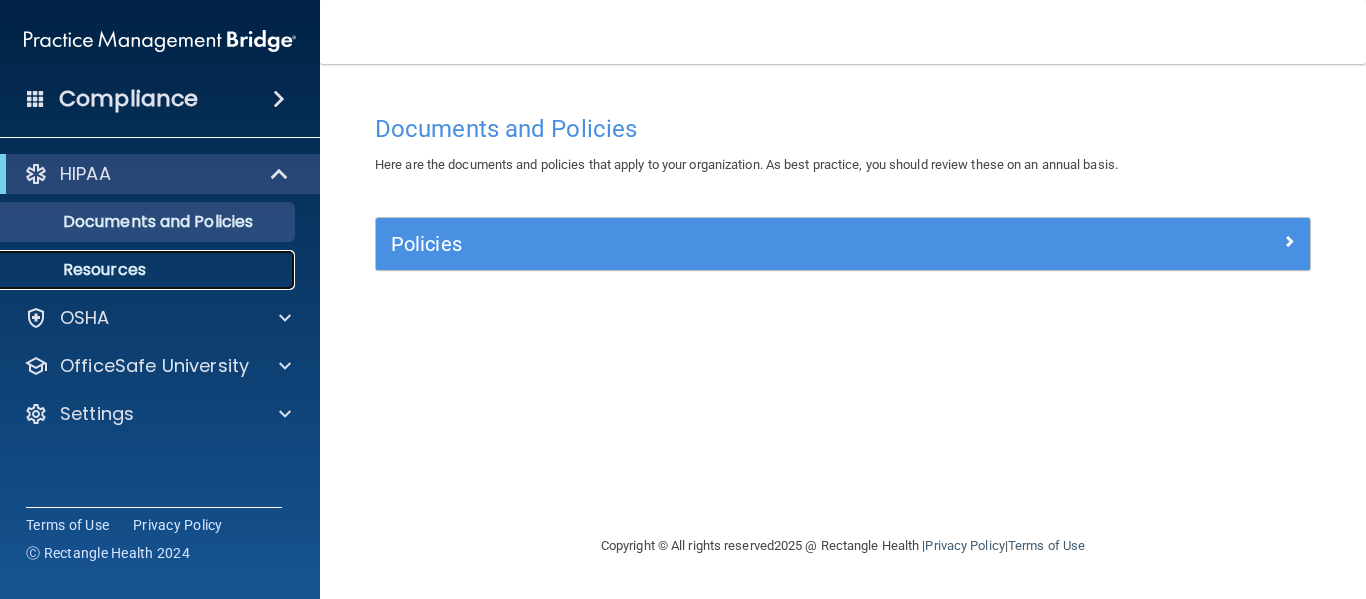 click on "Resources" at bounding box center (149, 270) 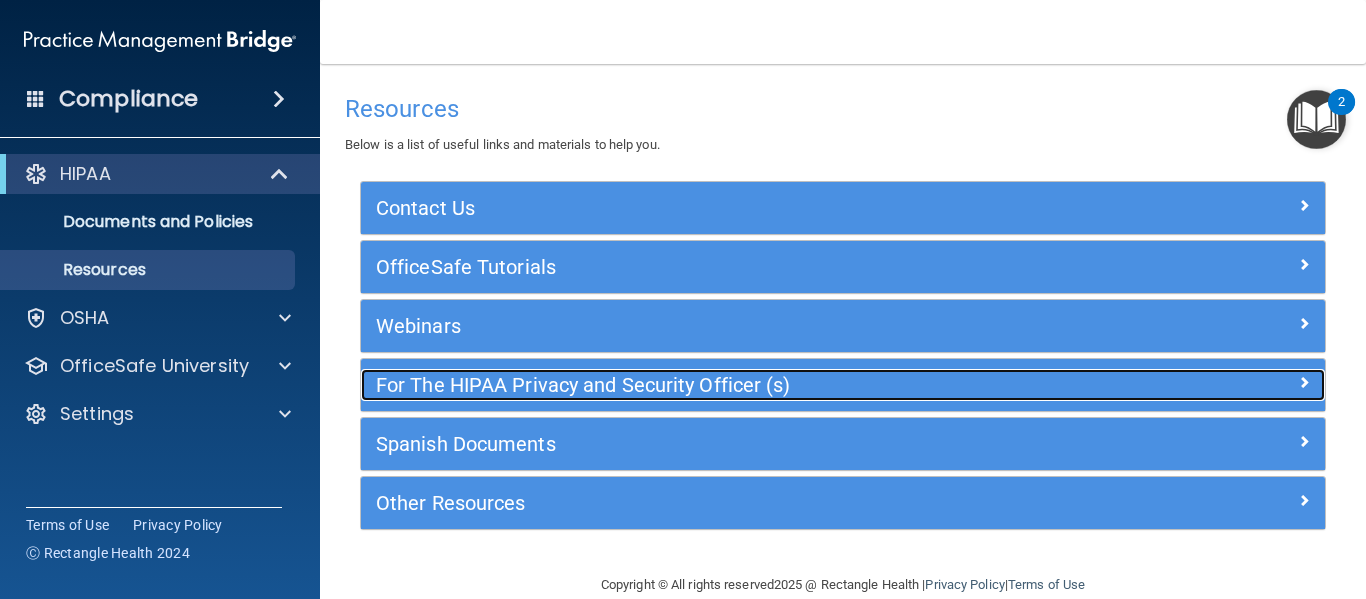 click on "For The HIPAA Privacy and Security Officer (s)" at bounding box center [722, 385] 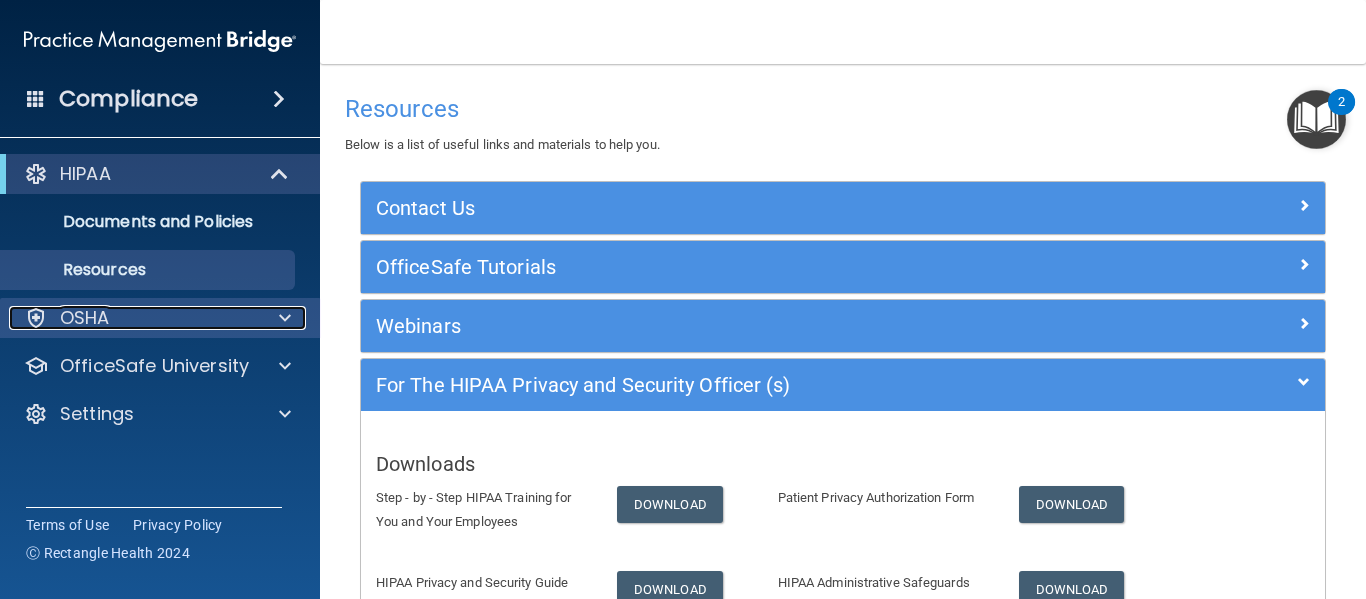 click on "OSHA" at bounding box center [133, 318] 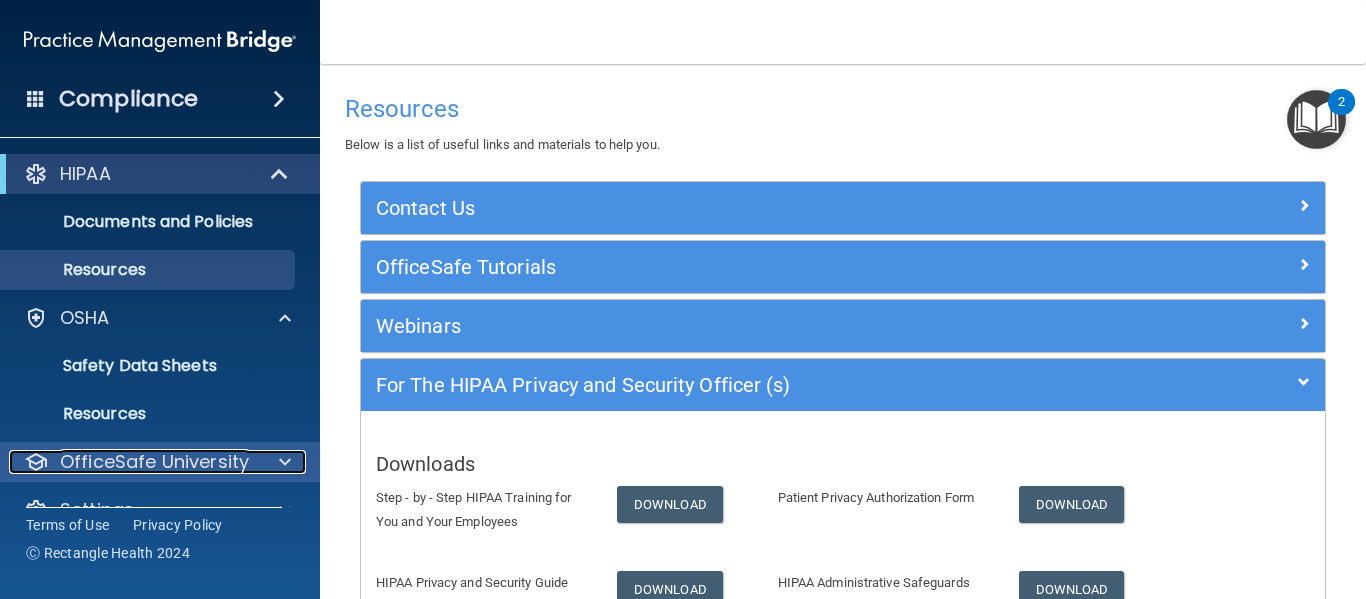 click on "OfficeSafe University" at bounding box center (154, 462) 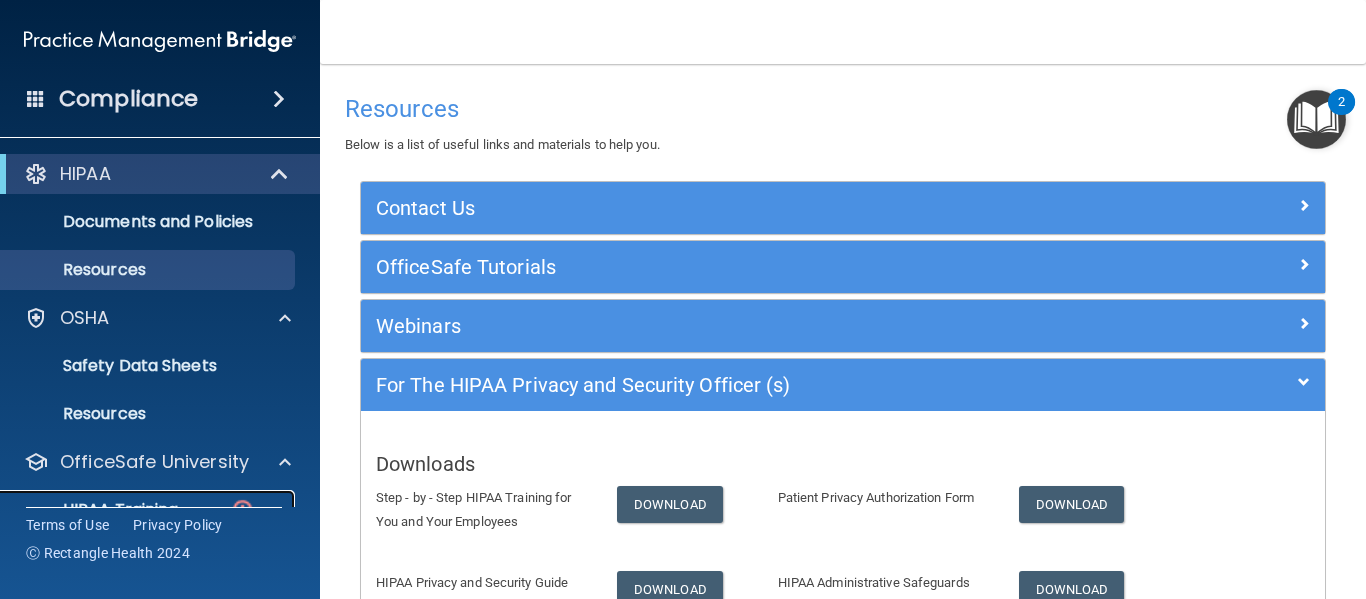 click on "HIPAA Training" at bounding box center (149, 510) 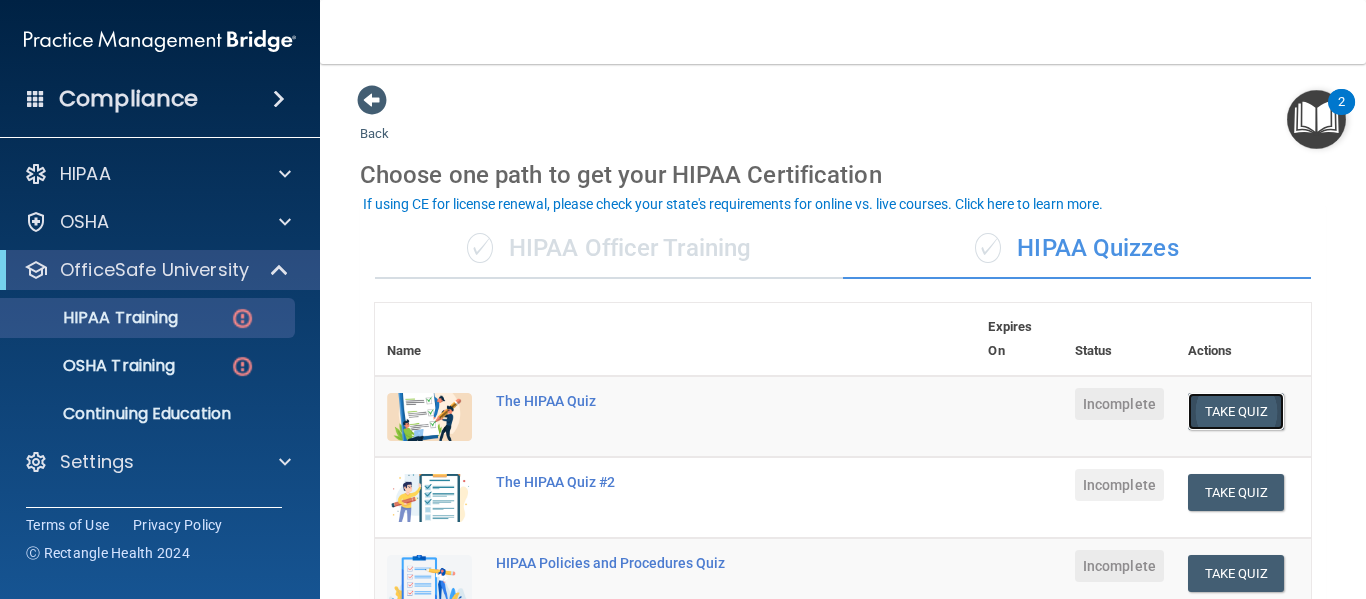 click on "Take Quiz" at bounding box center [1236, 411] 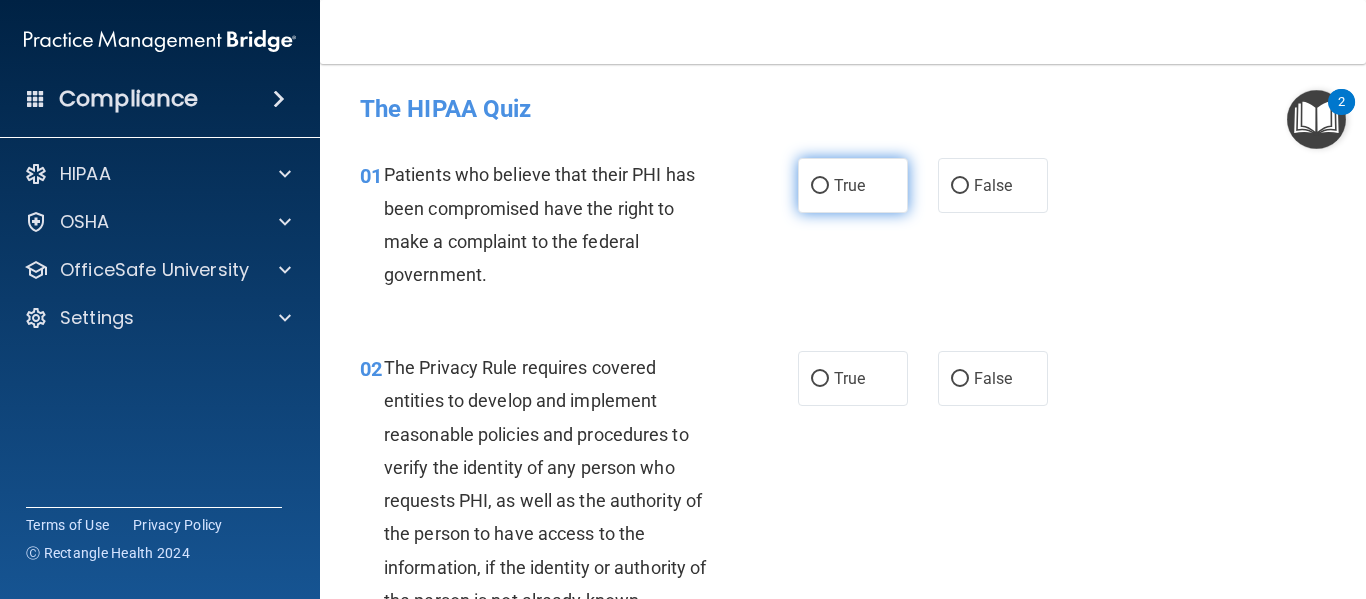 click on "True" at bounding box center [849, 185] 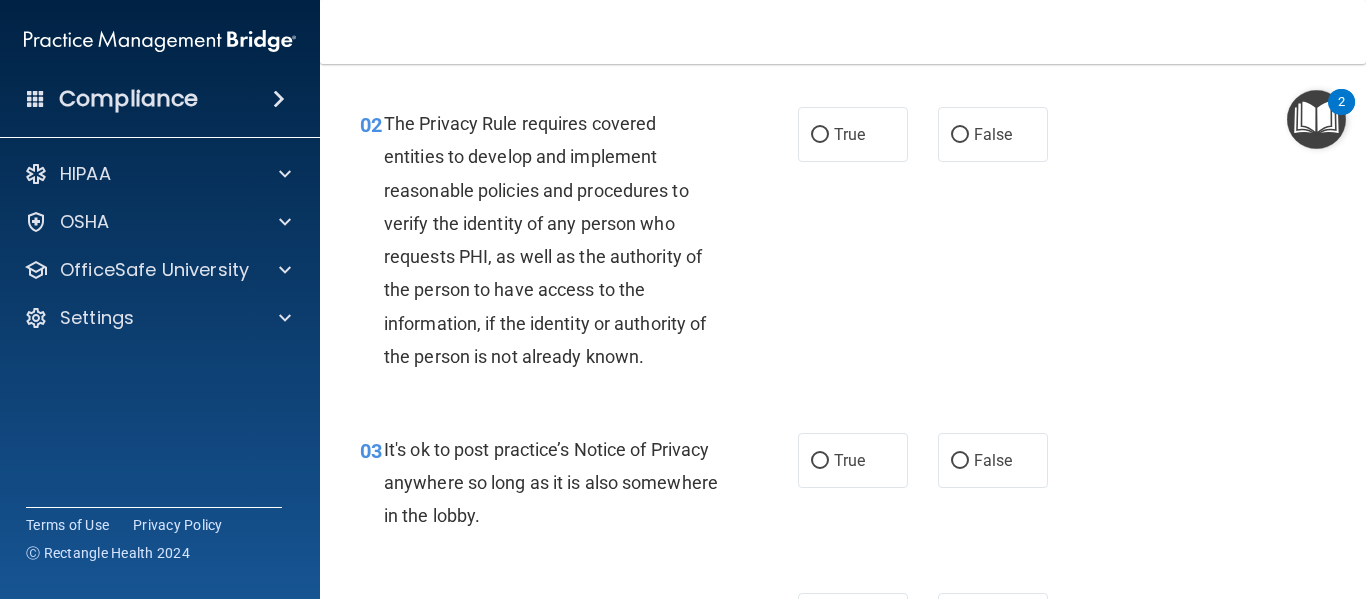 scroll, scrollTop: 232, scrollLeft: 0, axis: vertical 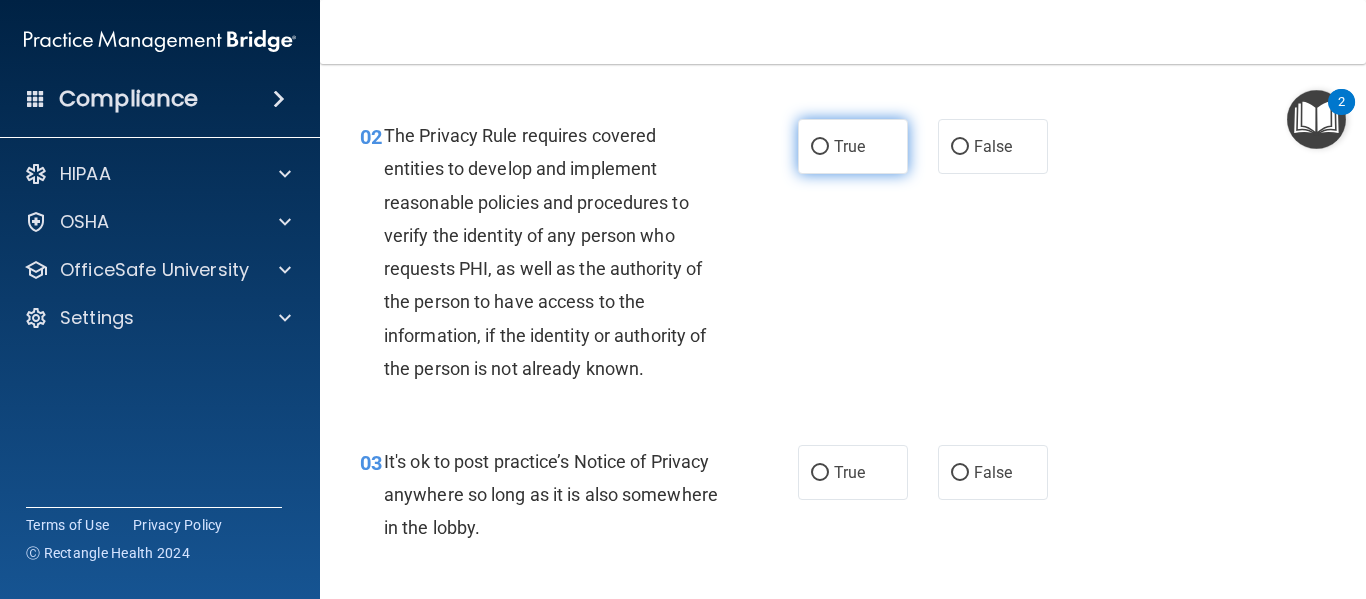 click on "True" at bounding box center [820, 147] 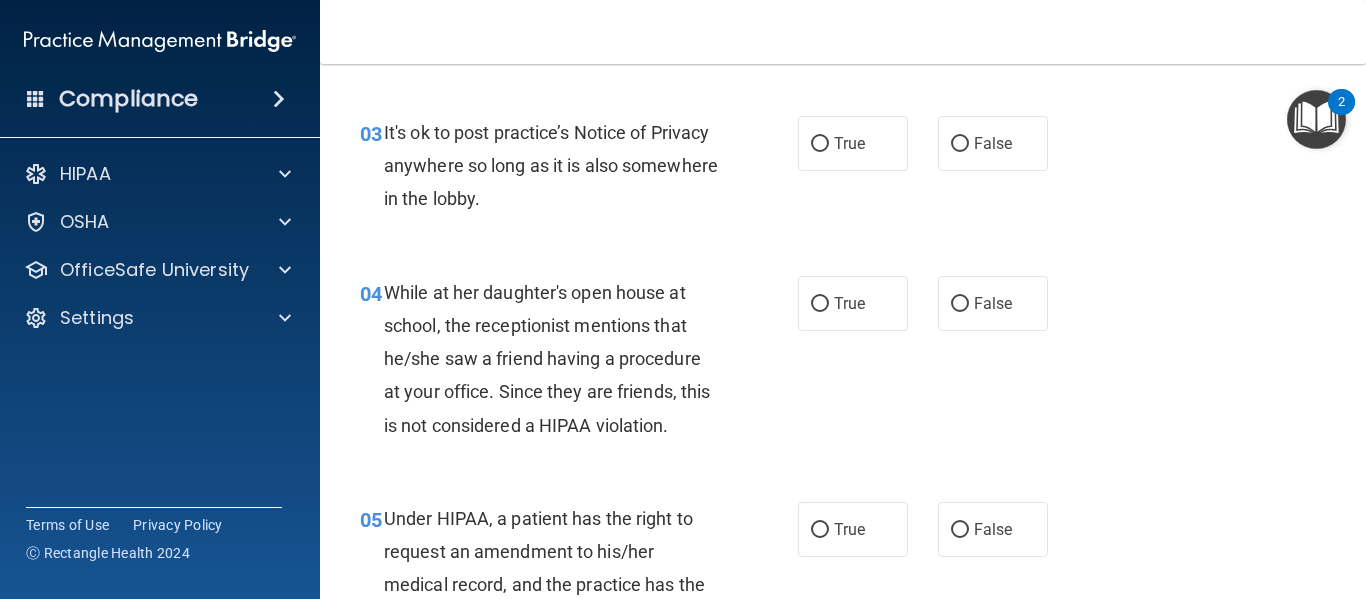 scroll, scrollTop: 573, scrollLeft: 0, axis: vertical 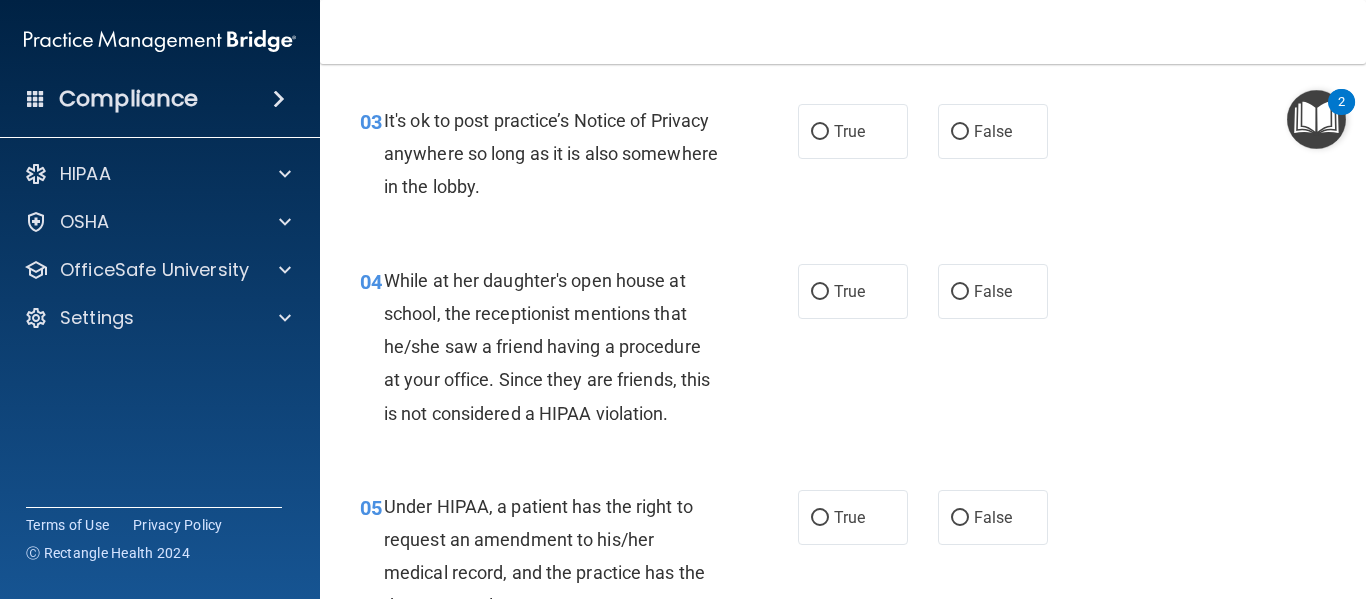 click at bounding box center (1316, 119) 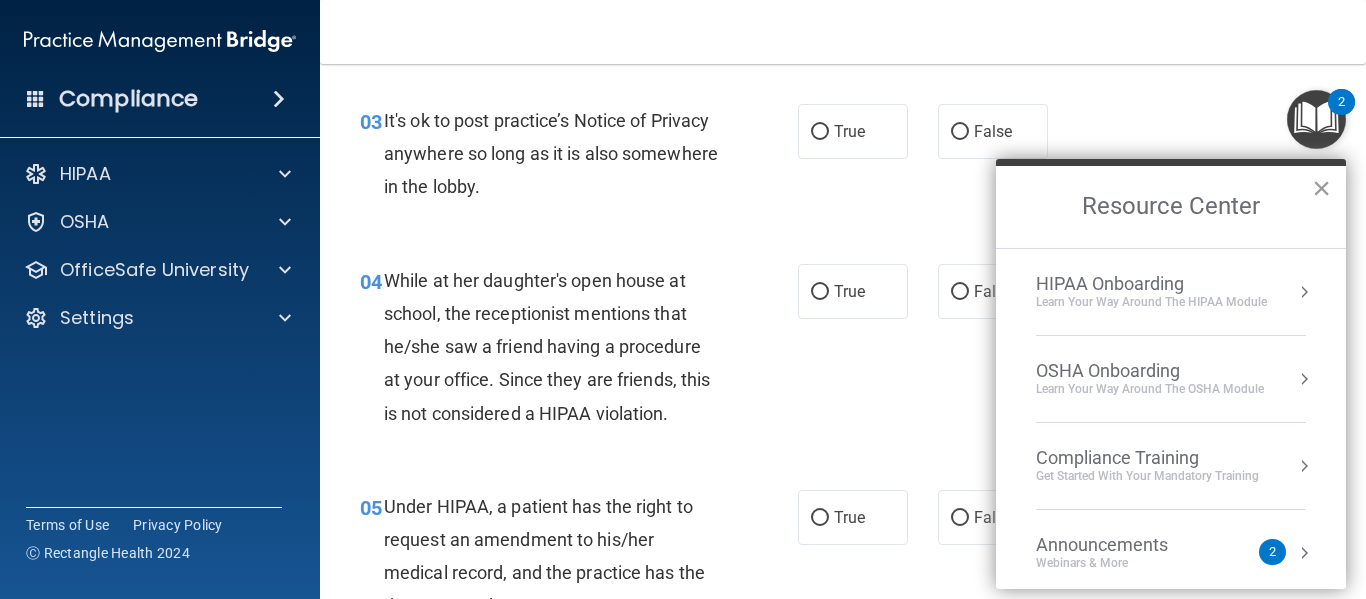 click on "×" at bounding box center [1321, 188] 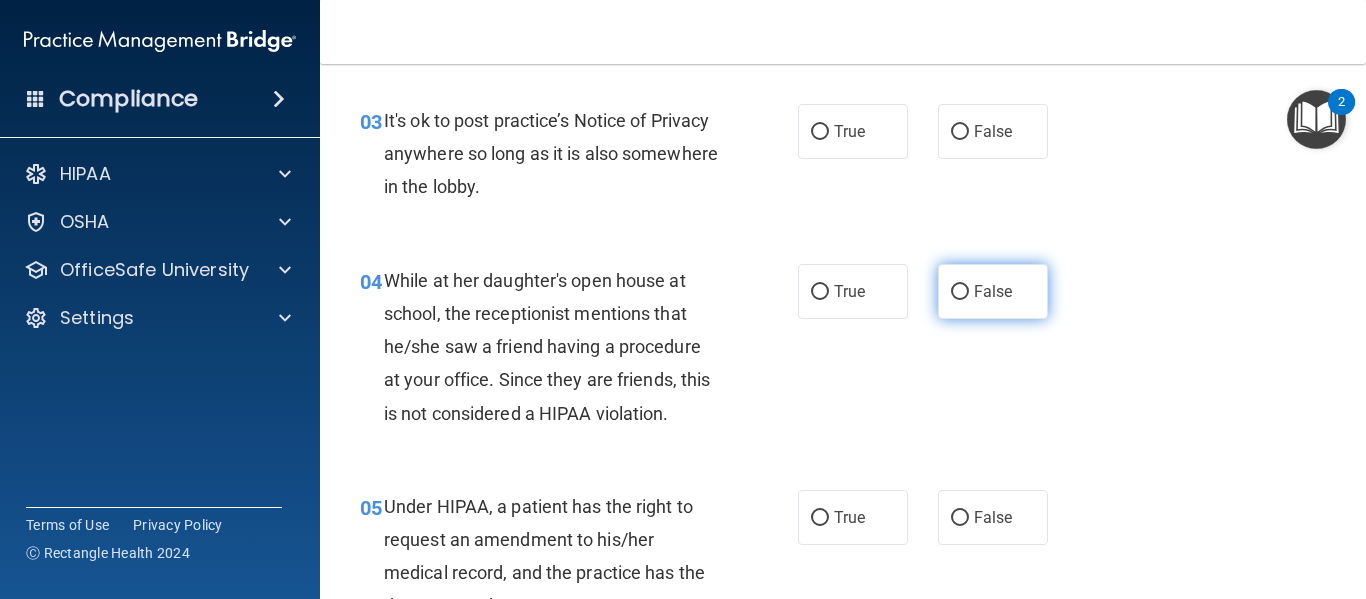 click on "False" at bounding box center (993, 291) 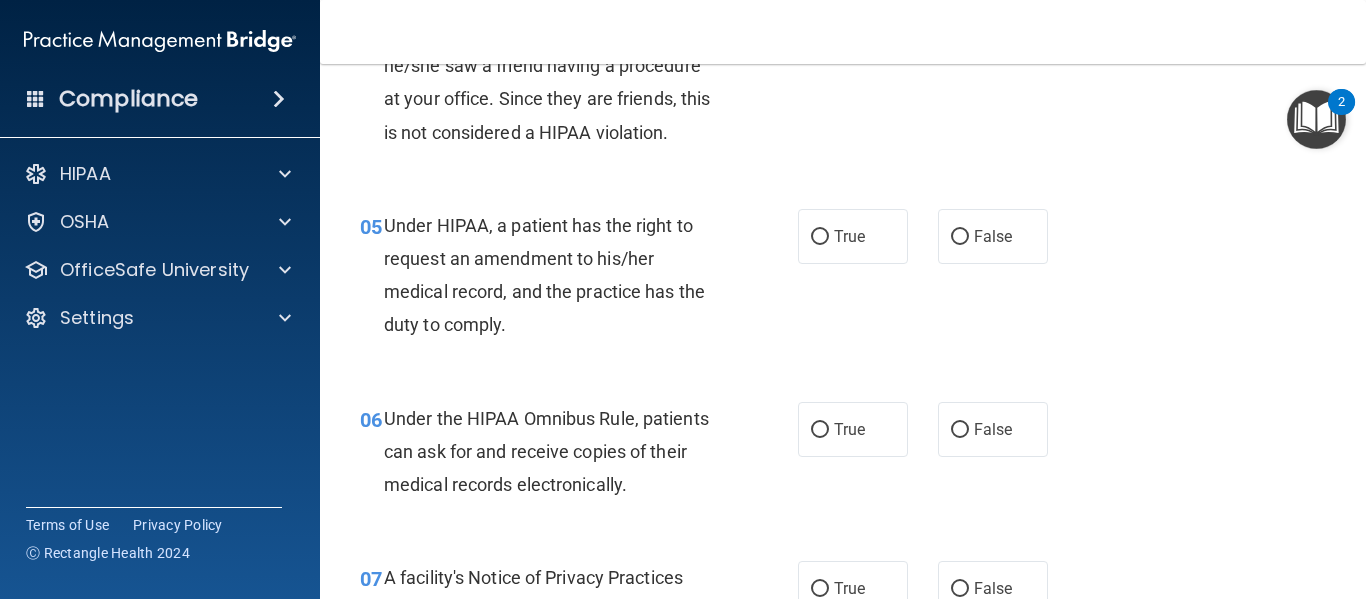 scroll, scrollTop: 866, scrollLeft: 0, axis: vertical 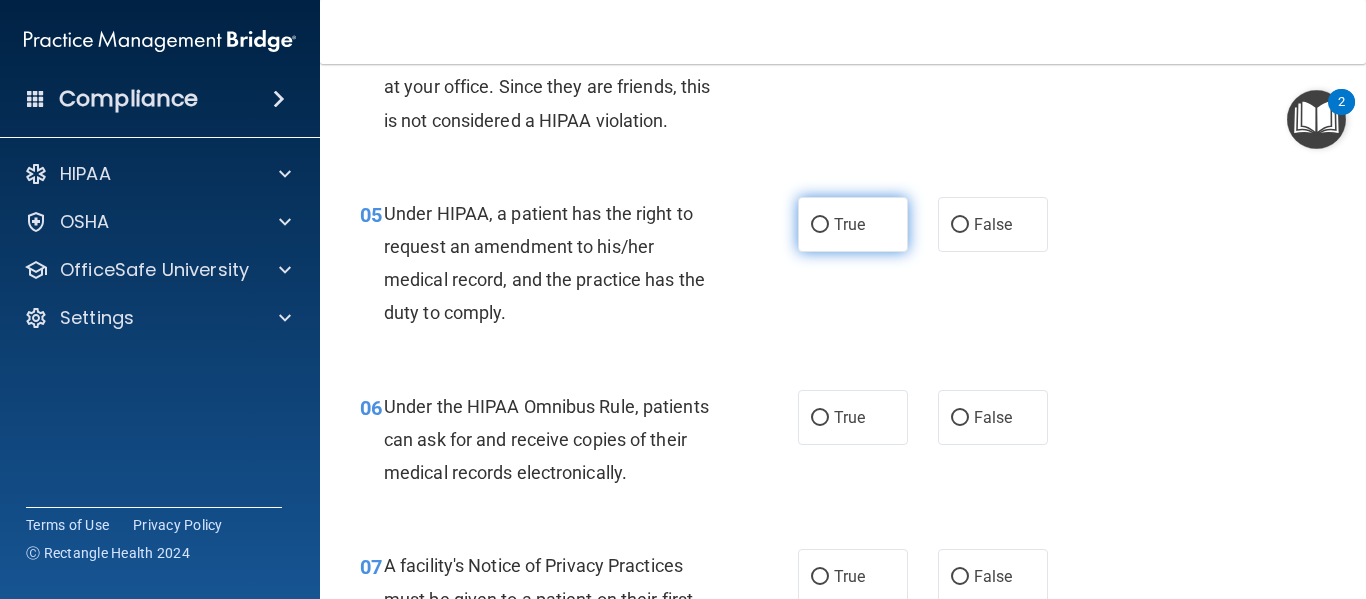 click on "True" at bounding box center (820, 225) 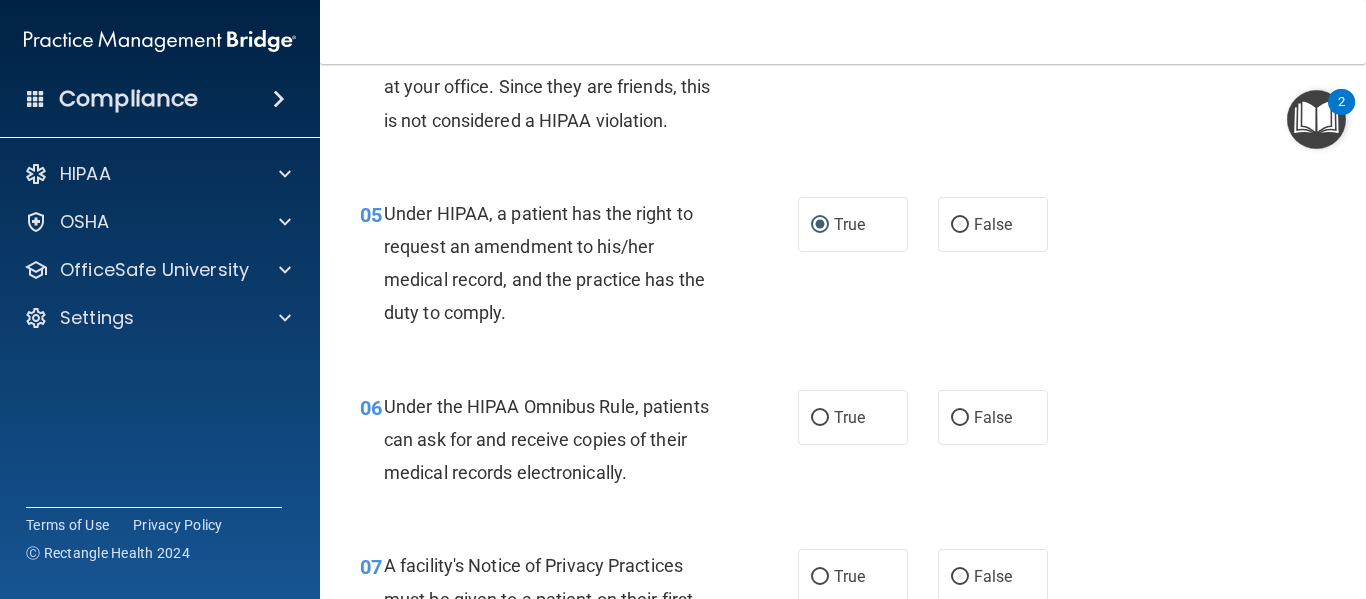 click on "05       Under HIPAA, a patient has the right to request an amendment to his/her medical record, and the practice has the duty to comply.                 True           False" at bounding box center [843, 268] 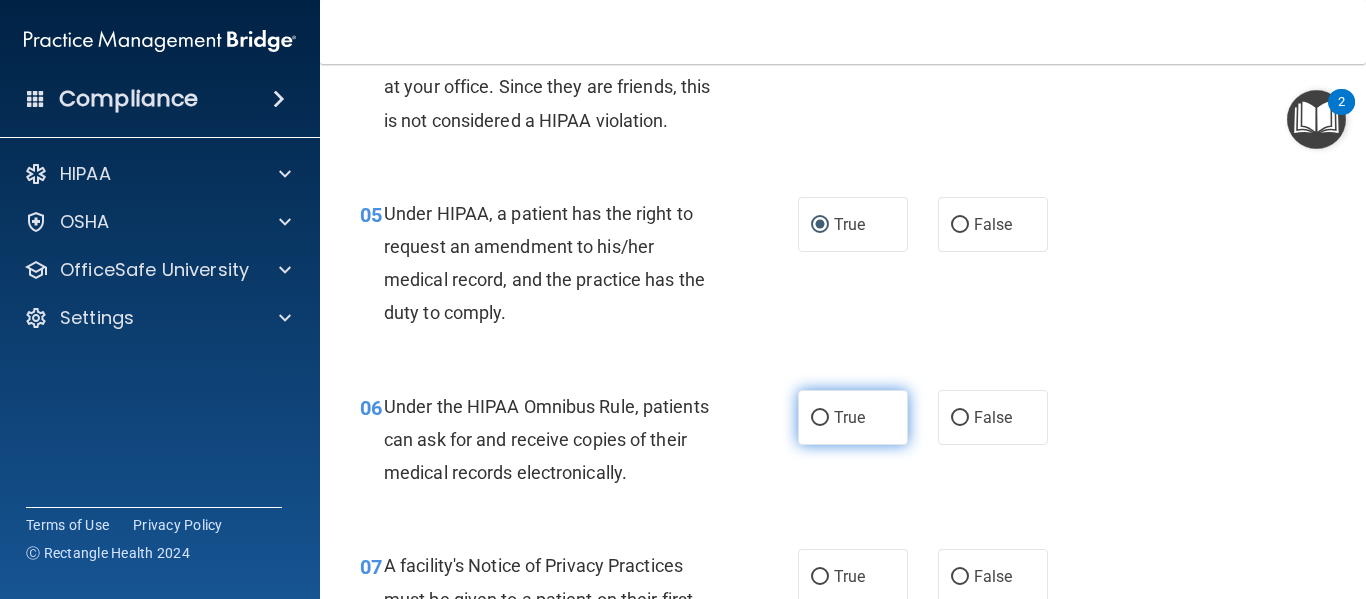 click on "True" at bounding box center [849, 417] 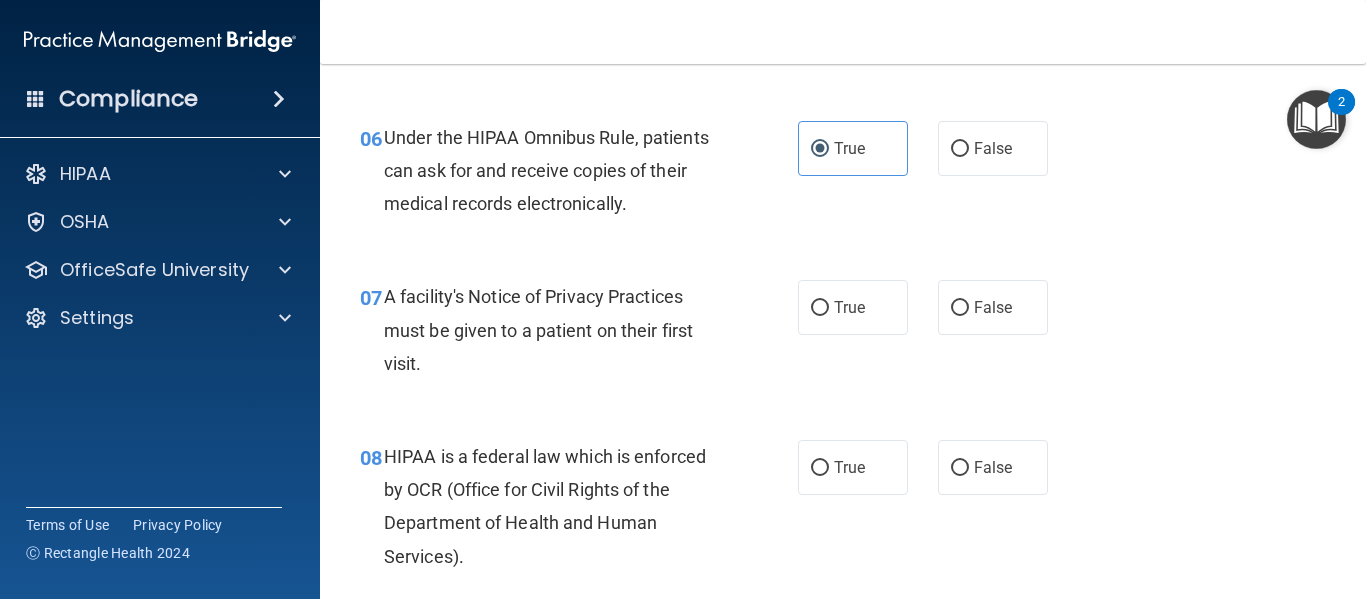 scroll, scrollTop: 1269, scrollLeft: 0, axis: vertical 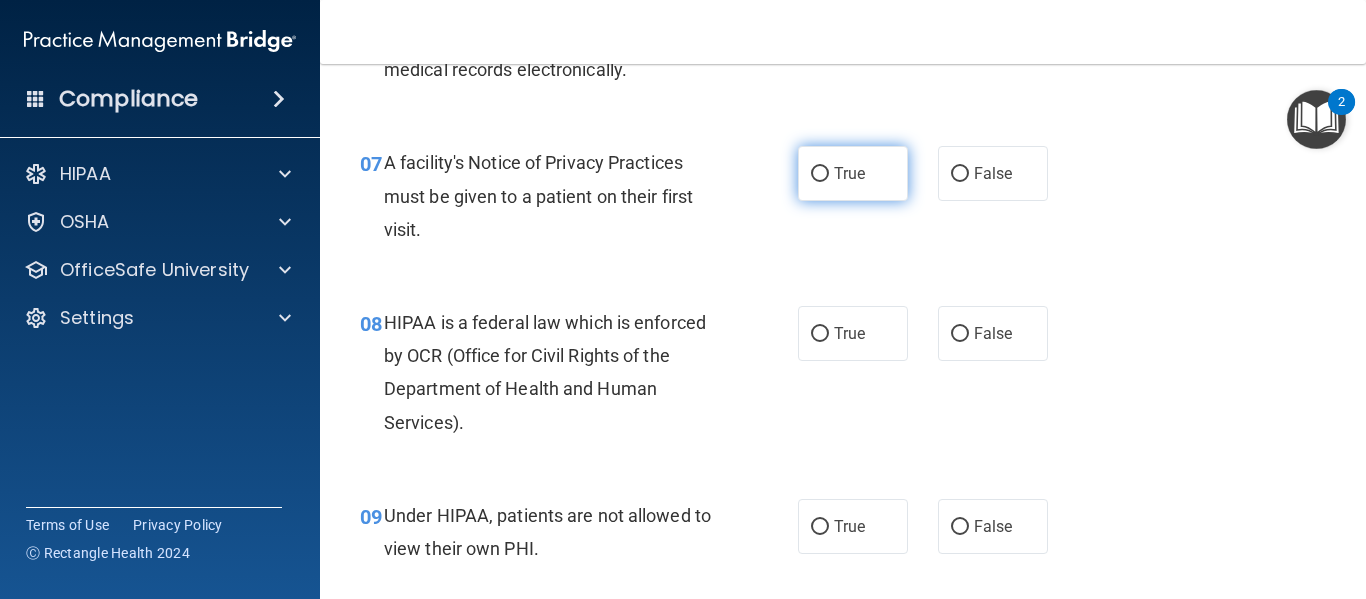 click on "True" at bounding box center (820, 174) 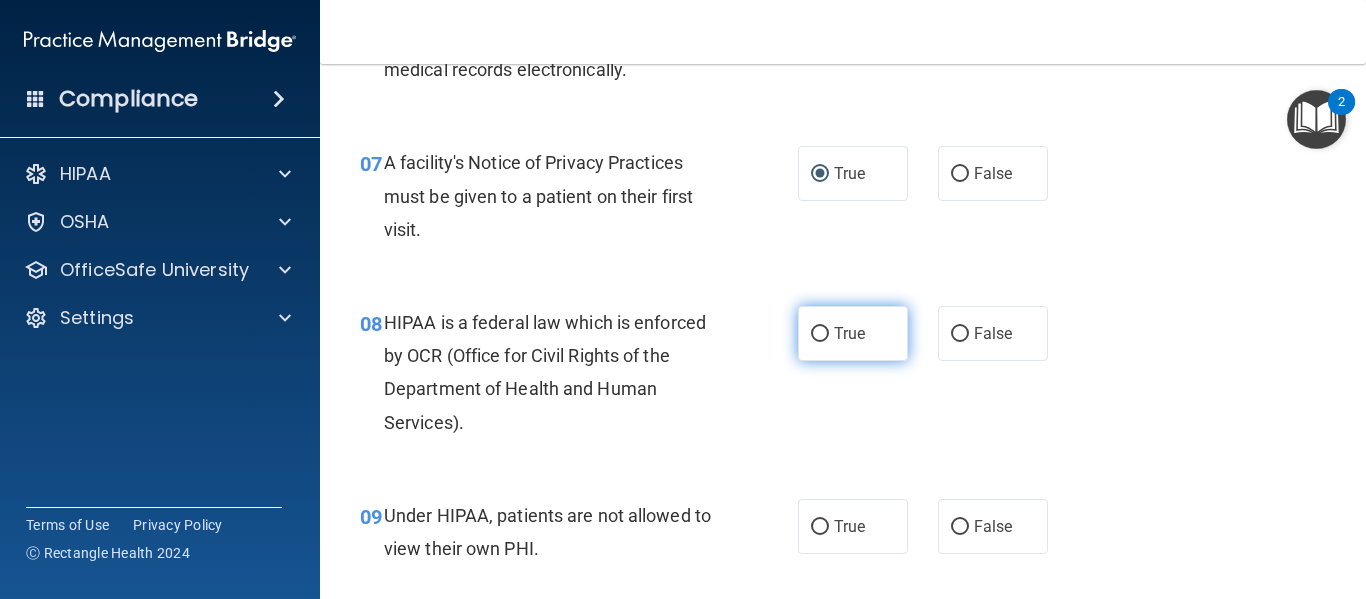 click on "True" at bounding box center (853, 333) 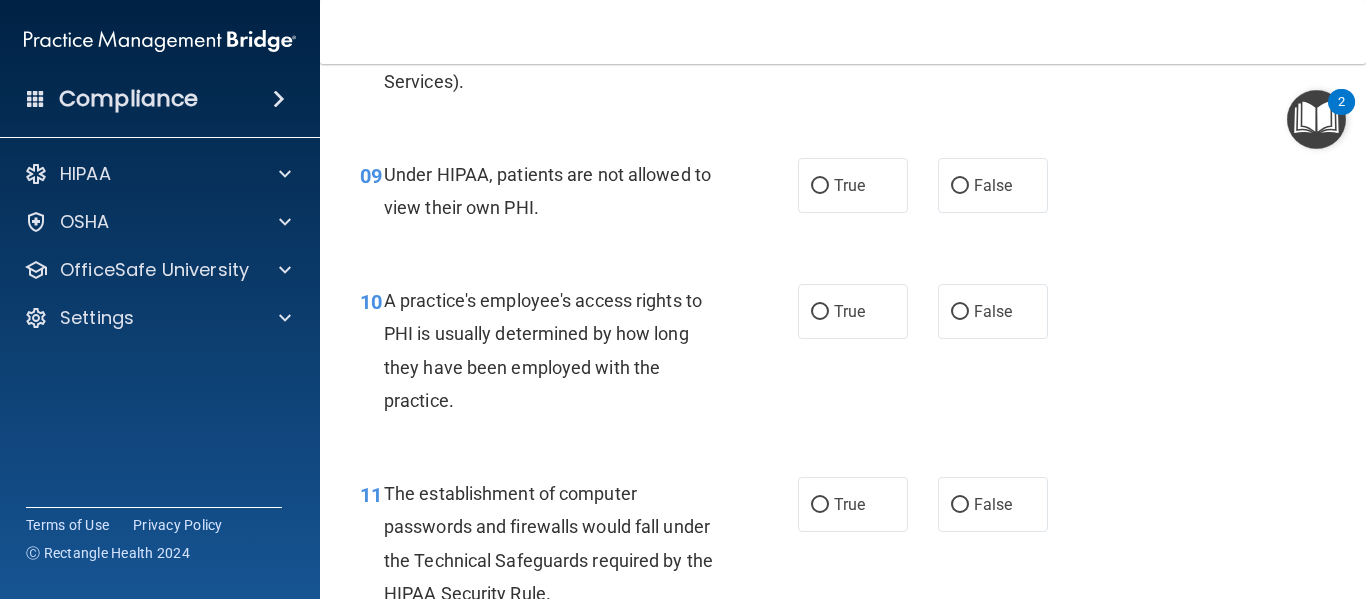 scroll, scrollTop: 1647, scrollLeft: 0, axis: vertical 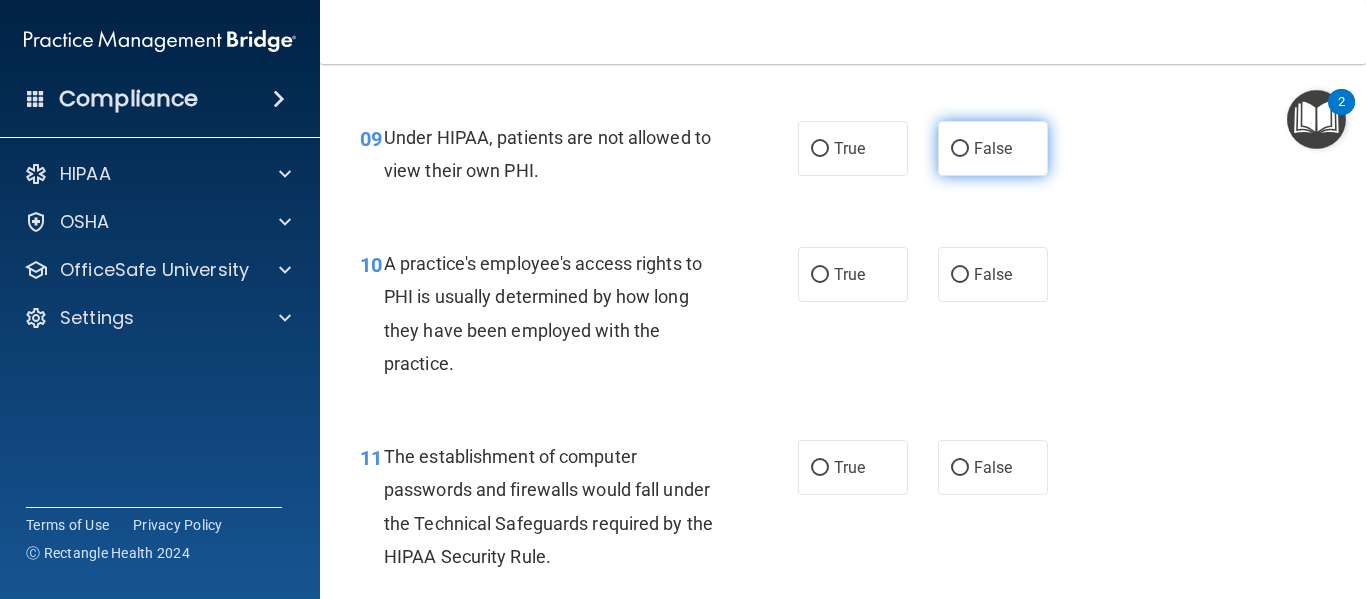 click on "False" at bounding box center [993, 148] 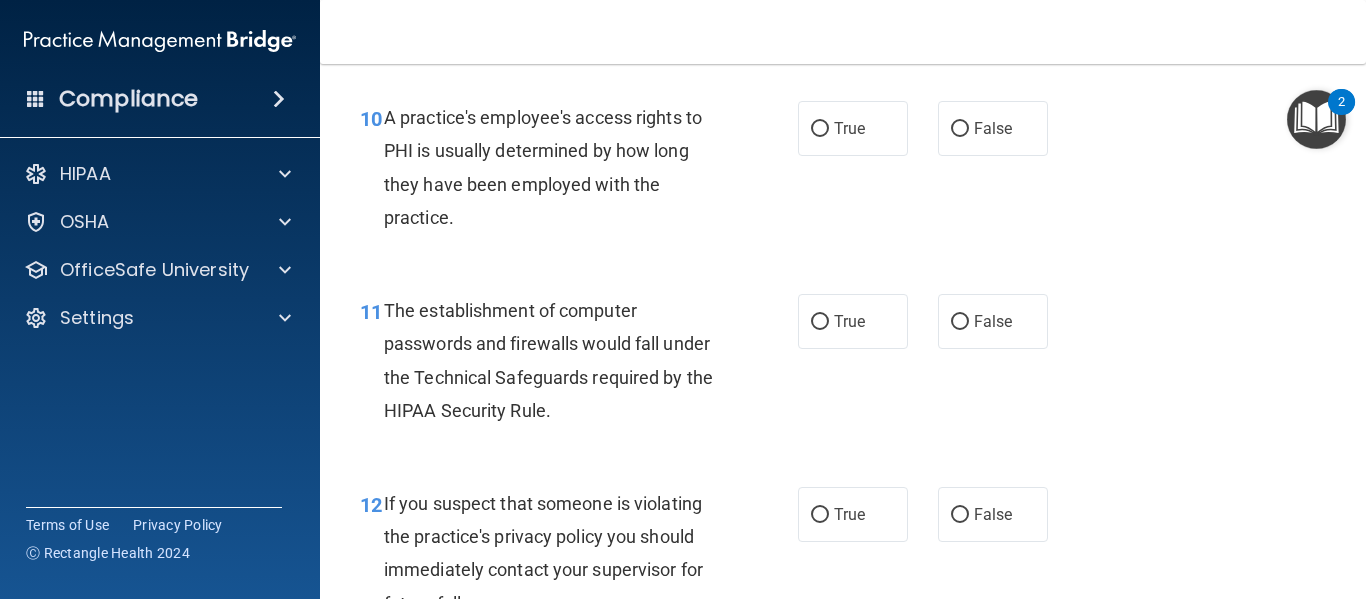 scroll, scrollTop: 1806, scrollLeft: 0, axis: vertical 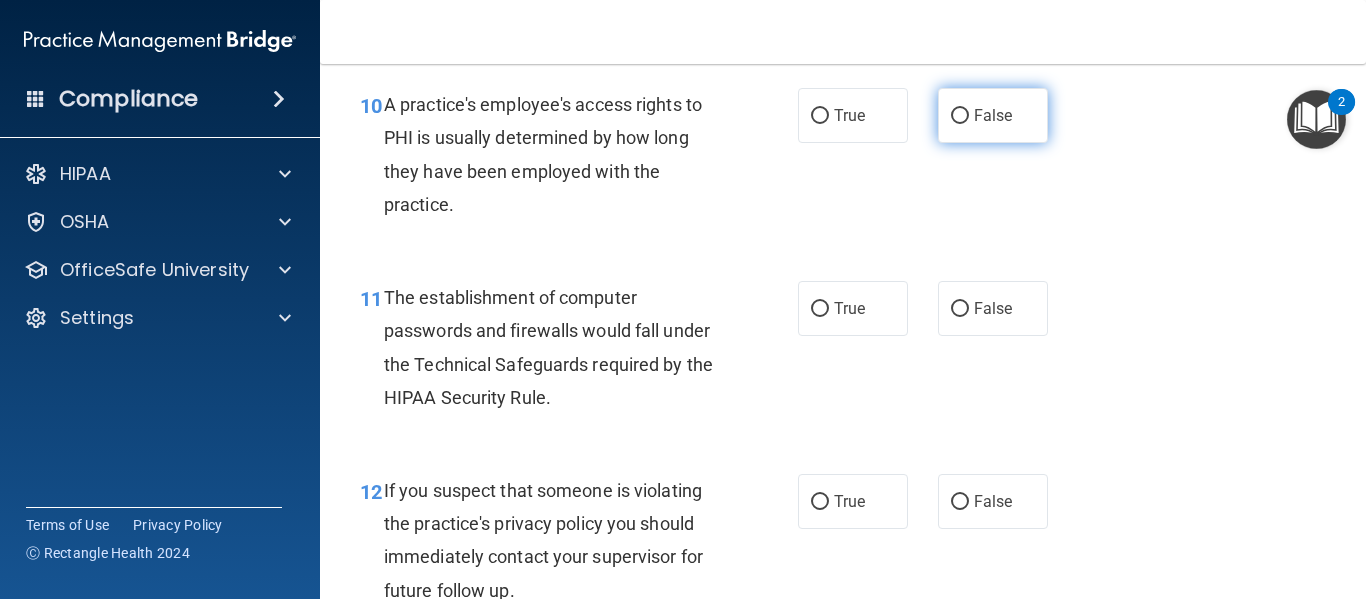 click on "False" at bounding box center [993, 115] 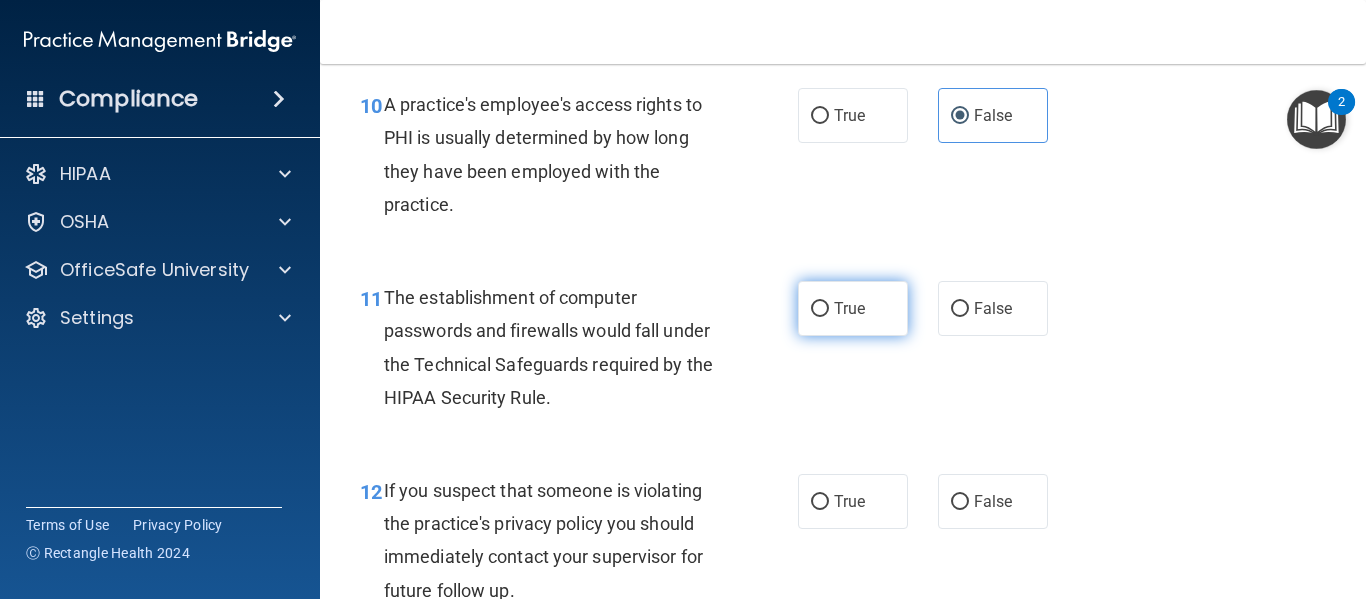 click on "True" at bounding box center [853, 308] 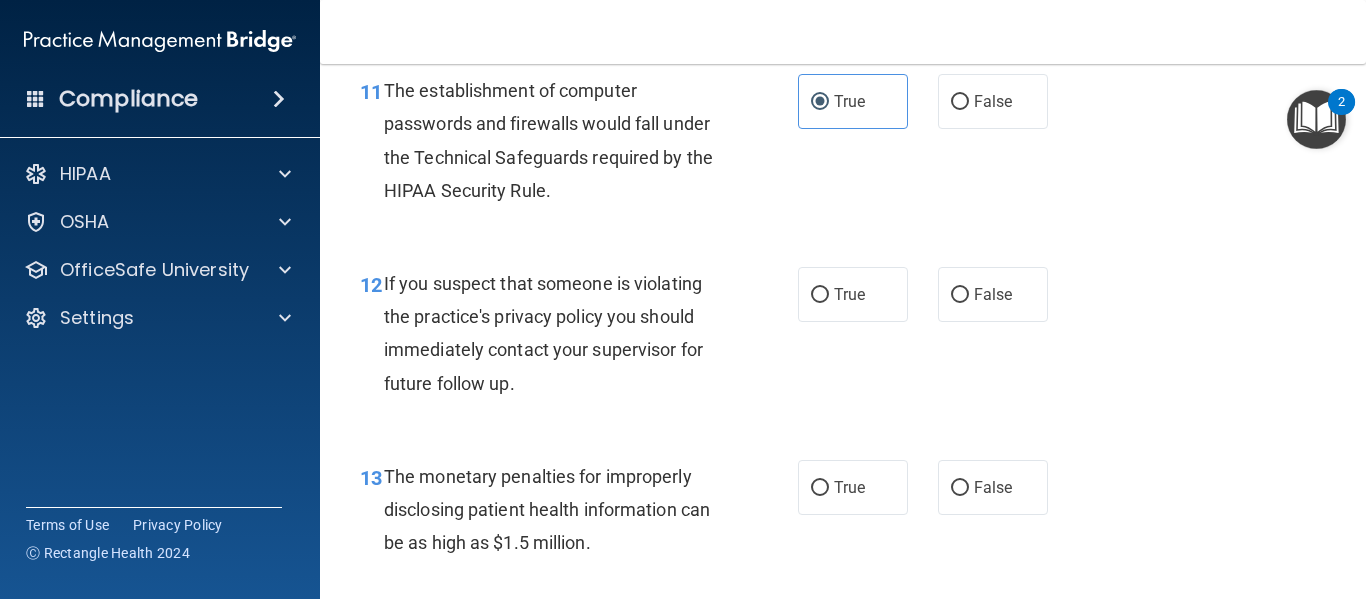 scroll, scrollTop: 2074, scrollLeft: 0, axis: vertical 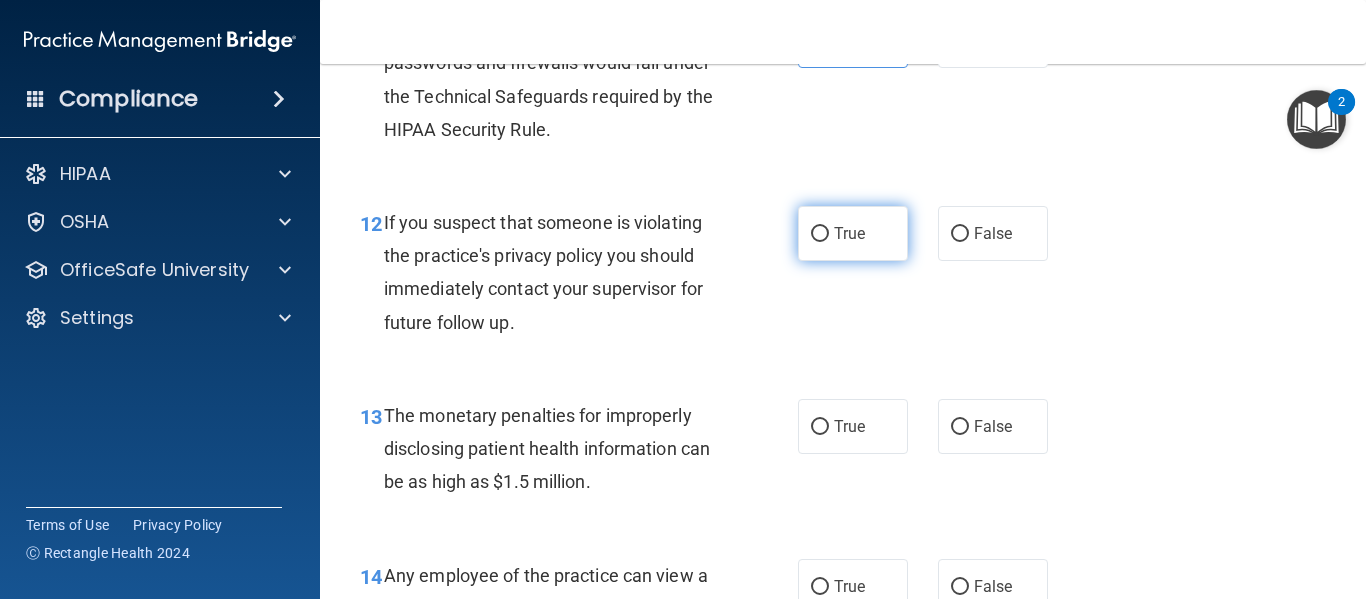 click on "True" at bounding box center (853, 233) 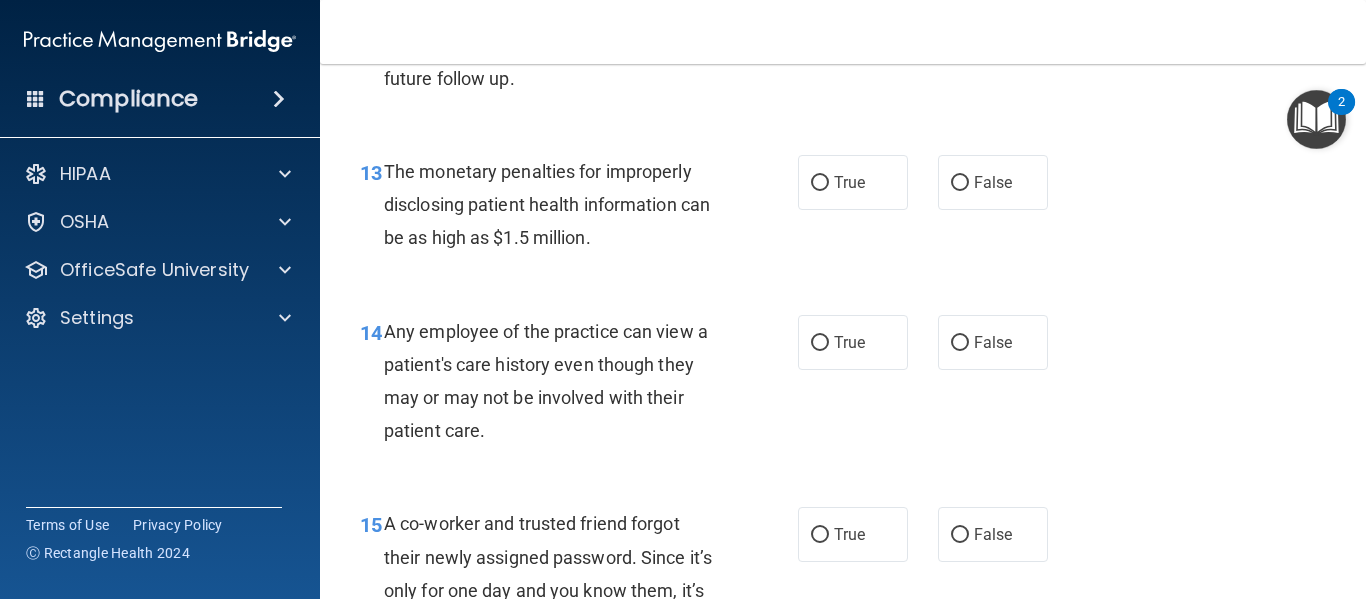 scroll, scrollTop: 2379, scrollLeft: 0, axis: vertical 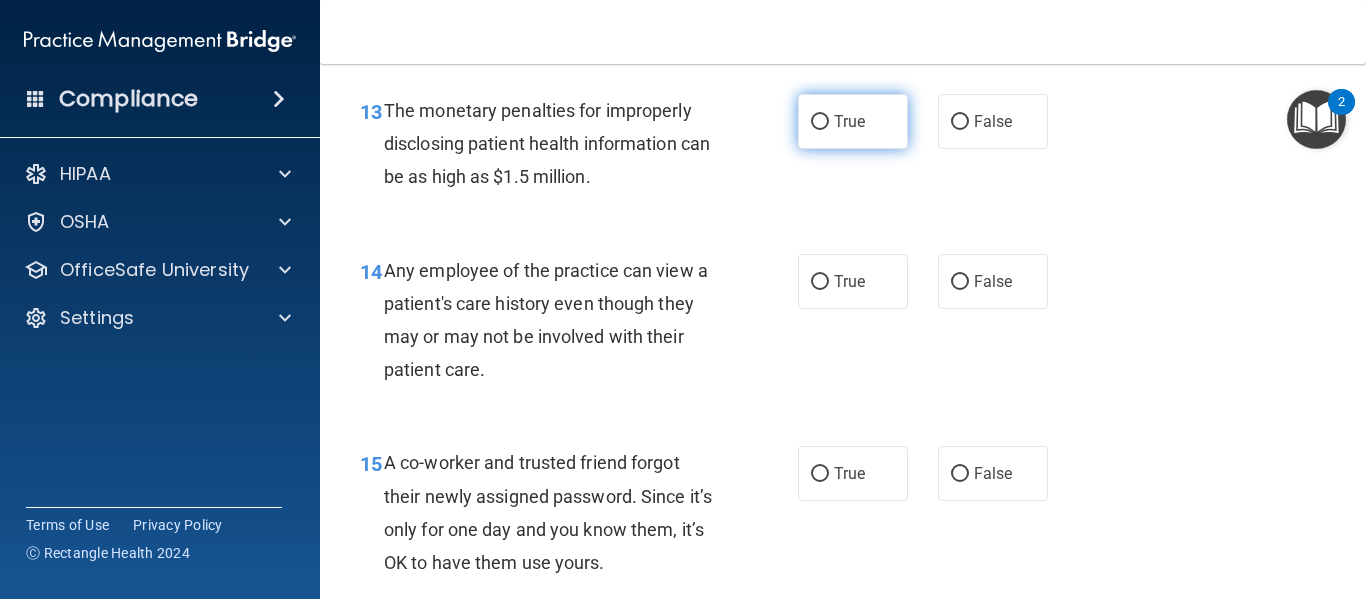 click on "True" at bounding box center (820, 122) 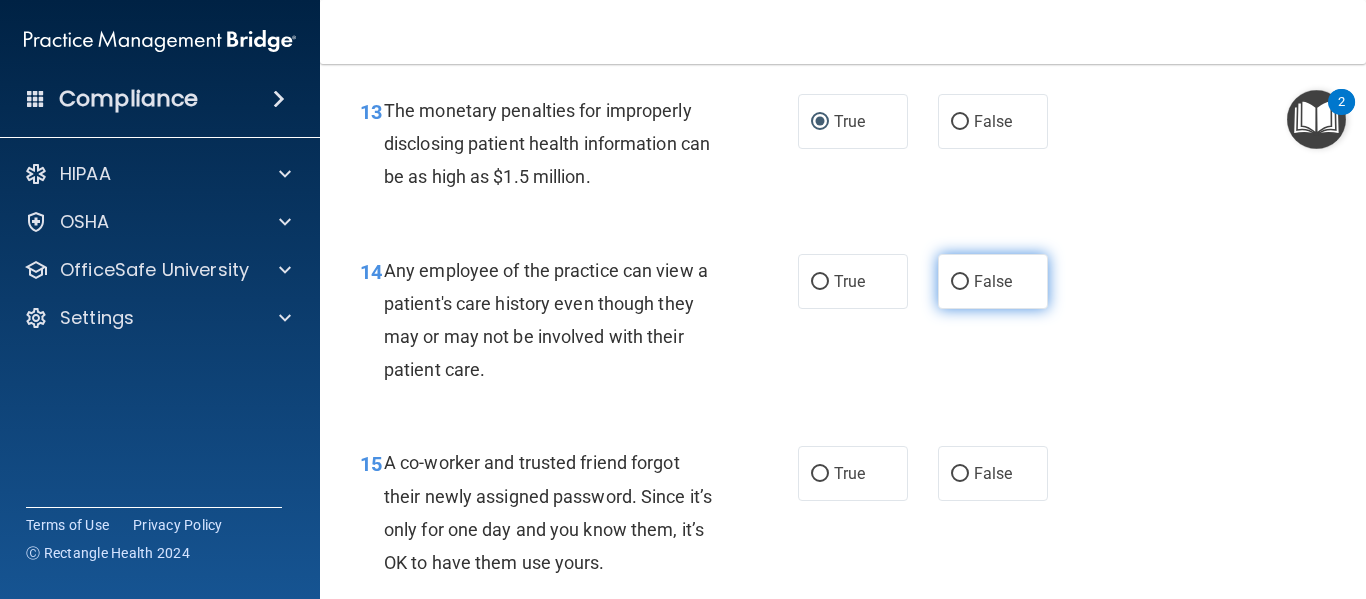 click on "False" at bounding box center (993, 281) 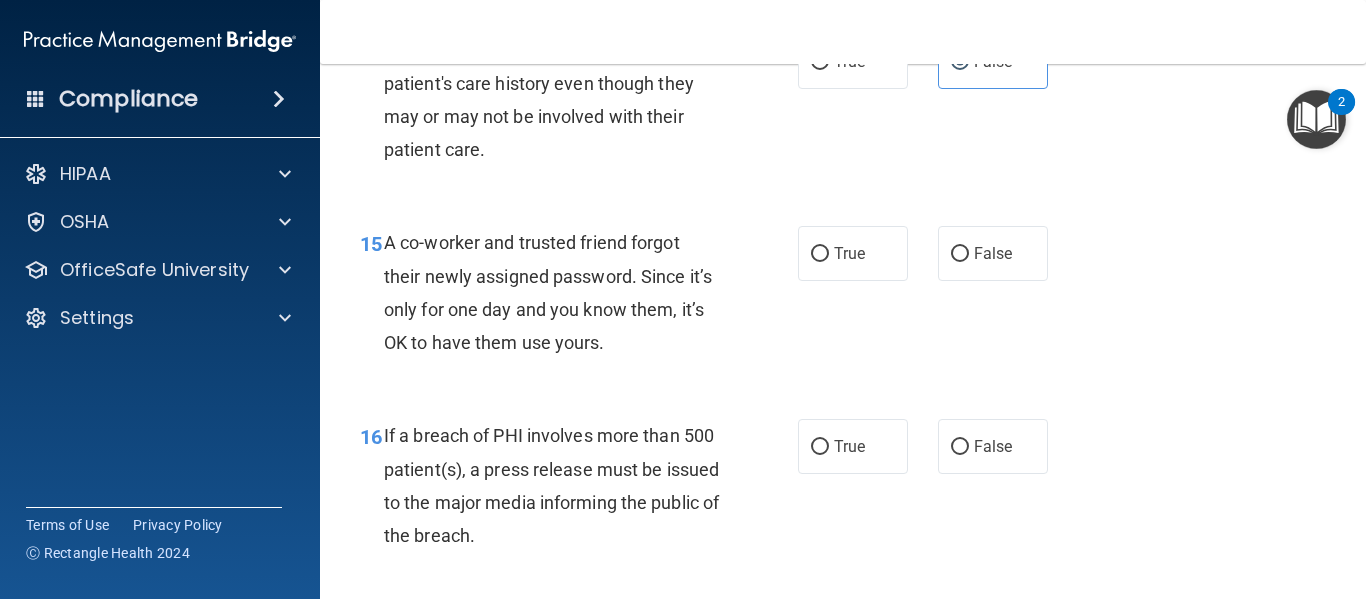 scroll, scrollTop: 2513, scrollLeft: 0, axis: vertical 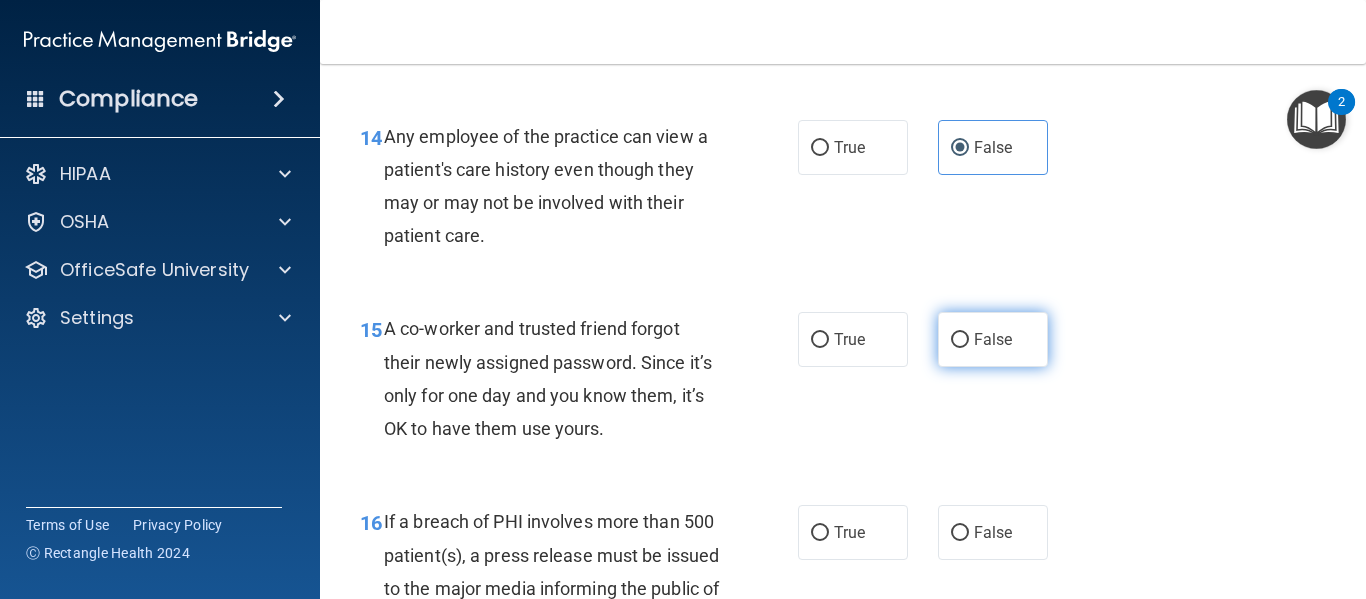 click on "False" at bounding box center [993, 339] 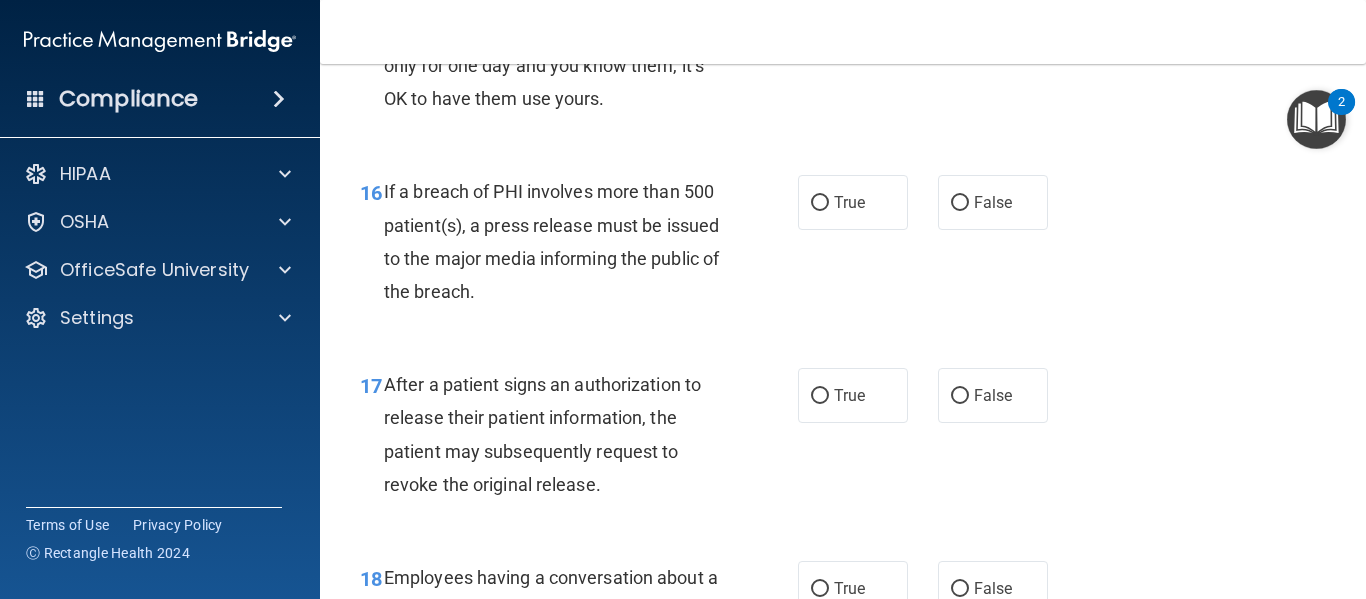 scroll, scrollTop: 2855, scrollLeft: 0, axis: vertical 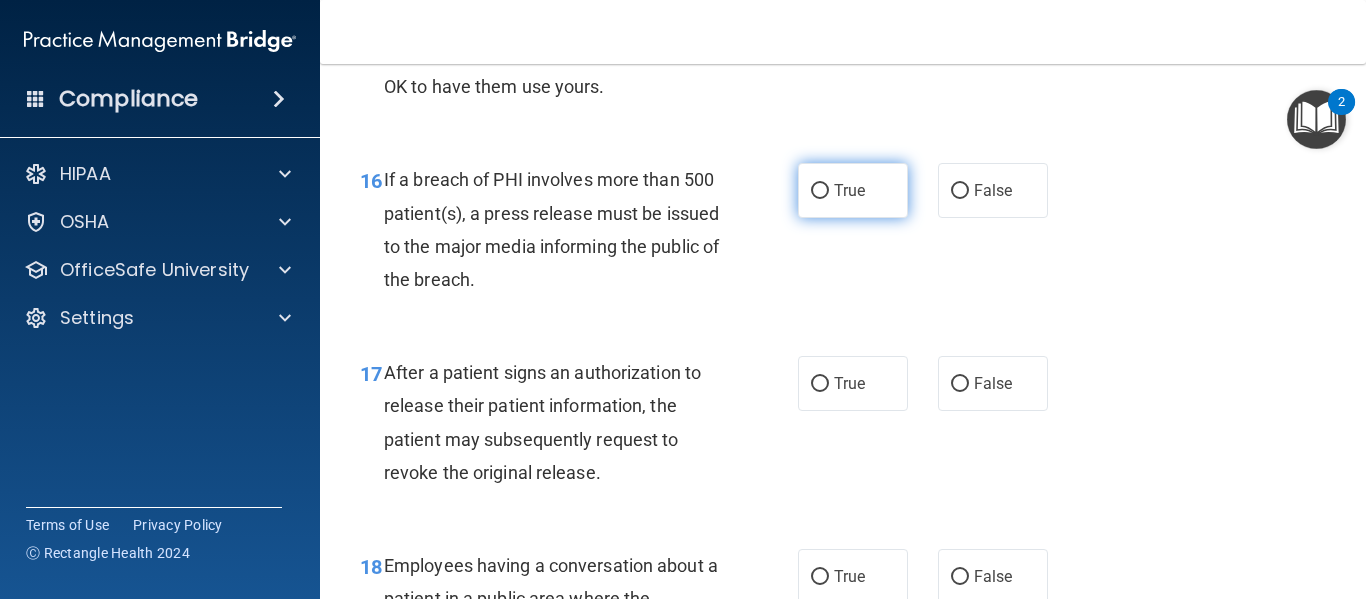 click on "True" at bounding box center (849, 190) 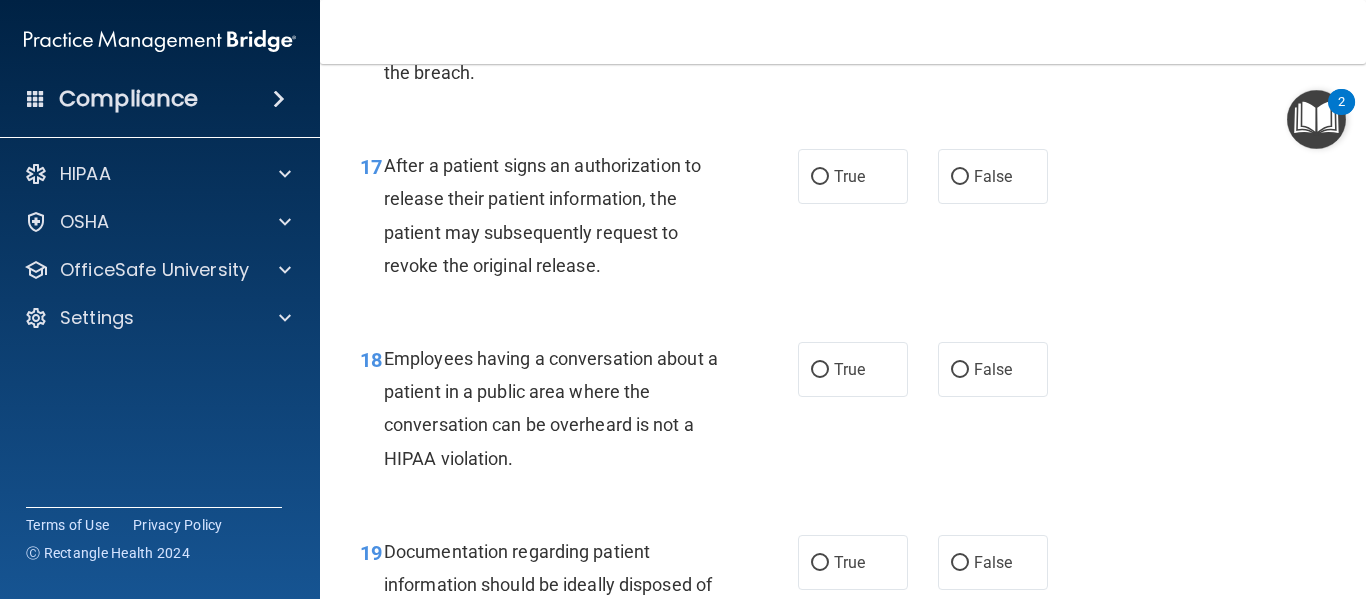 scroll, scrollTop: 3111, scrollLeft: 0, axis: vertical 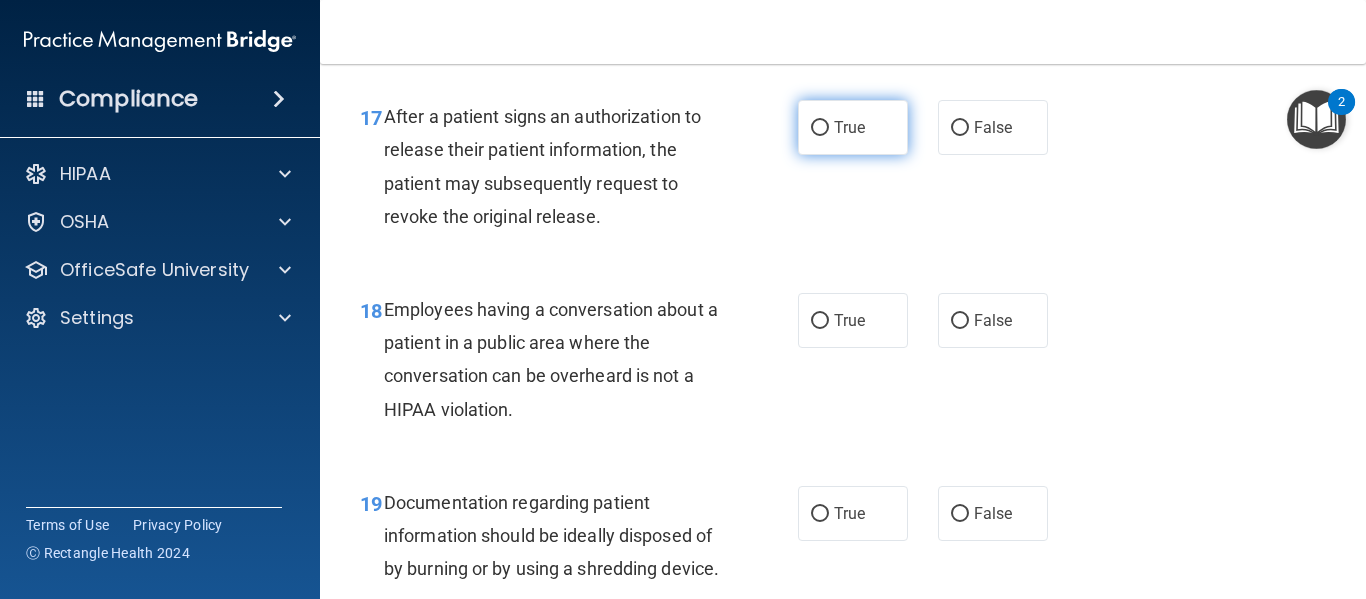 click on "True" at bounding box center [849, 127] 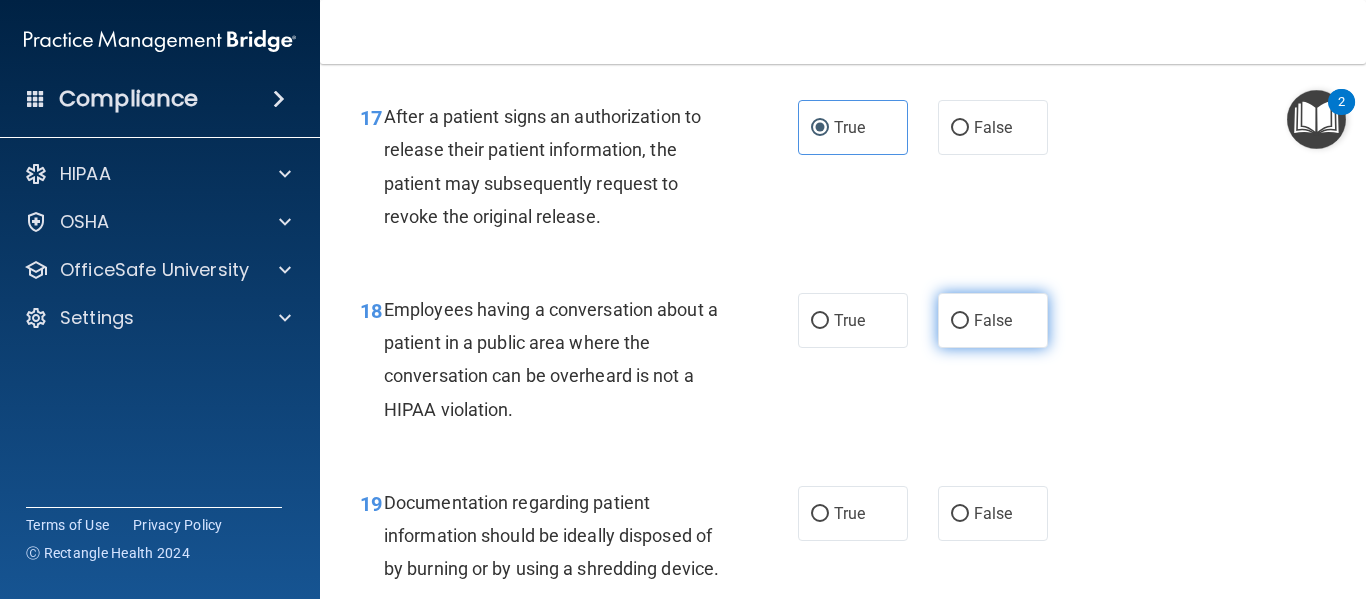 click on "False" at bounding box center (993, 320) 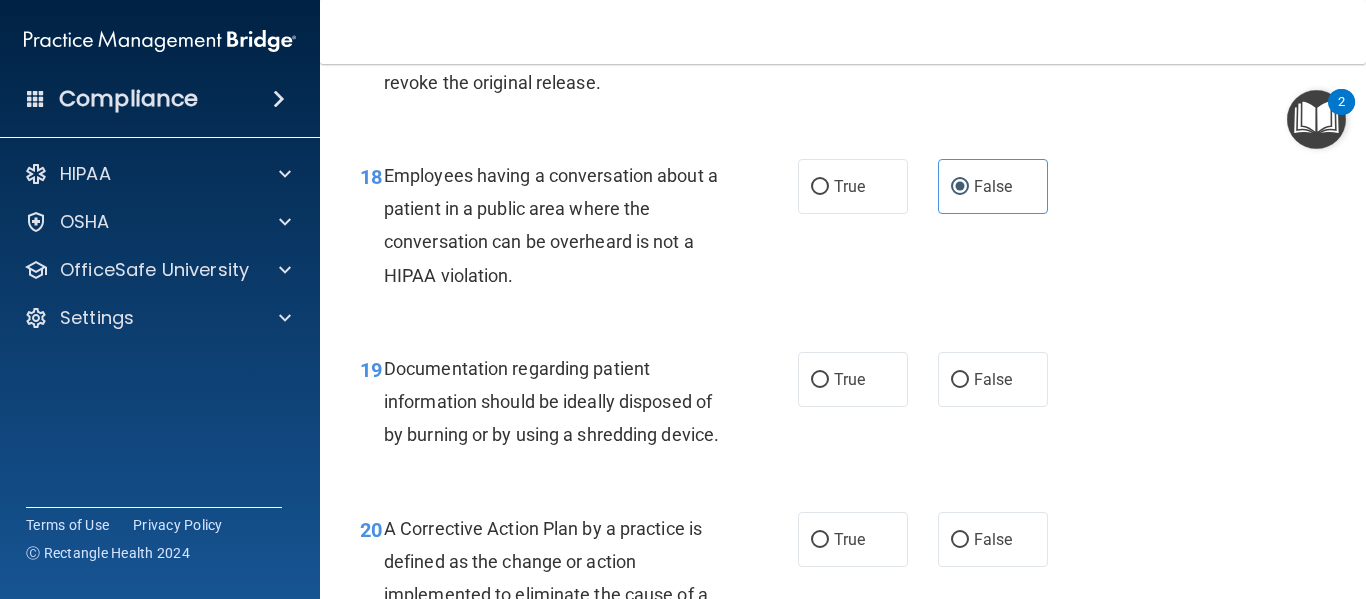 scroll, scrollTop: 3404, scrollLeft: 0, axis: vertical 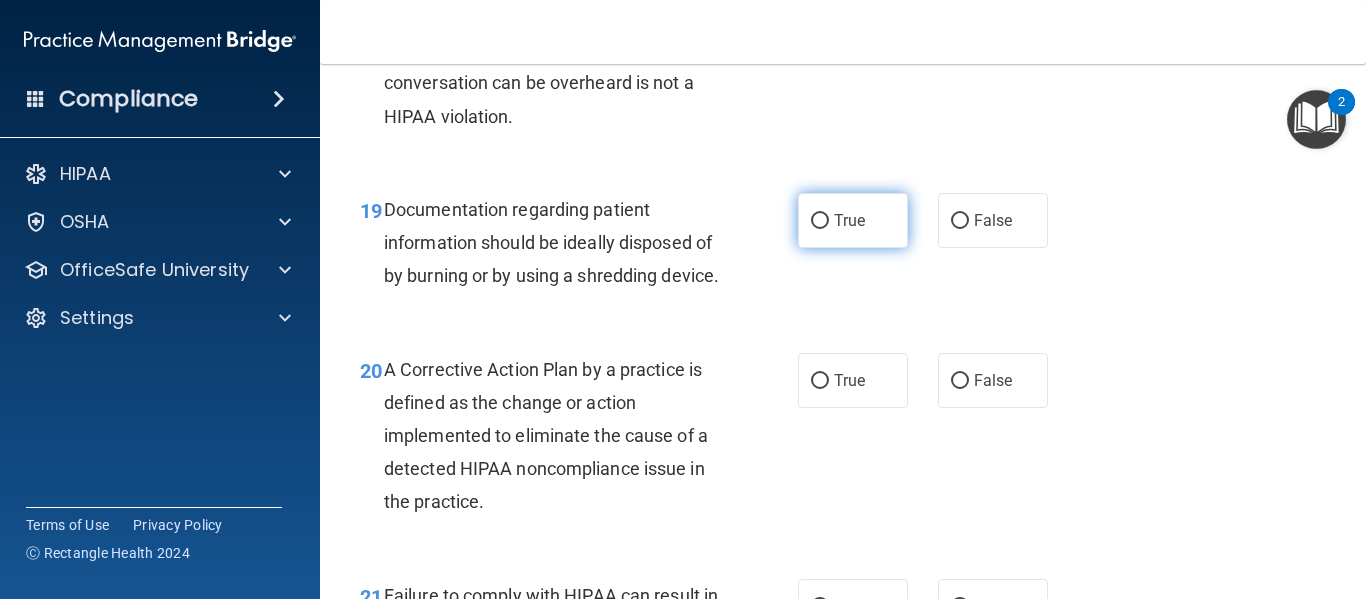 click on "True" at bounding box center (853, 220) 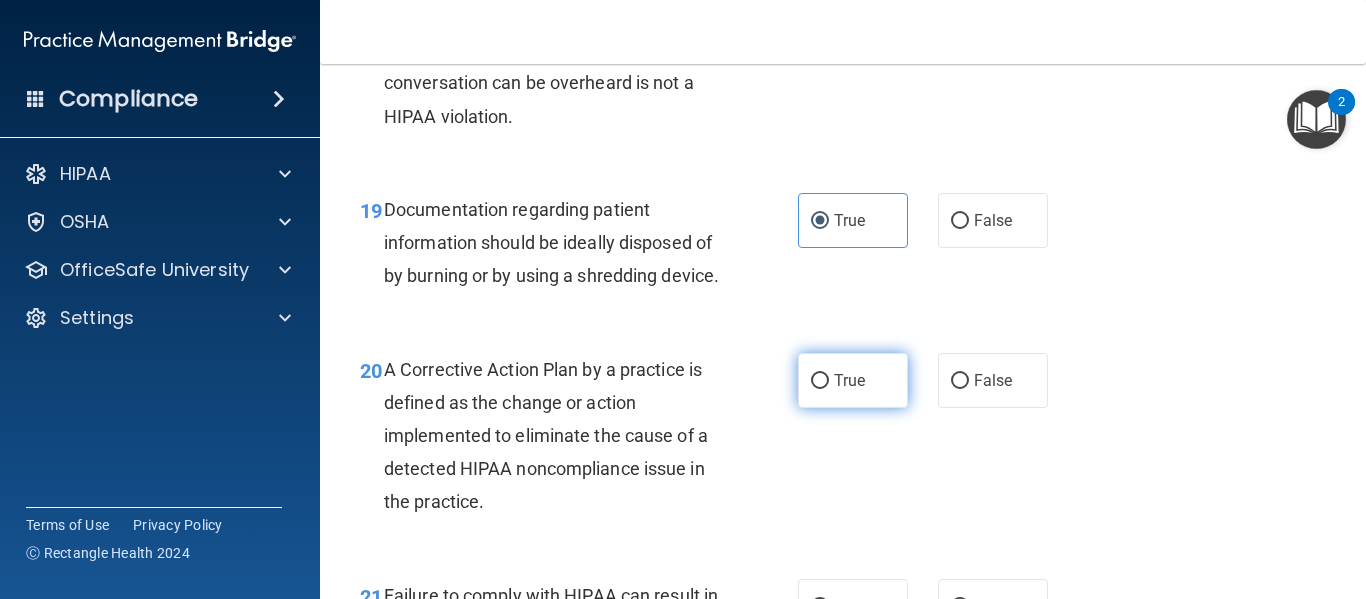 click on "True" at bounding box center (853, 380) 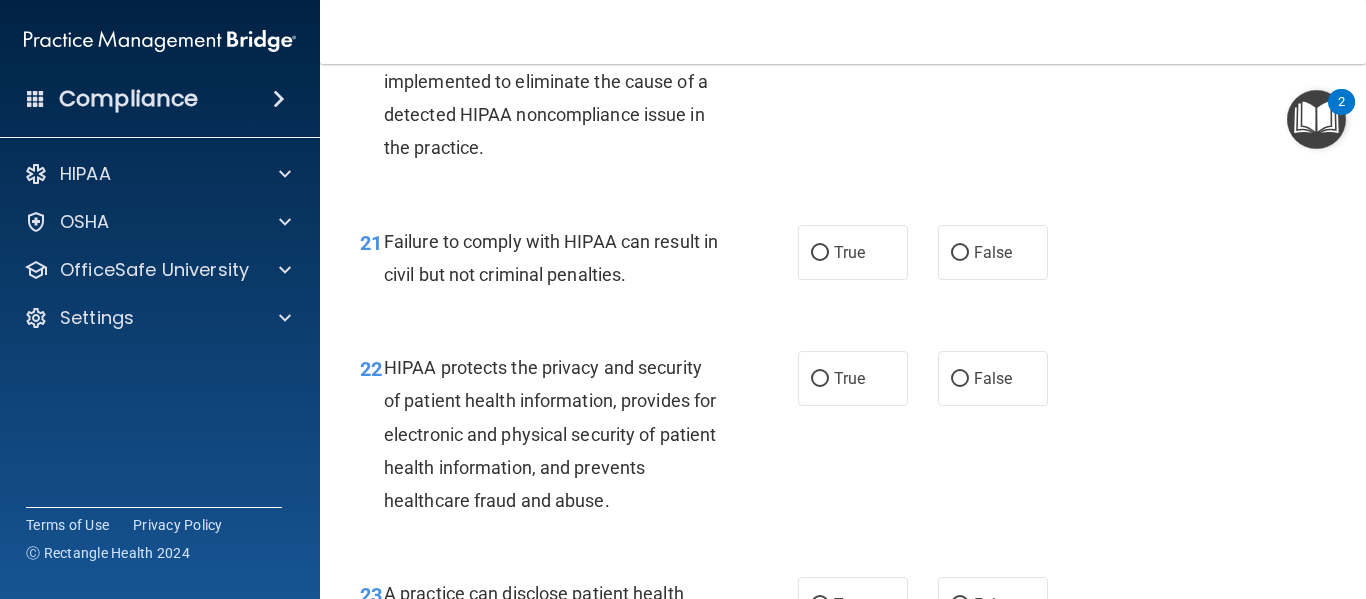 scroll, scrollTop: 3770, scrollLeft: 0, axis: vertical 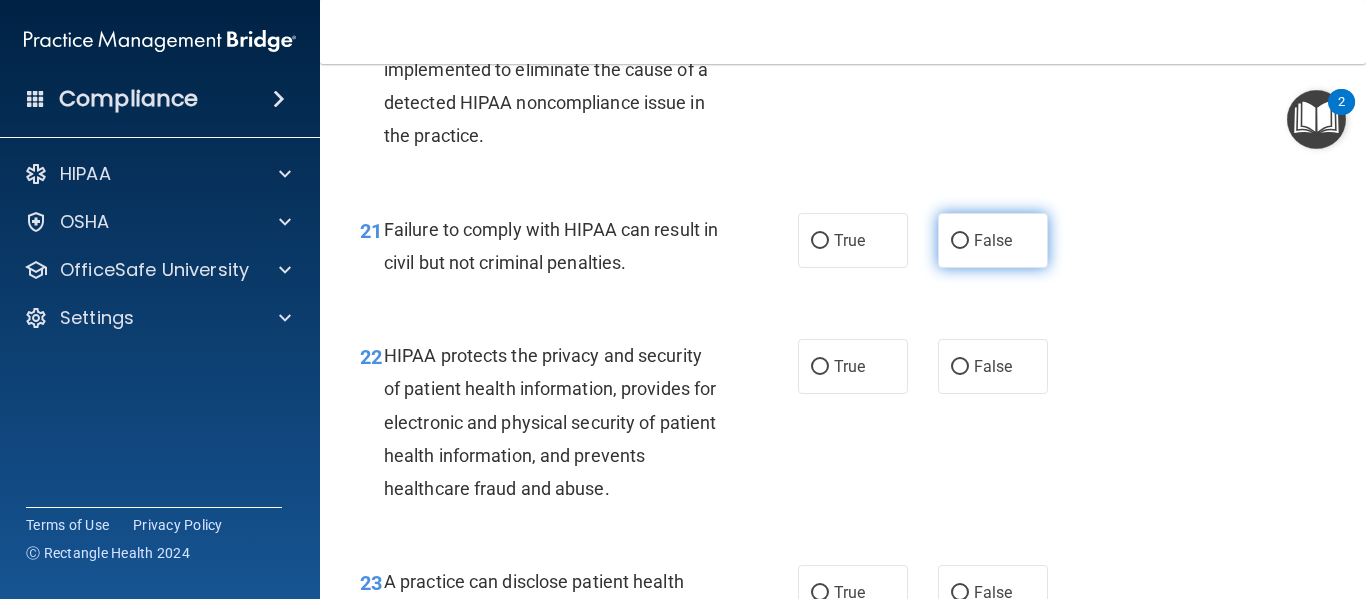 click on "False" at bounding box center (993, 240) 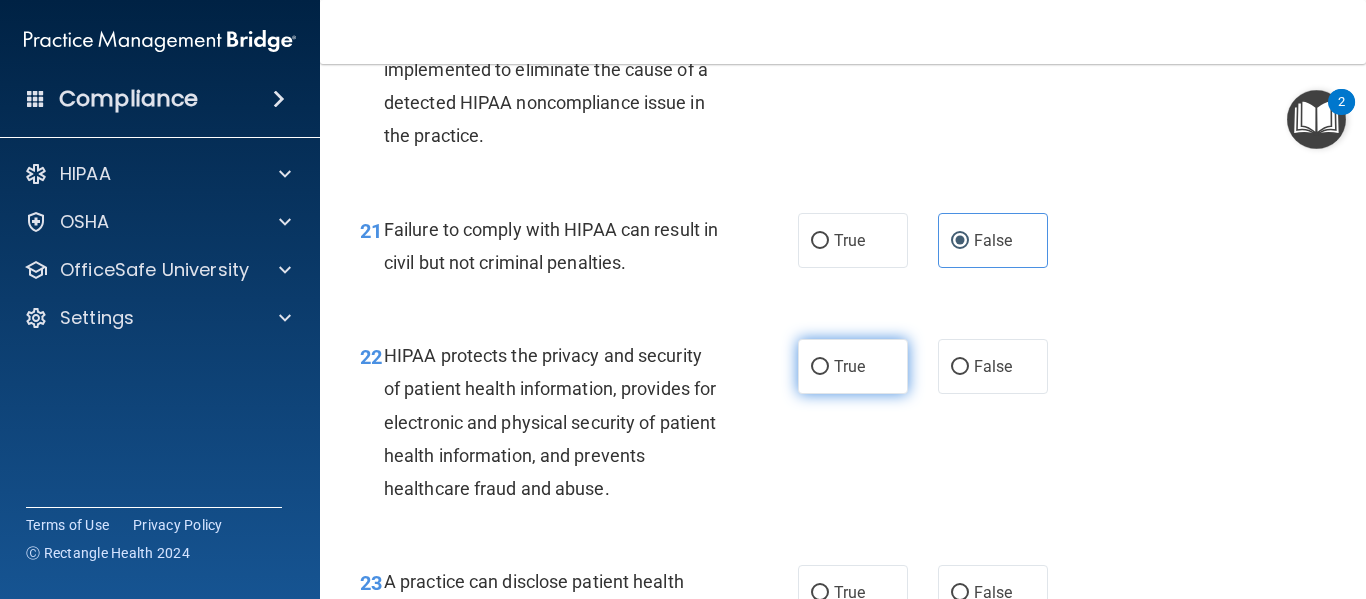 click on "True" at bounding box center [853, 366] 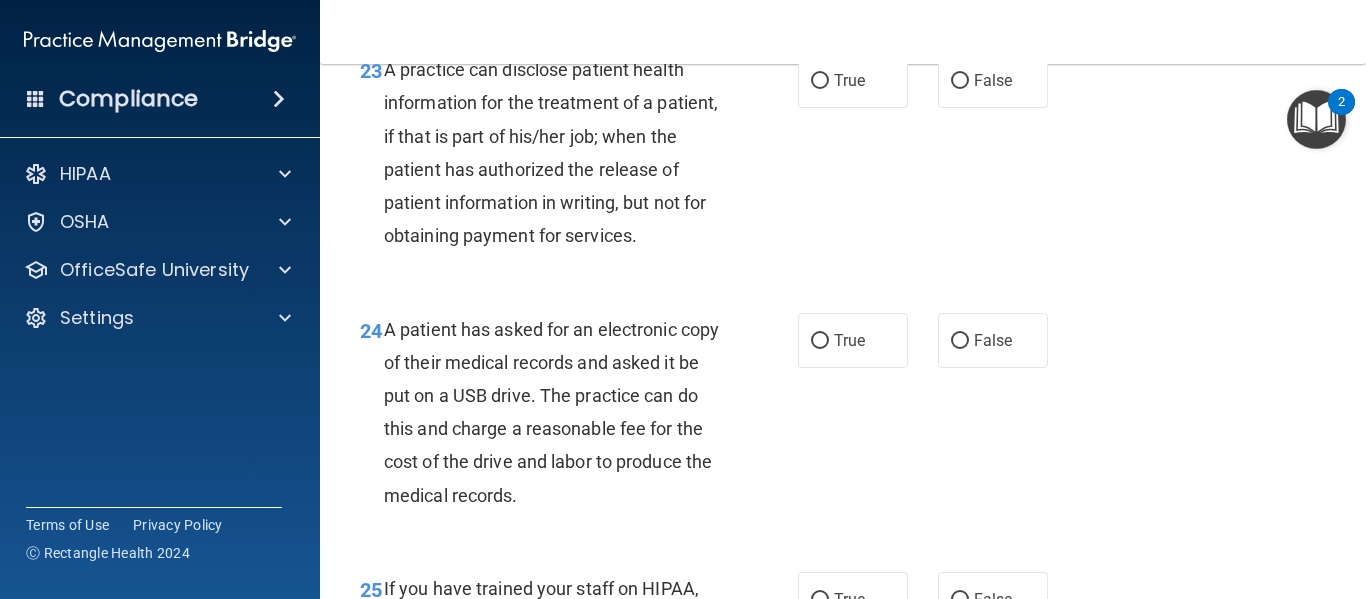 scroll, scrollTop: 4294, scrollLeft: 0, axis: vertical 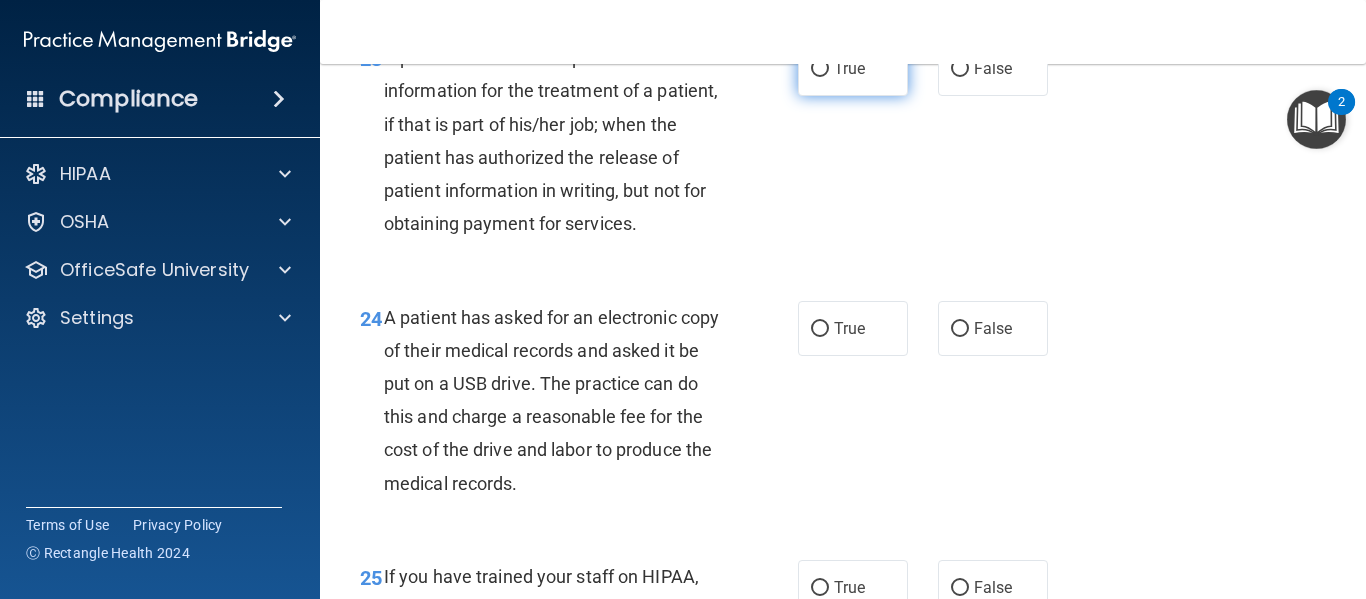 click on "True" at bounding box center [853, 68] 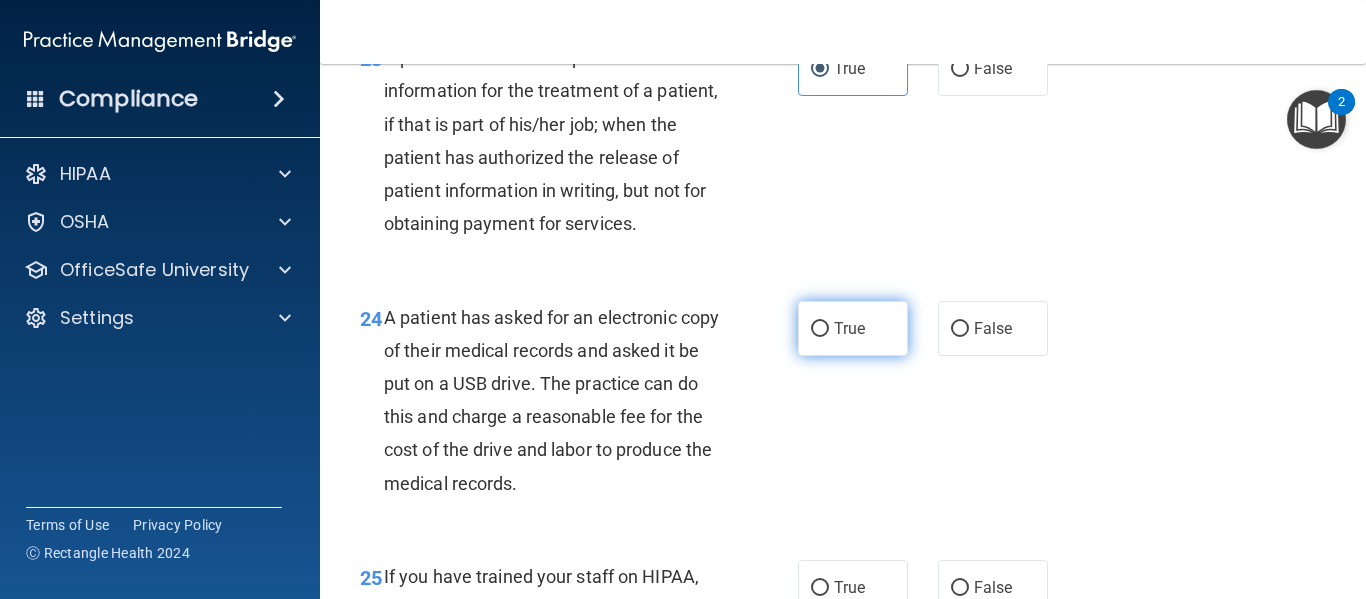 click on "True" at bounding box center (853, 328) 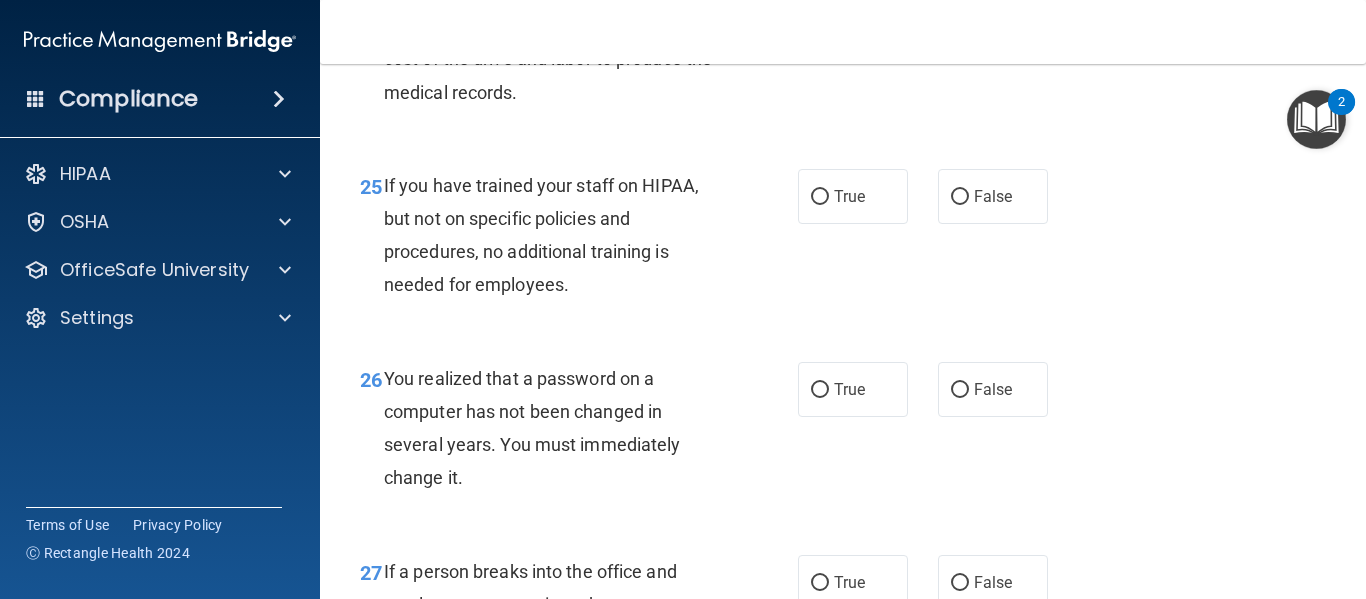 scroll, scrollTop: 4721, scrollLeft: 0, axis: vertical 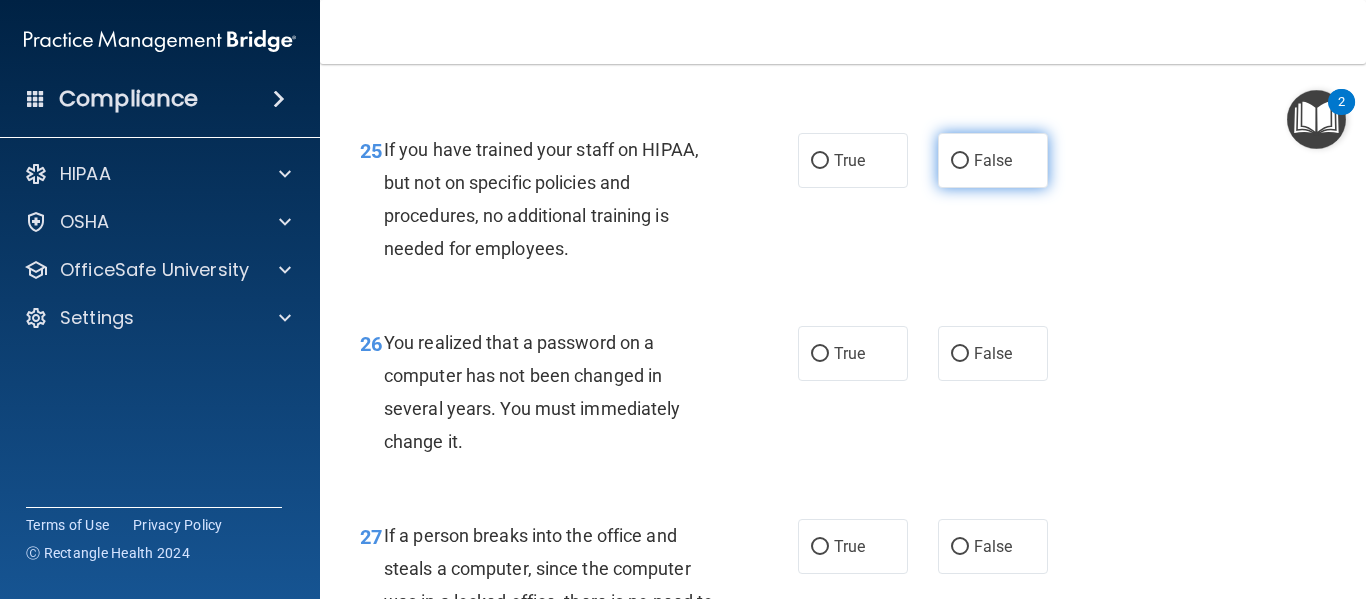 click on "False" at bounding box center [993, 160] 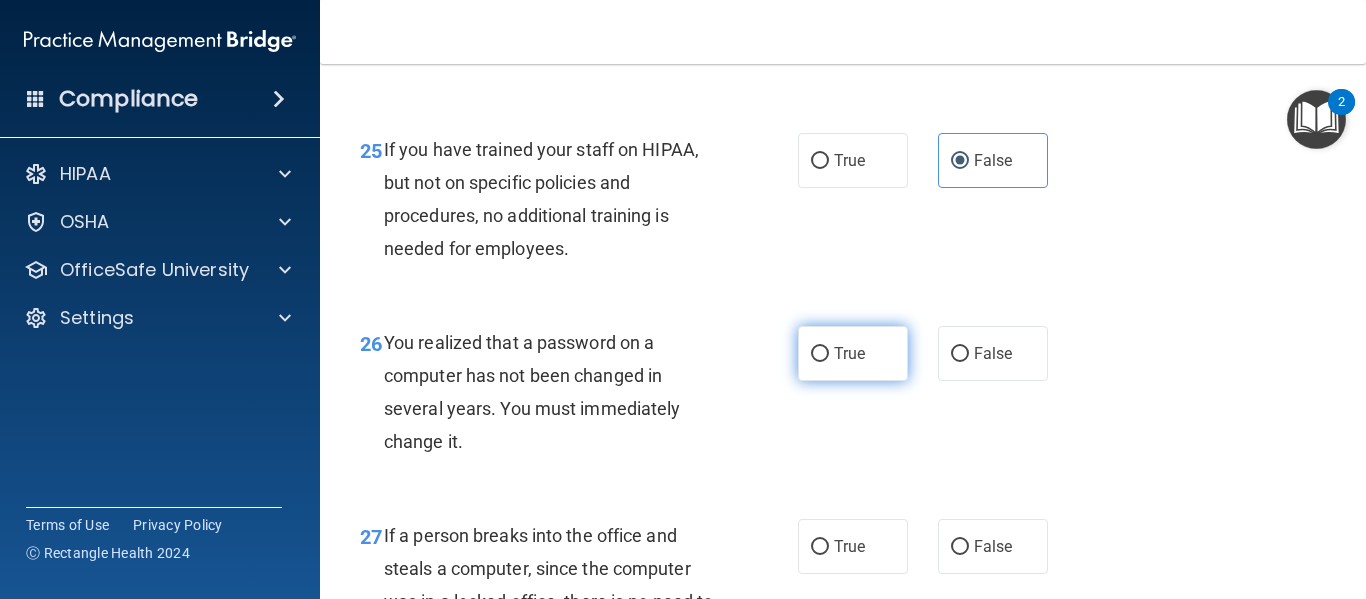 click on "True" at bounding box center [853, 353] 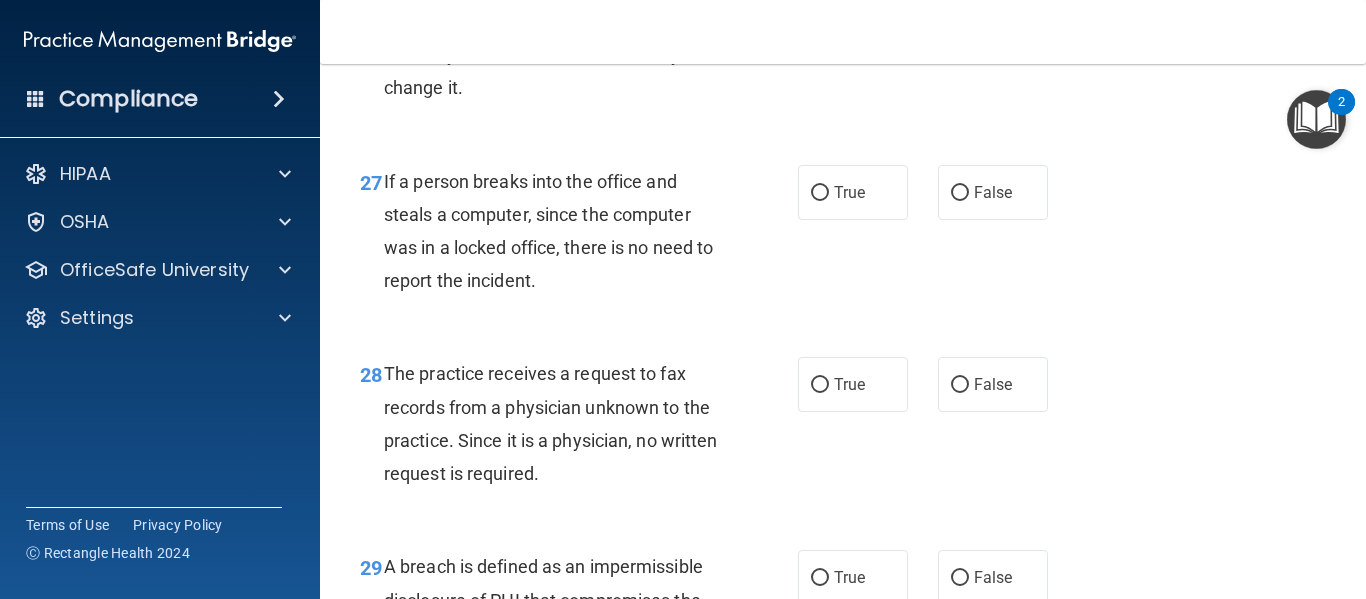 scroll, scrollTop: 5222, scrollLeft: 0, axis: vertical 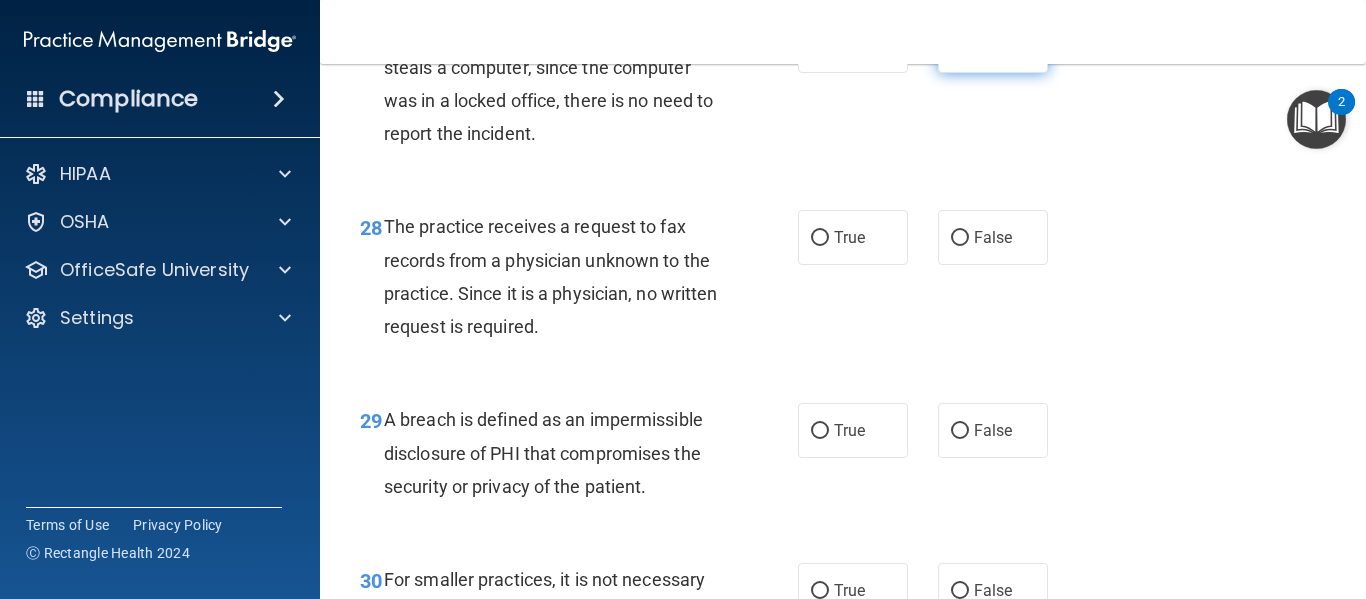 click on "False" at bounding box center (993, 45) 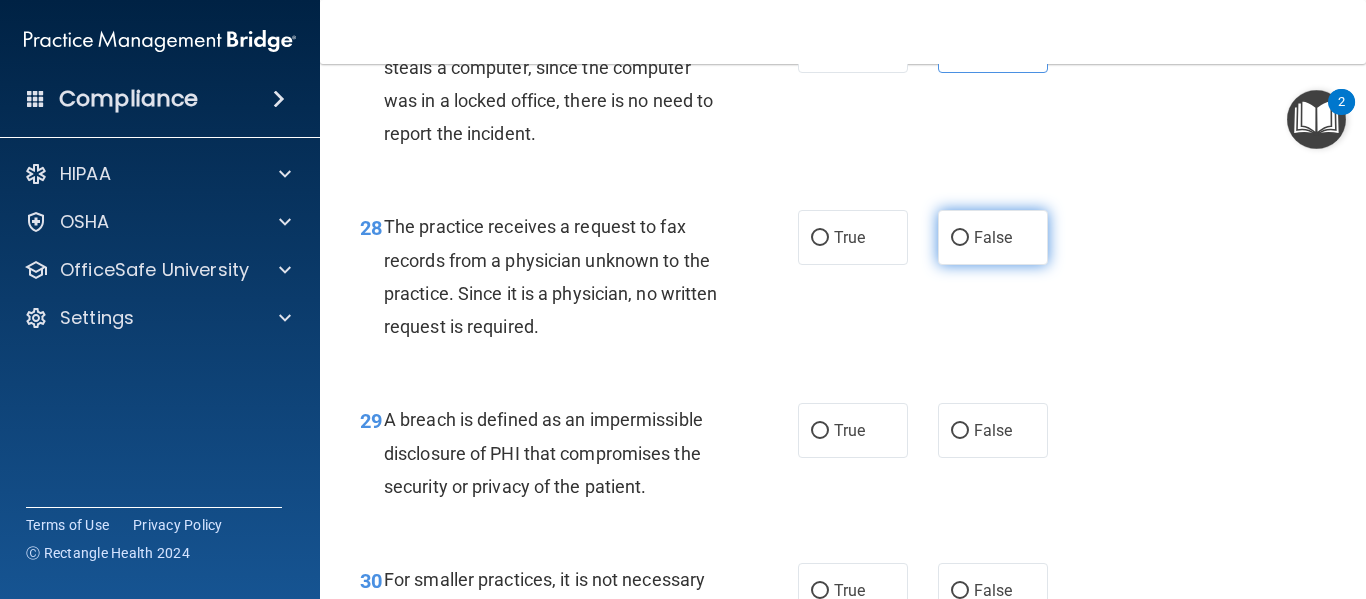 click on "False" at bounding box center (993, 237) 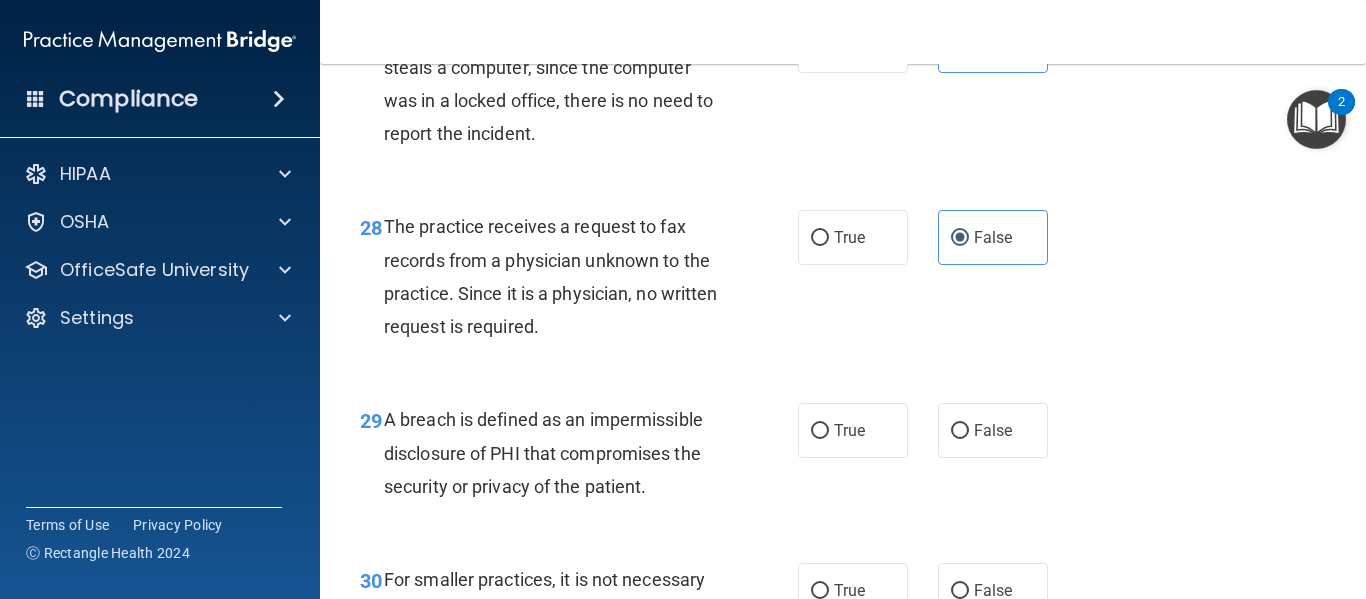 click on "28       The practice receives a request to fax records from a physician unknown to the practice.  Since it is a physician, no written request is required.                 True           False" at bounding box center [843, 281] 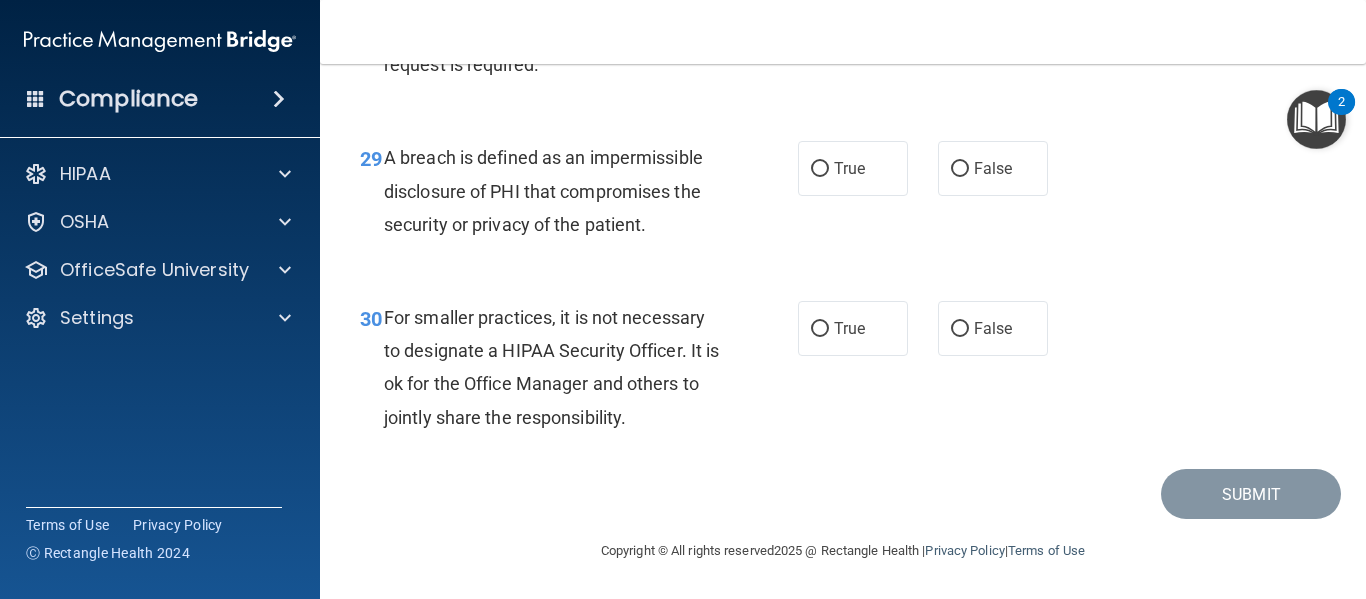 scroll, scrollTop: 5222, scrollLeft: 0, axis: vertical 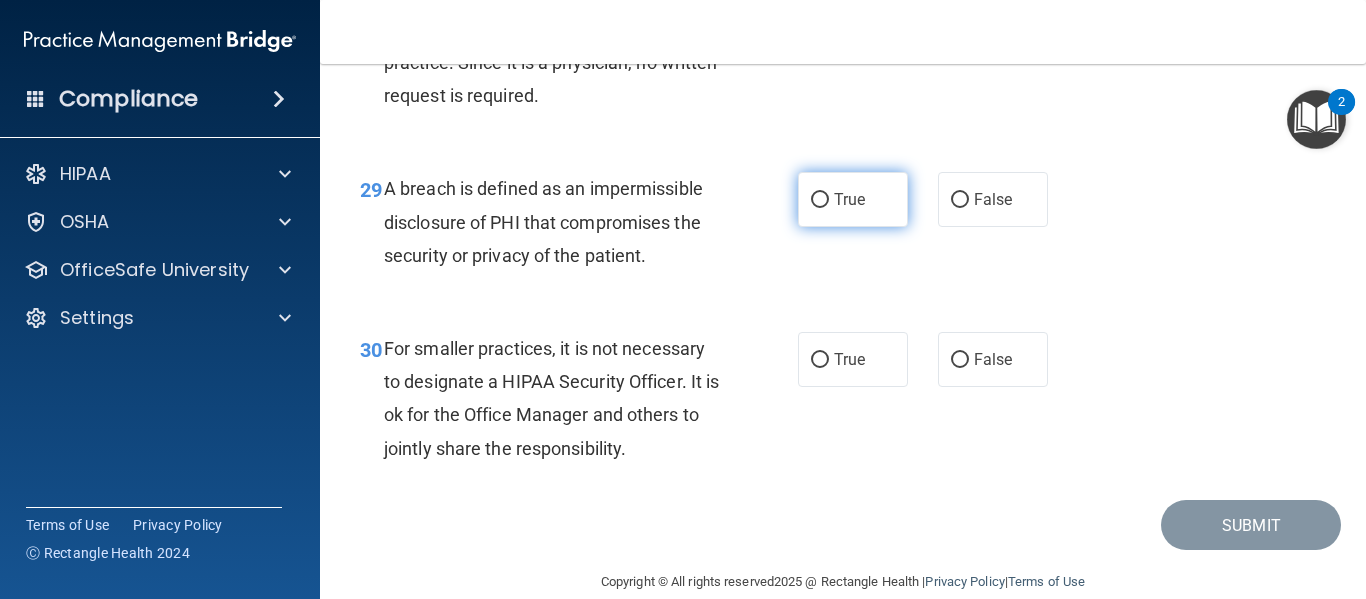 click on "True" at bounding box center (853, 199) 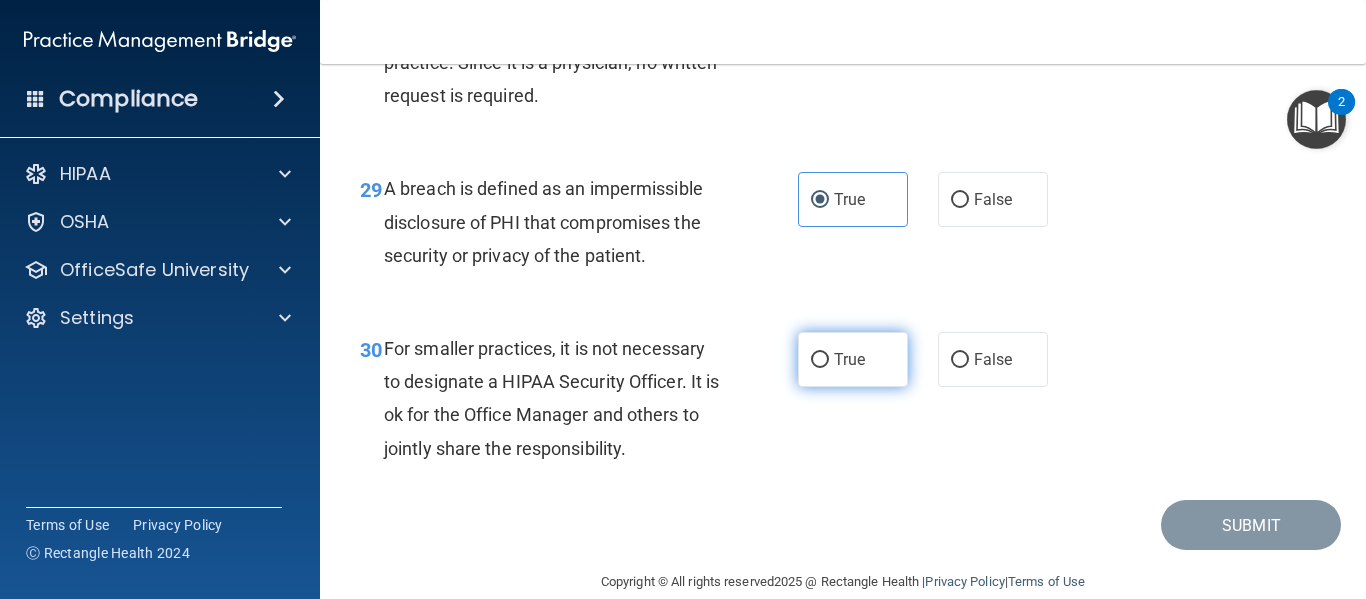 click on "True" at bounding box center [853, 359] 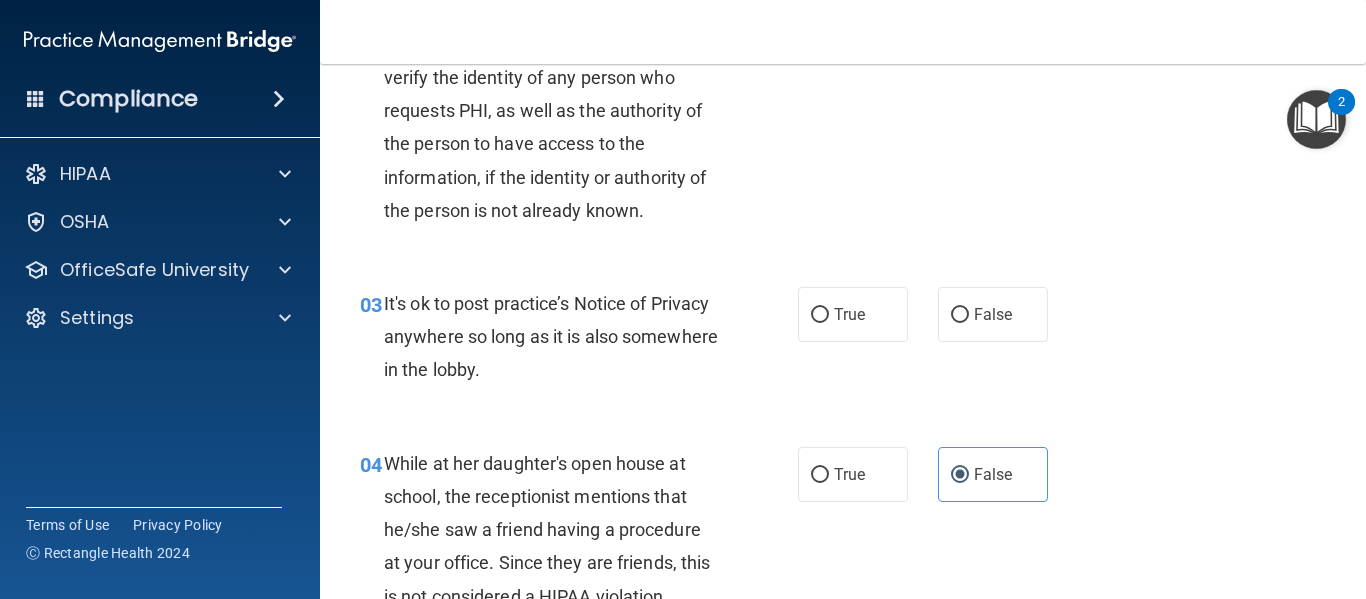 scroll, scrollTop: 403, scrollLeft: 0, axis: vertical 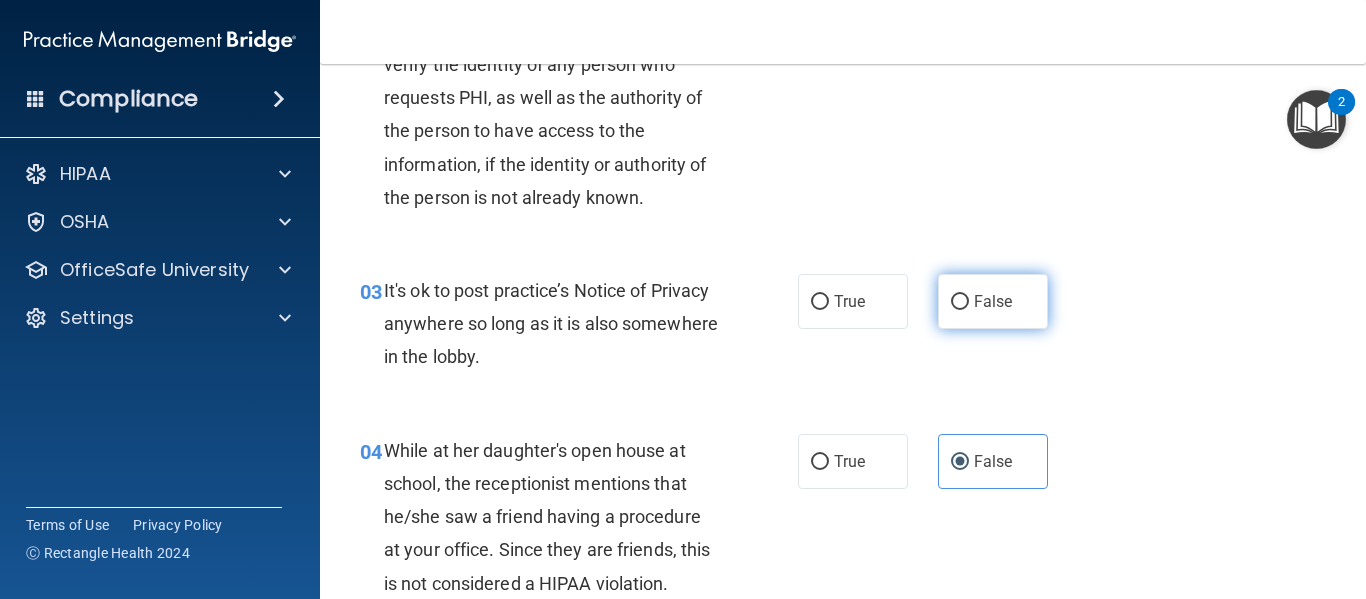 click on "False" at bounding box center (993, 301) 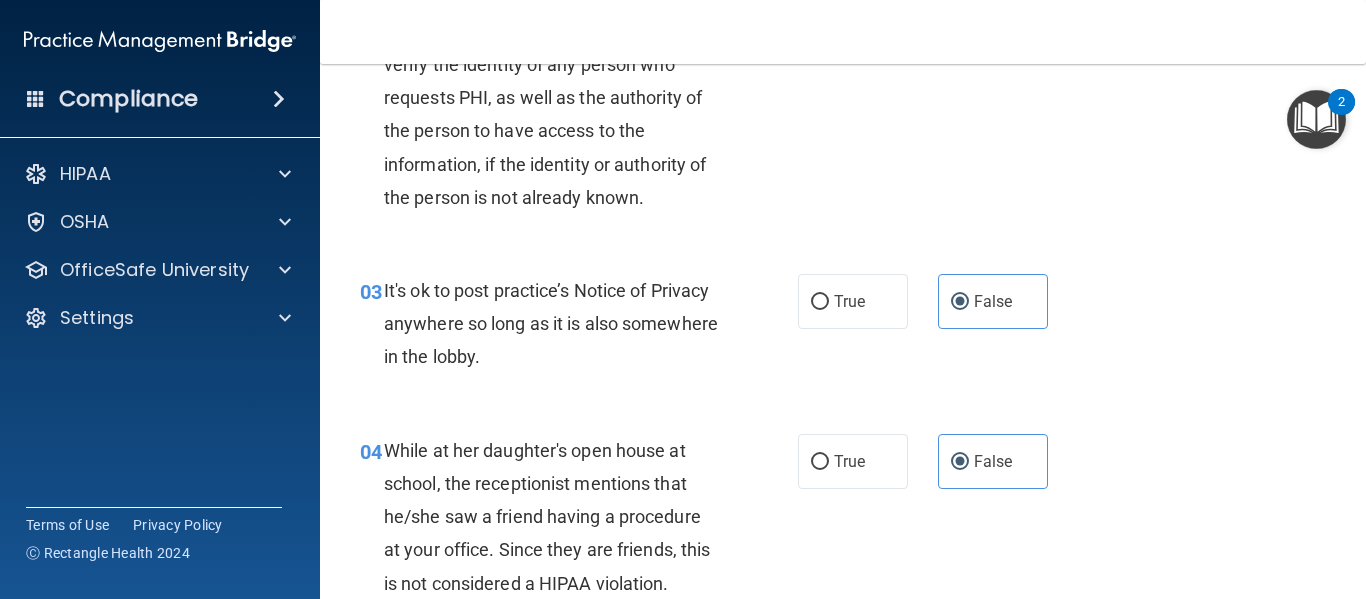 click on "03       It's ok to post  practice’s Notice of Privacy anywhere so long as it is also somewhere in the lobby.                 True           False" at bounding box center (843, 329) 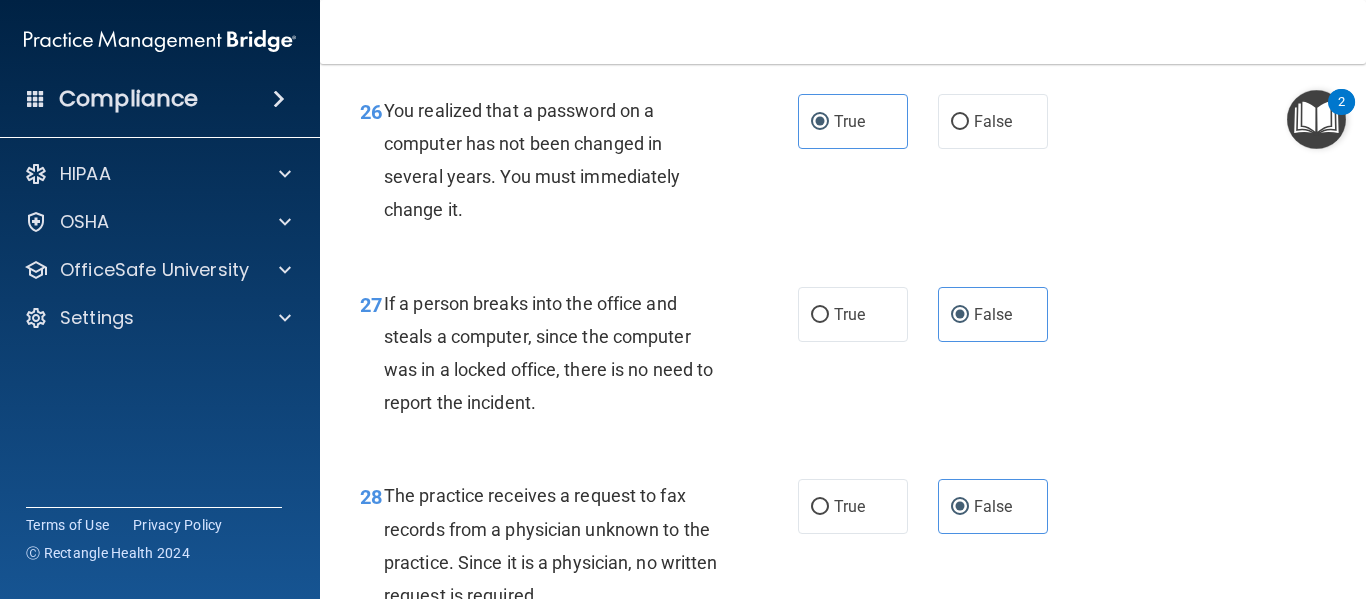 scroll, scrollTop: 5551, scrollLeft: 0, axis: vertical 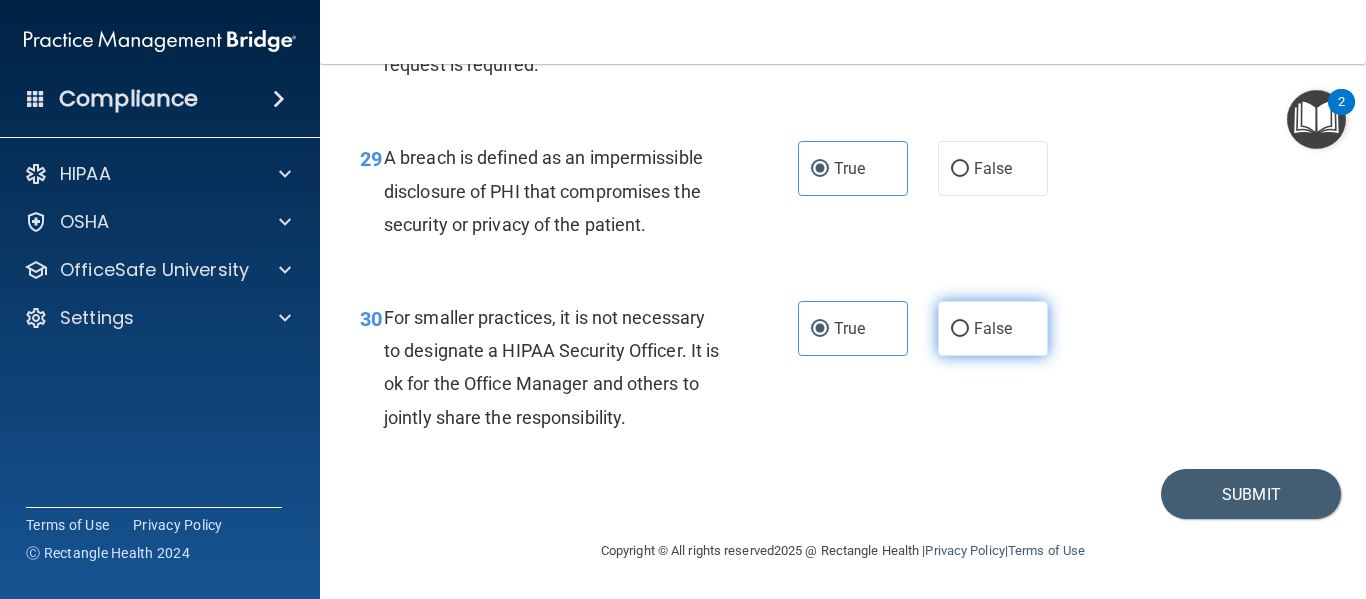 click on "False" at bounding box center (993, 328) 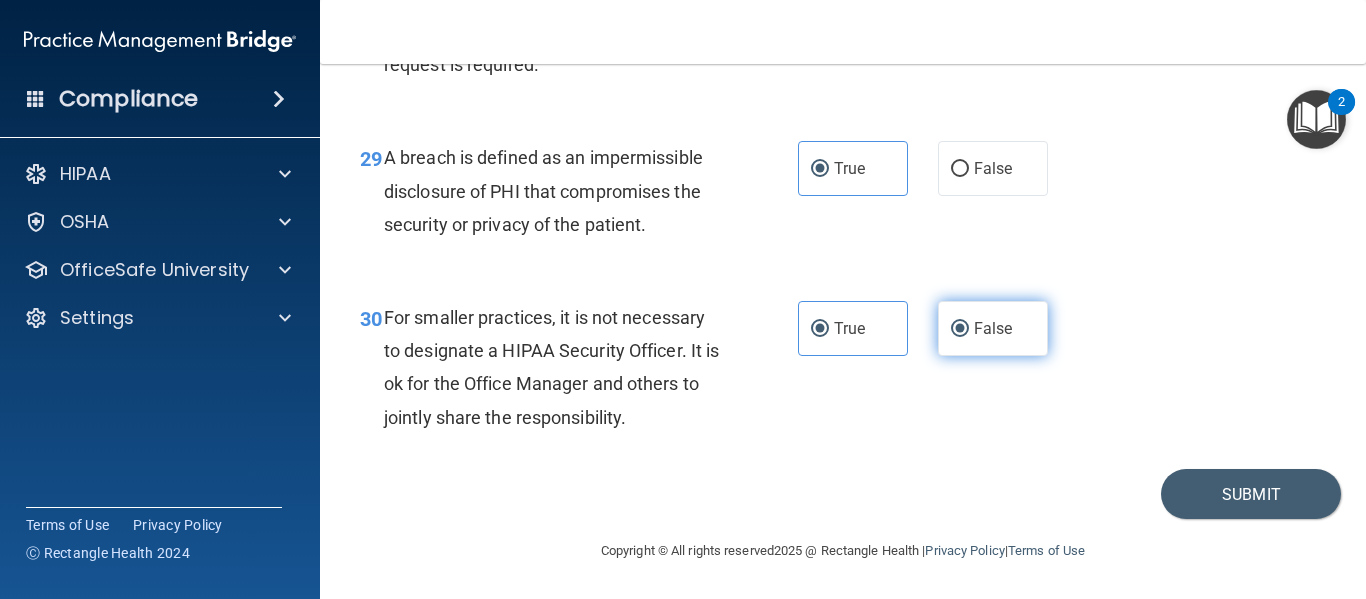 radio on "false" 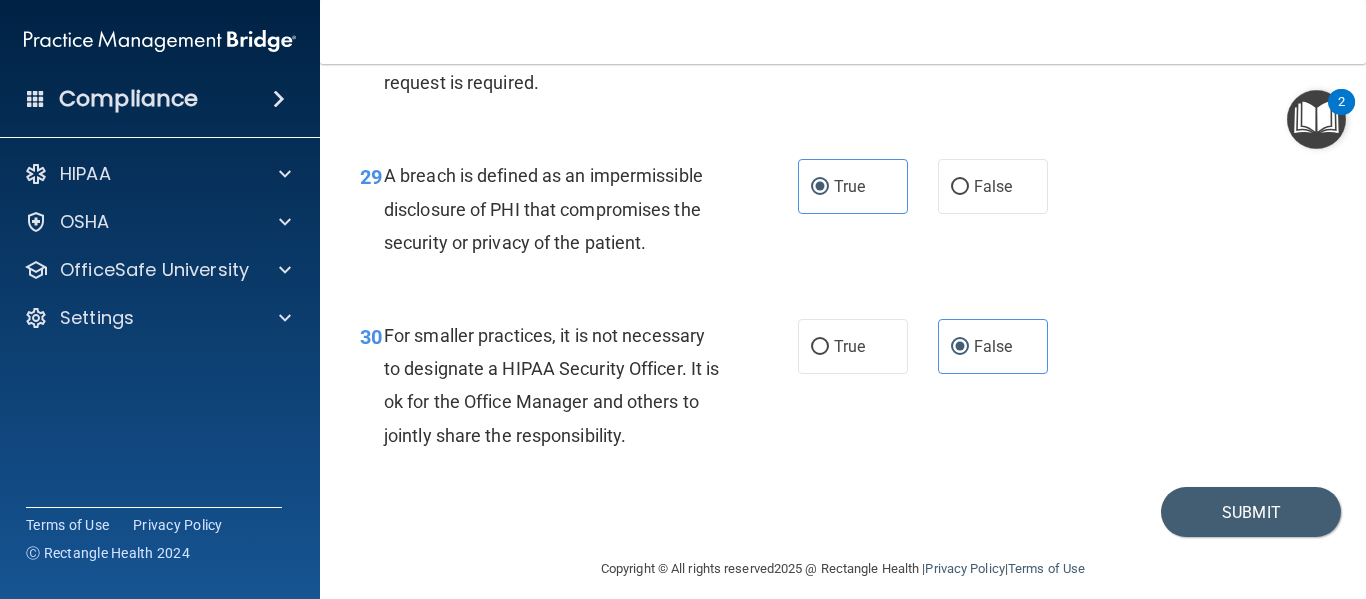 scroll, scrollTop: 5441, scrollLeft: 0, axis: vertical 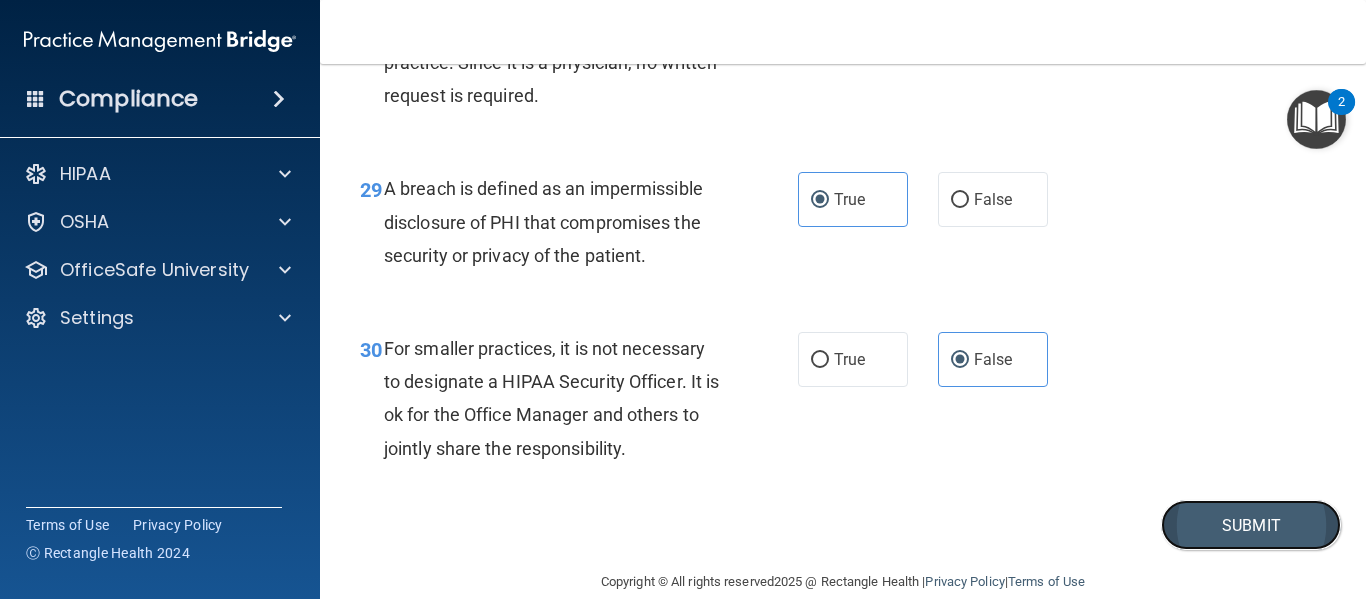 click on "Submit" at bounding box center (1251, 525) 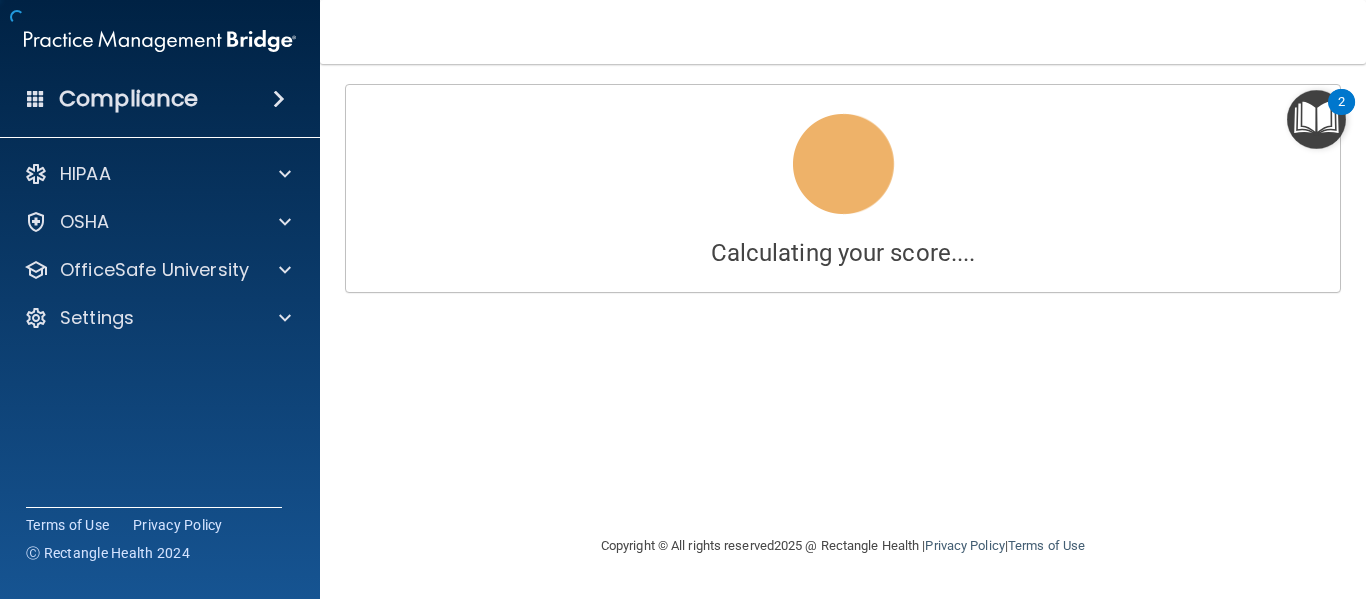 scroll, scrollTop: 0, scrollLeft: 0, axis: both 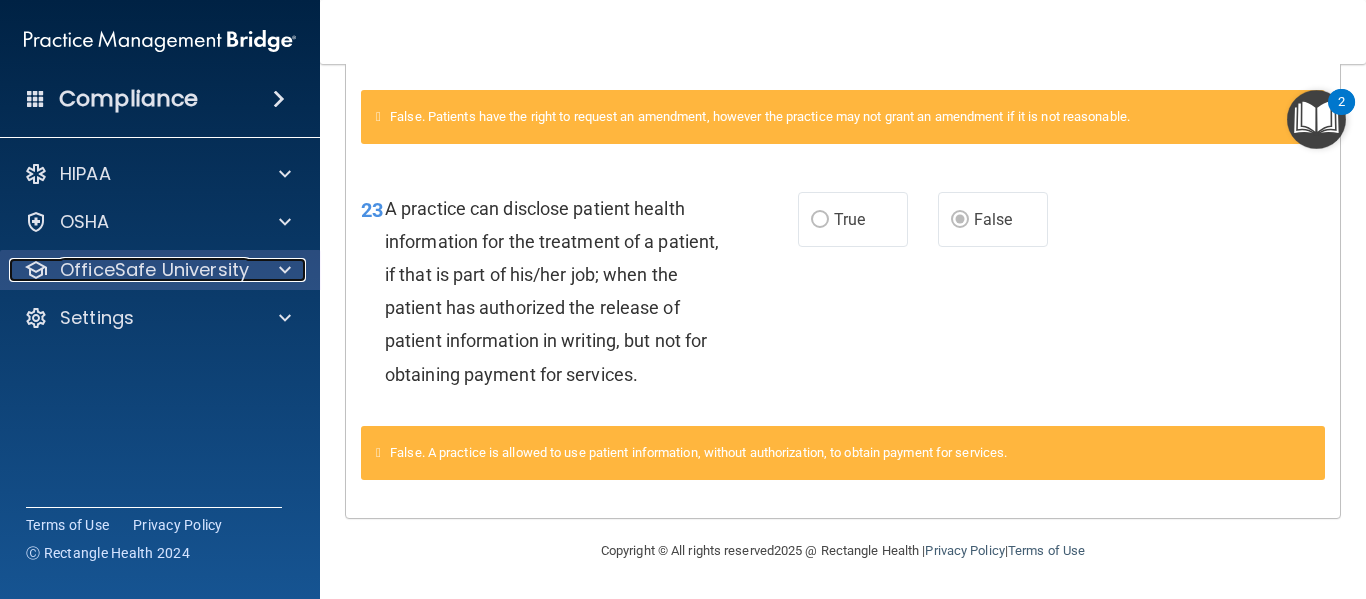 click at bounding box center [285, 270] 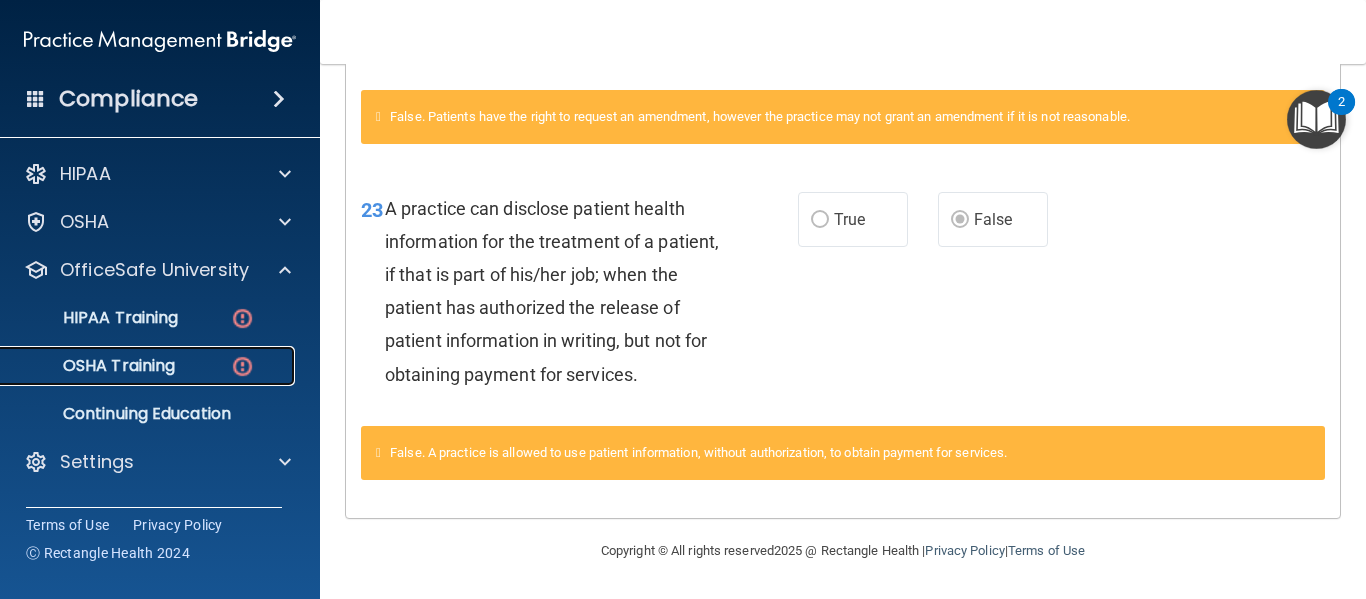 click on "OSHA Training" at bounding box center [149, 366] 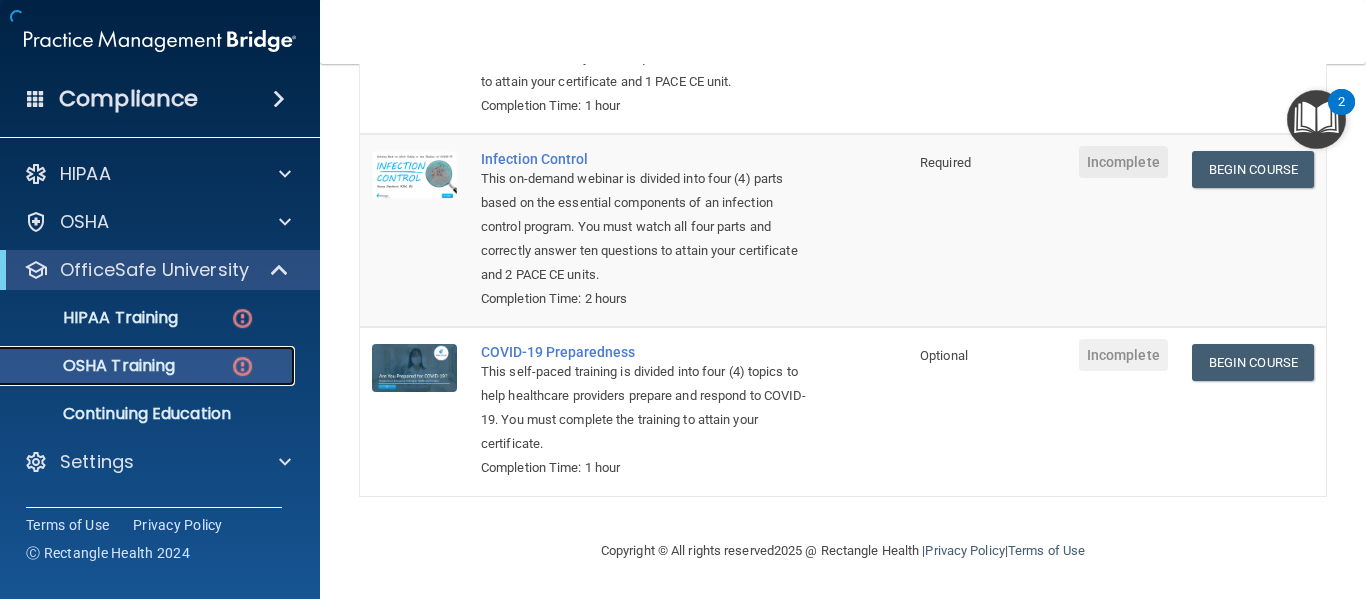 scroll, scrollTop: 561, scrollLeft: 0, axis: vertical 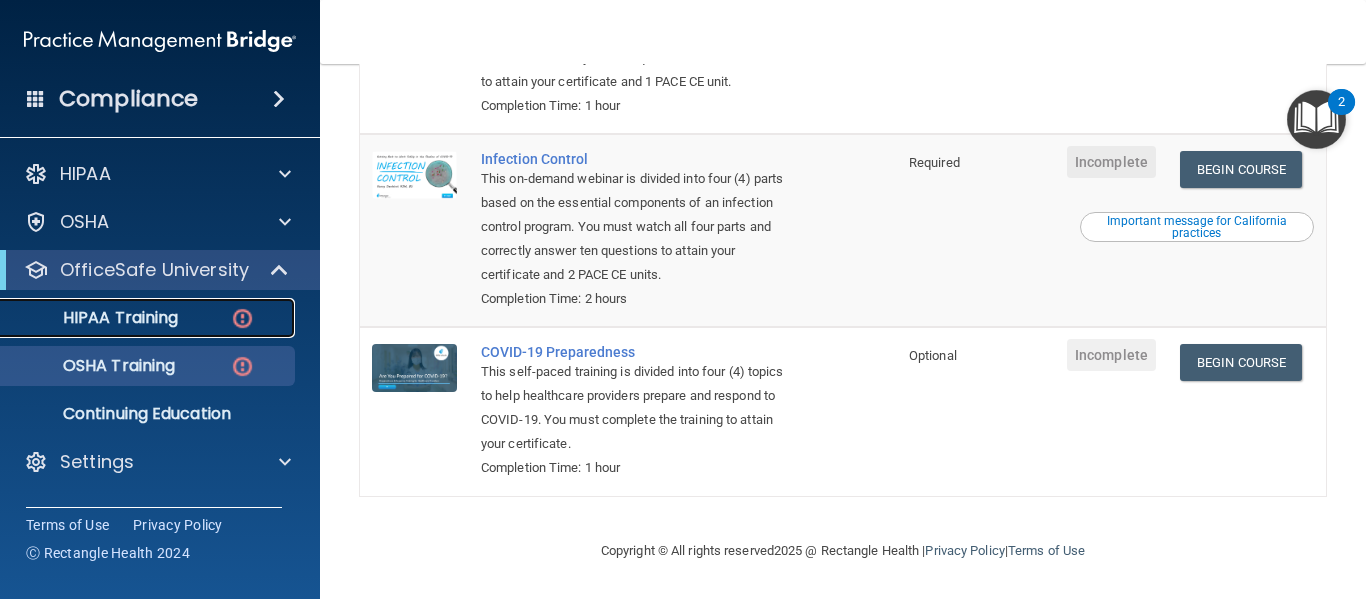 click on "HIPAA Training" at bounding box center (95, 318) 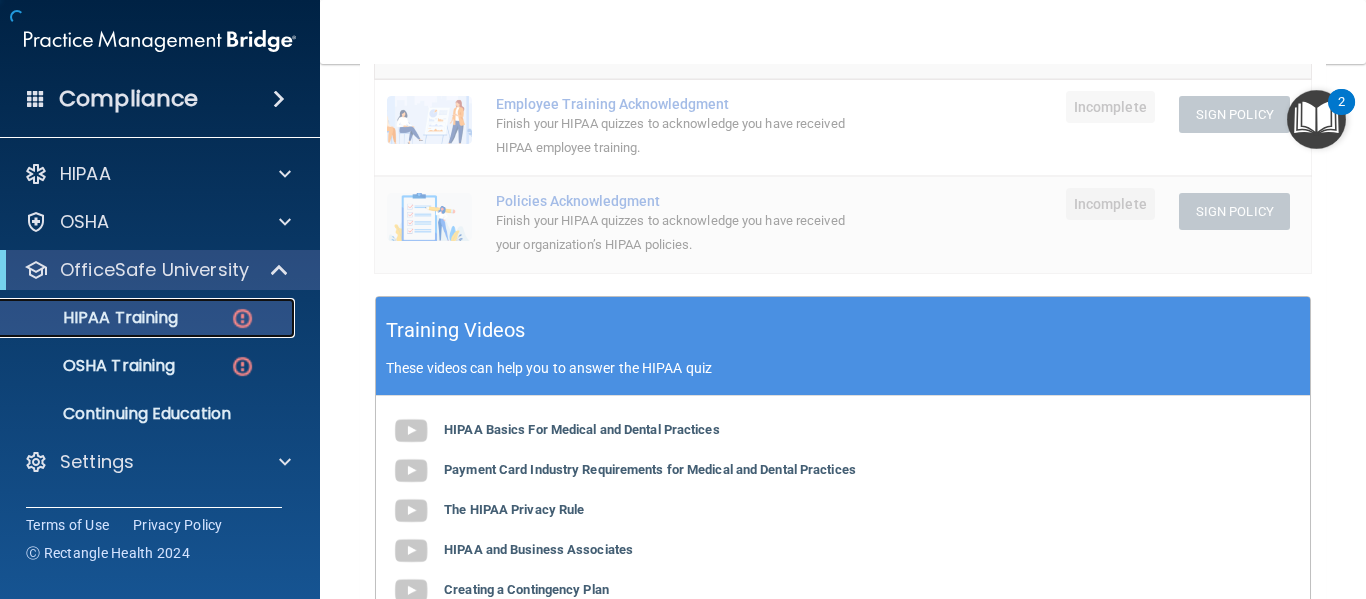 scroll, scrollTop: 881, scrollLeft: 0, axis: vertical 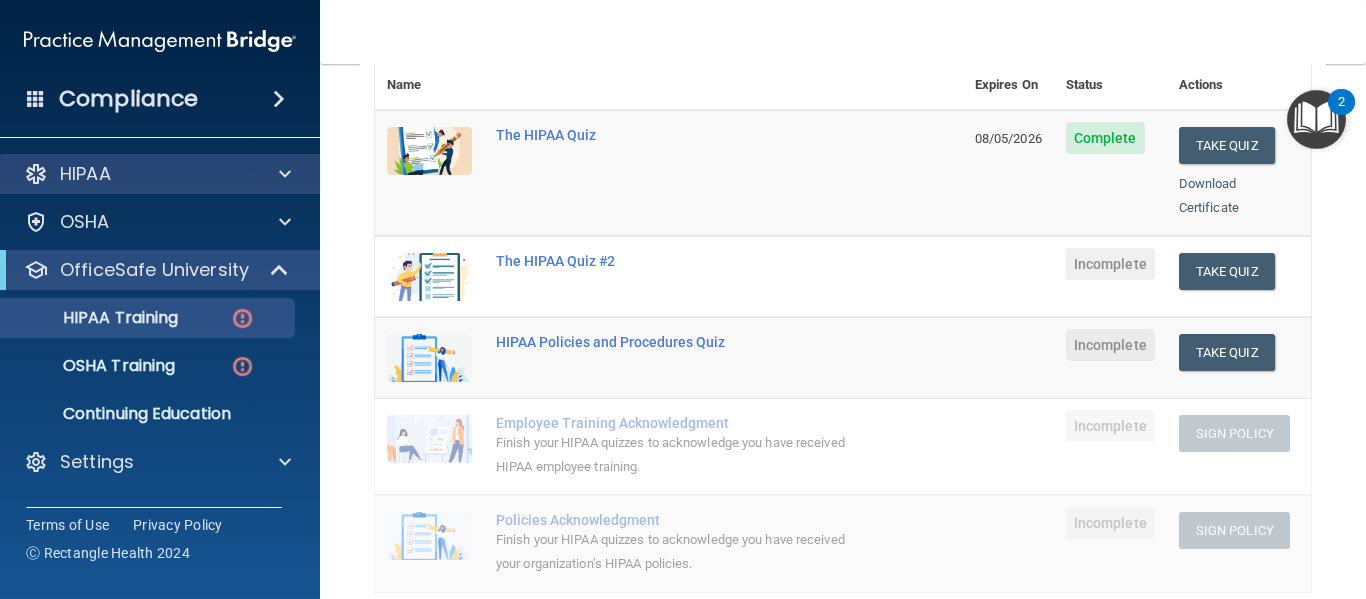 click on "HIPAA" at bounding box center [160, 174] 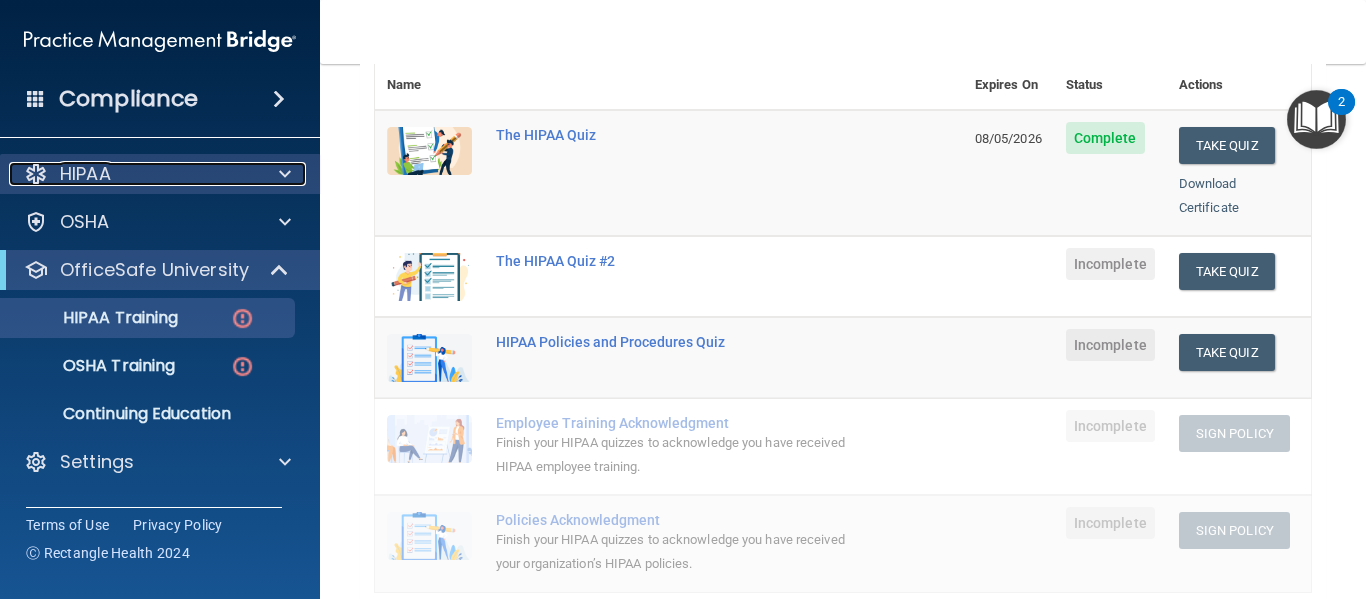 click at bounding box center (282, 174) 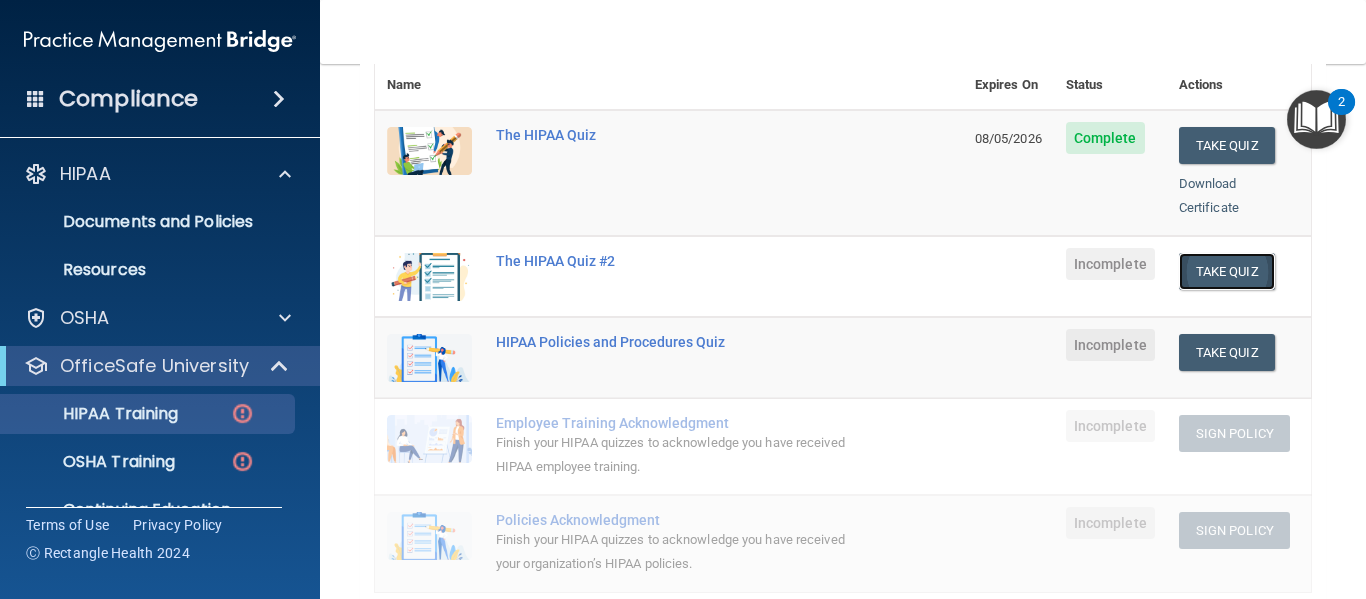 click on "Take Quiz" at bounding box center (1227, 271) 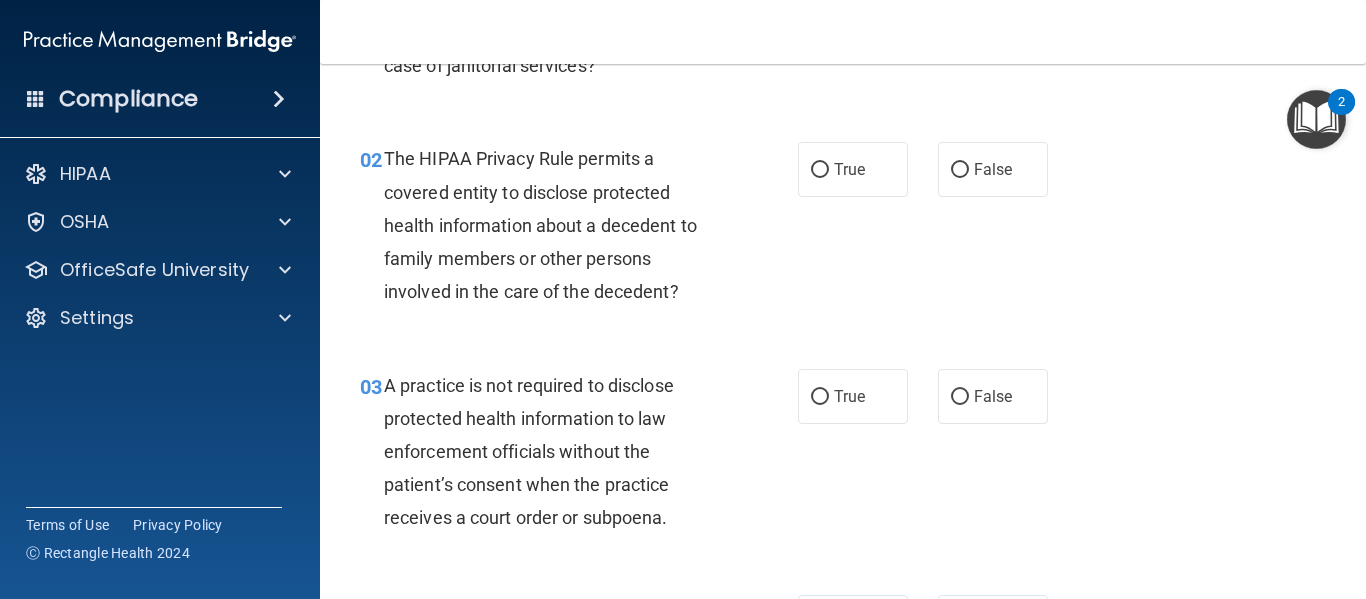 click on "03       A practice is not required to disclose protected health information to law enforcement officials without the patient’s consent when the practice receives  a court order or subpoena.                 True           False" at bounding box center (843, 457) 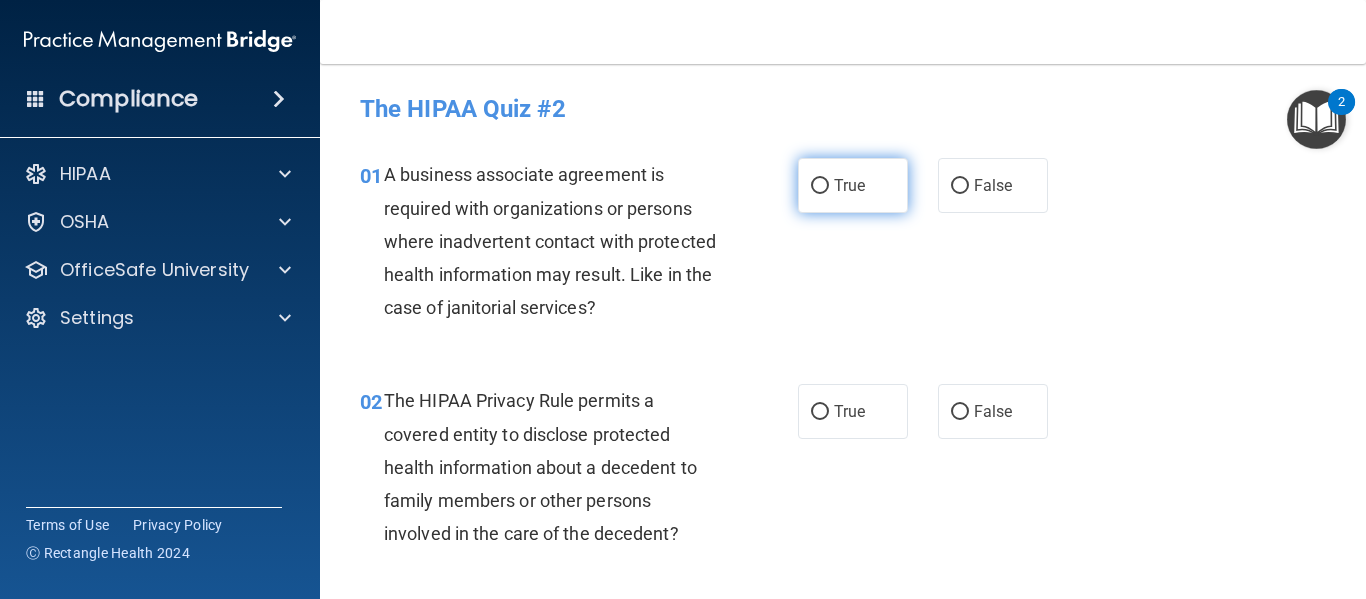 click on "True" at bounding box center (853, 185) 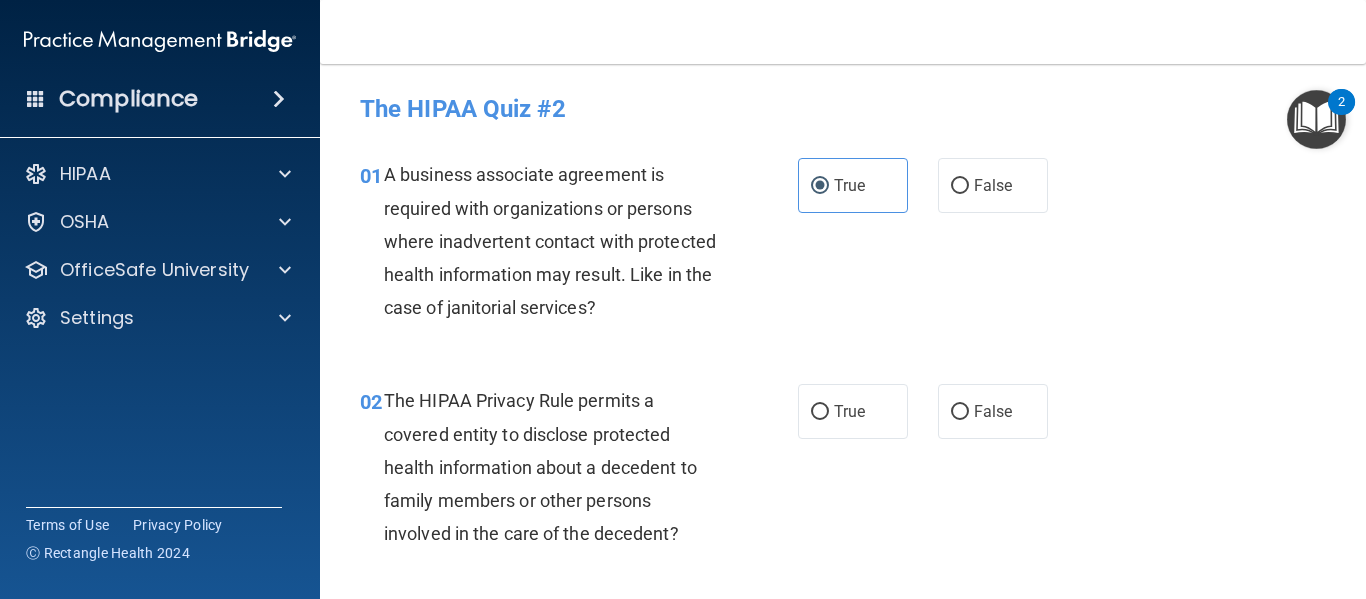 click on "01       A business associate agreement is required with organizations or persons where inadvertent contact with protected health information may result.  Like in the case of janitorial services?                 True           False" at bounding box center [843, 246] 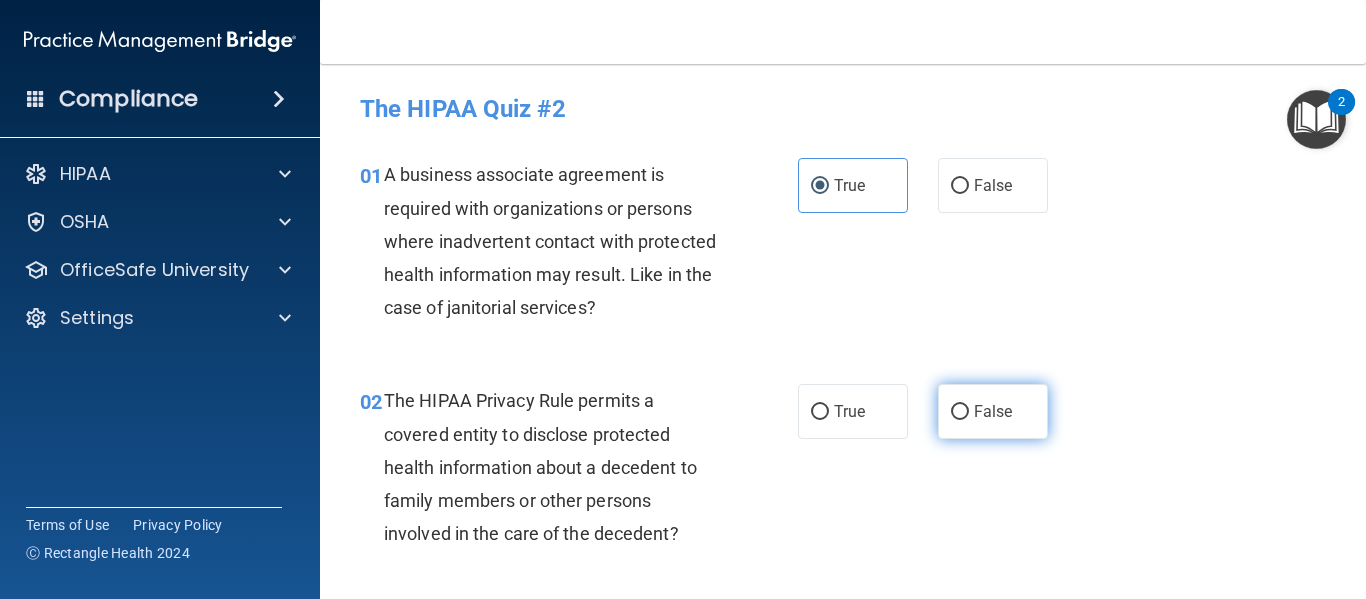click on "False" at bounding box center [993, 411] 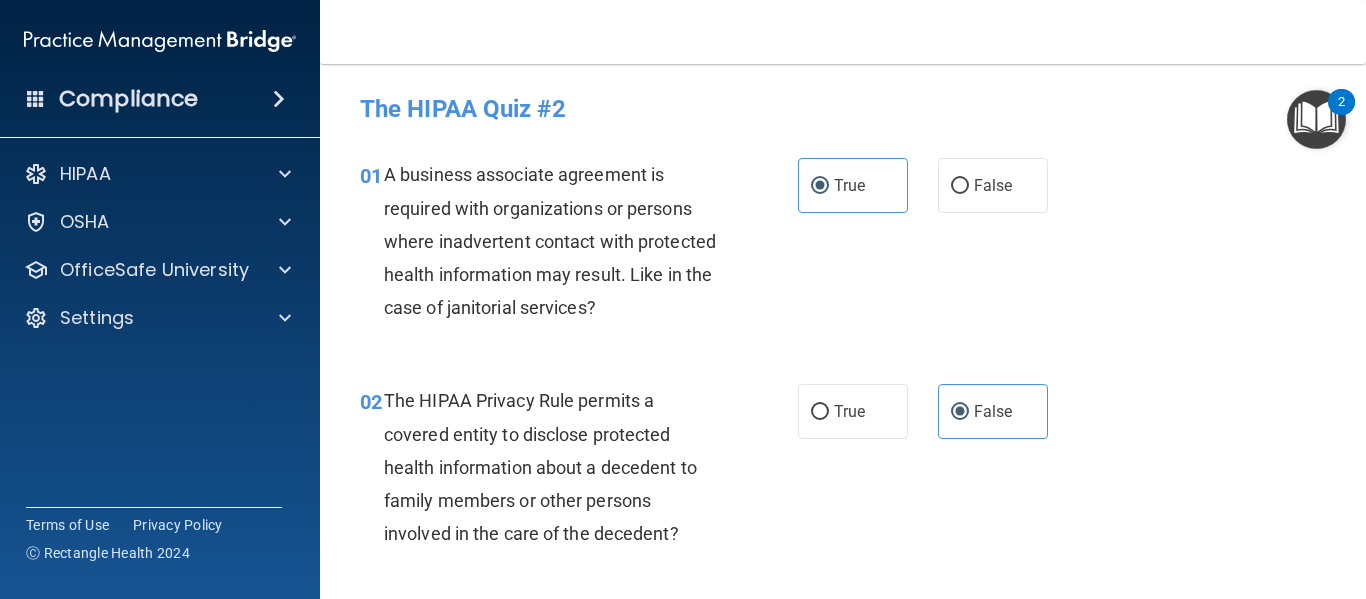 click on "01       A business associate agreement is required with organizations or persons where inadvertent contact with protected health information may result.  Like in the case of janitorial services?                 True           False" at bounding box center (843, 246) 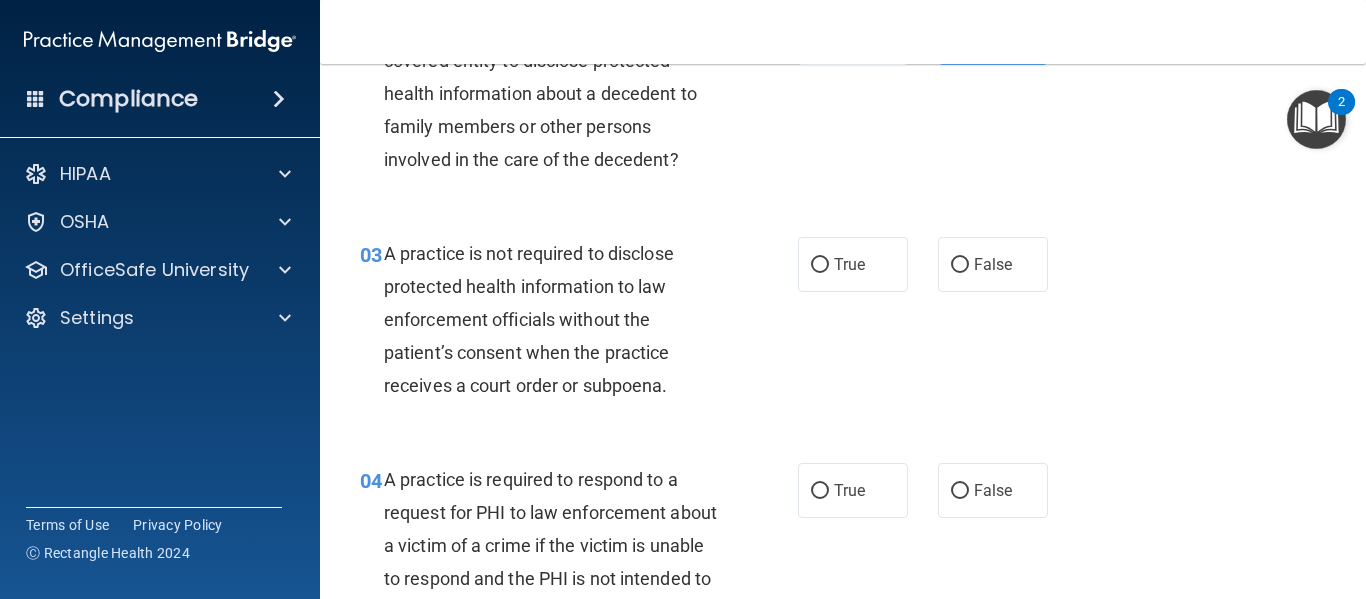 scroll, scrollTop: 470, scrollLeft: 0, axis: vertical 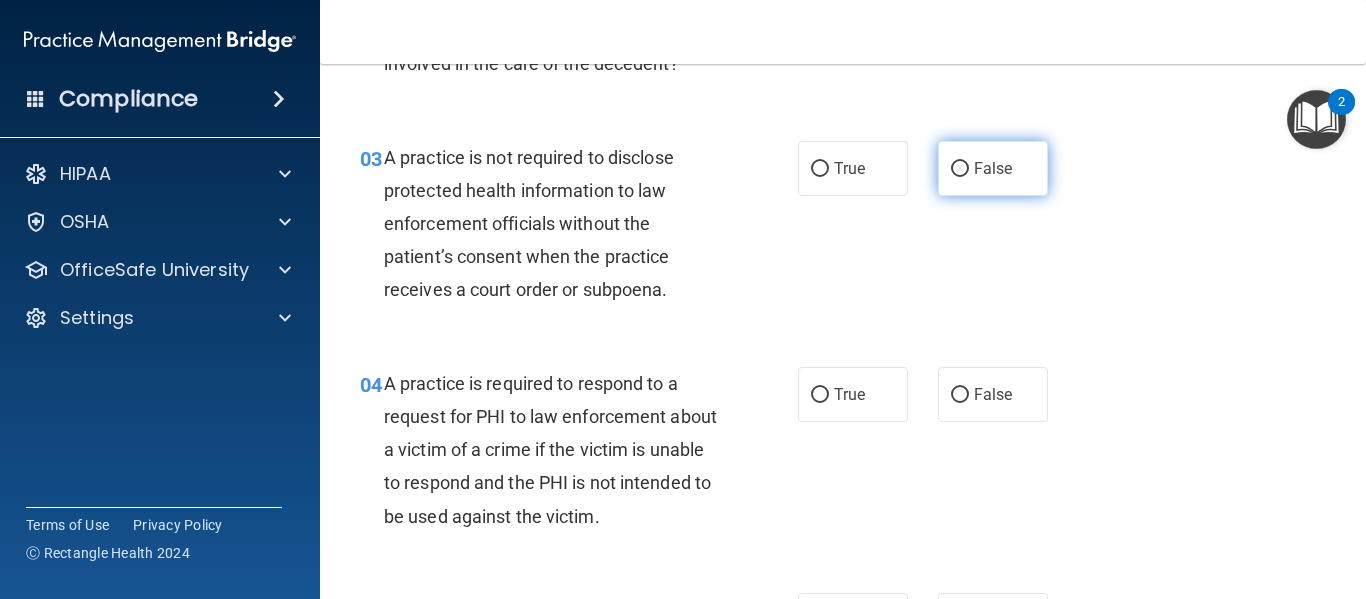 click on "False" at bounding box center [993, 168] 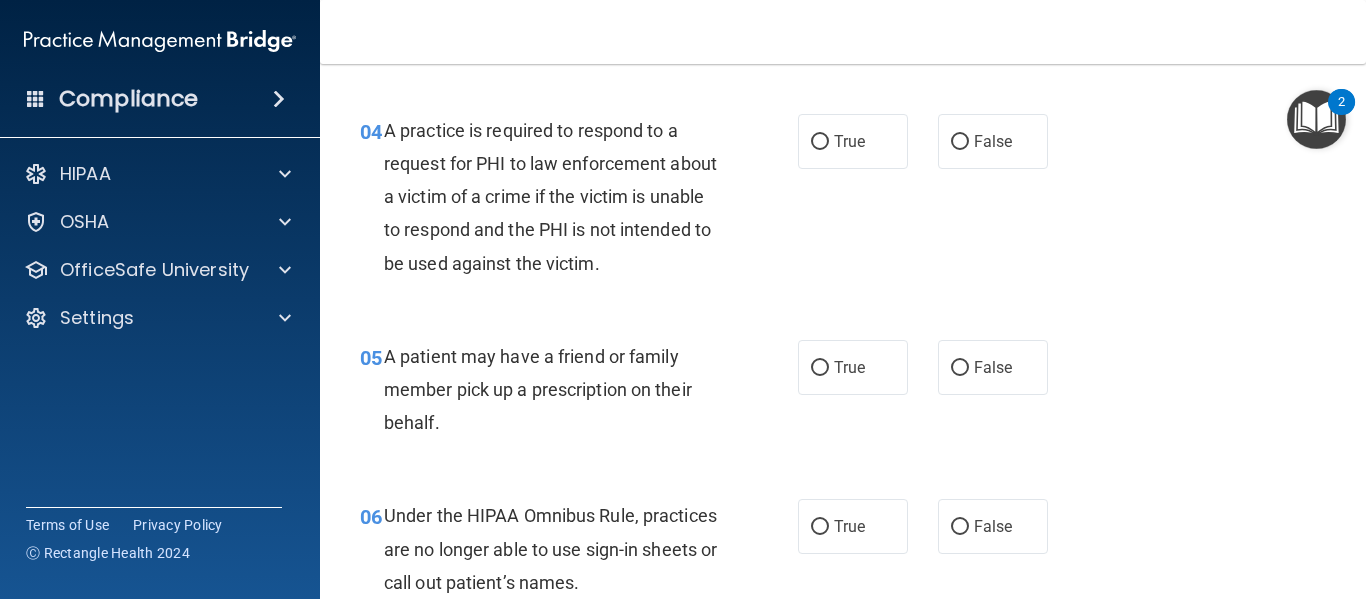 scroll, scrollTop: 747, scrollLeft: 0, axis: vertical 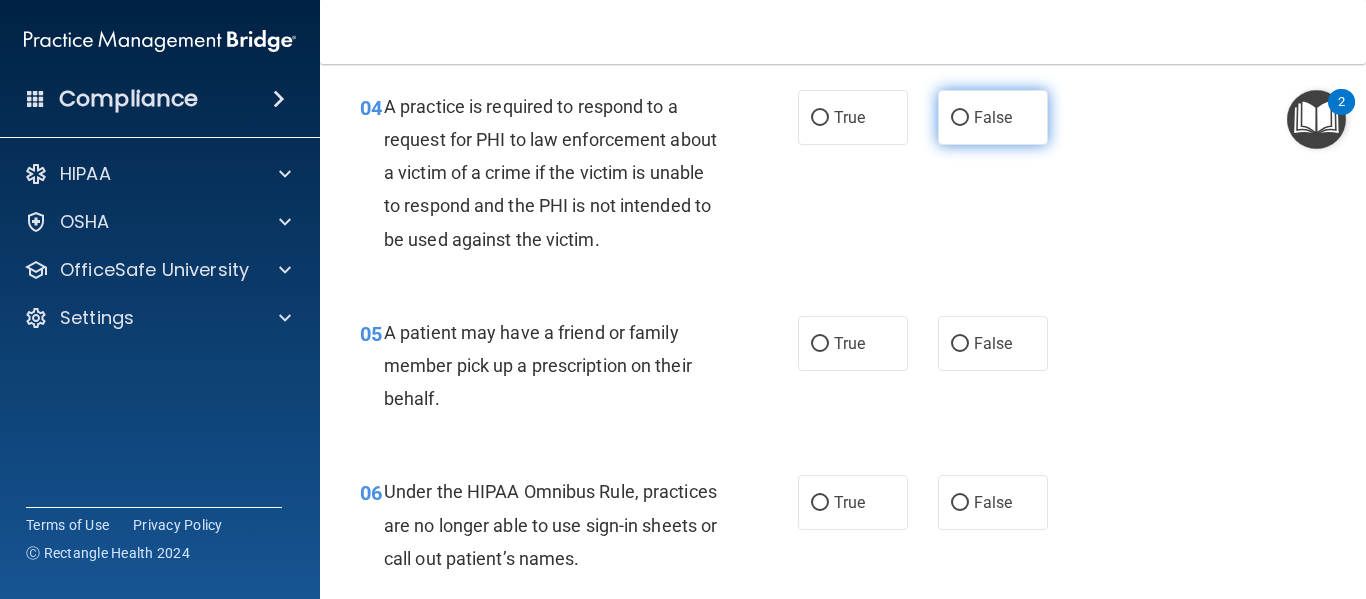 click on "False" at bounding box center [993, 117] 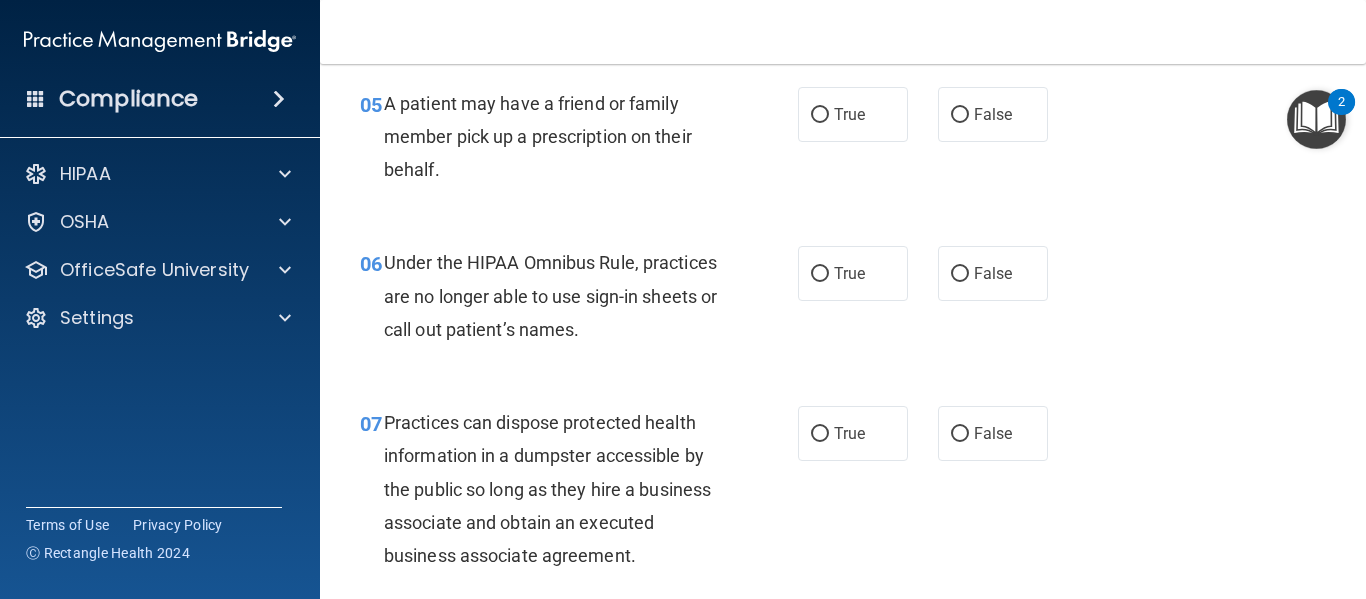 scroll, scrollTop: 988, scrollLeft: 0, axis: vertical 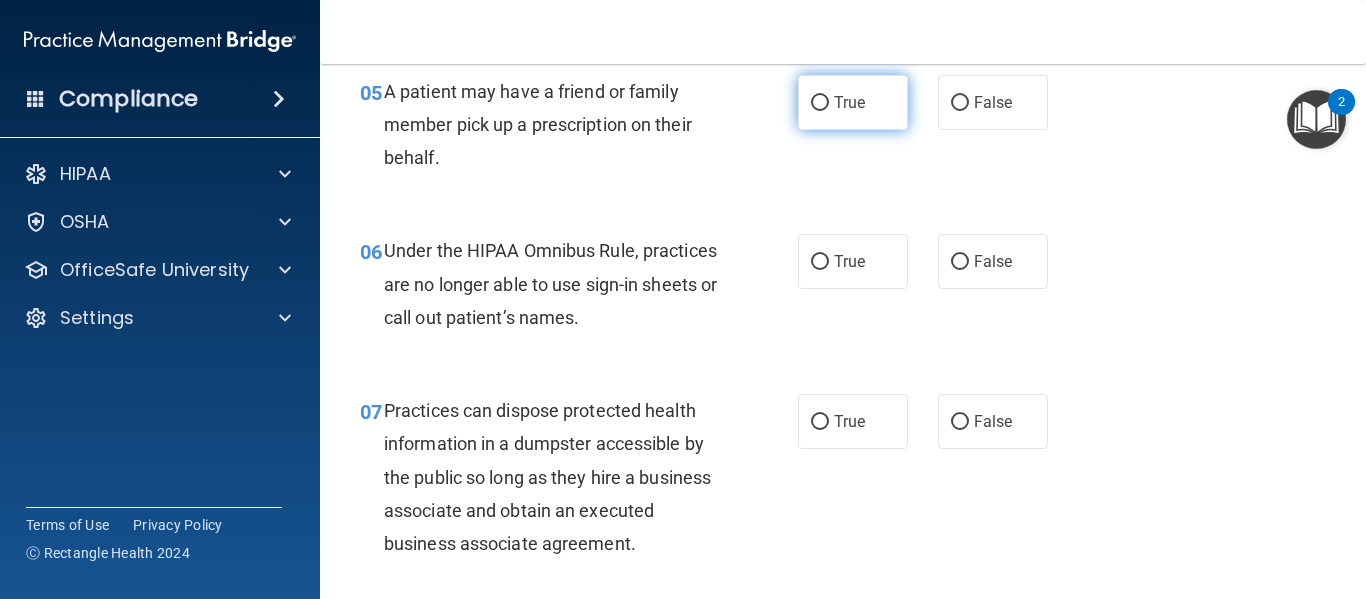 click on "True" at bounding box center (853, 102) 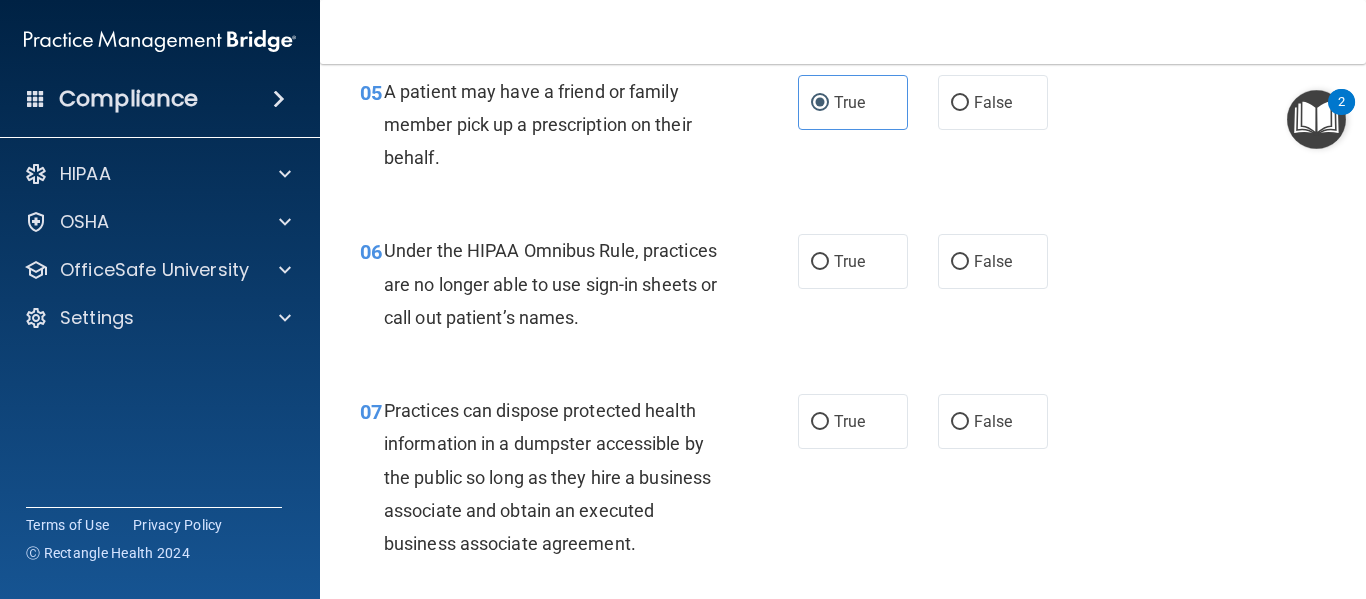 drag, startPoint x: 1138, startPoint y: 247, endPoint x: 590, endPoint y: 301, distance: 550.6542 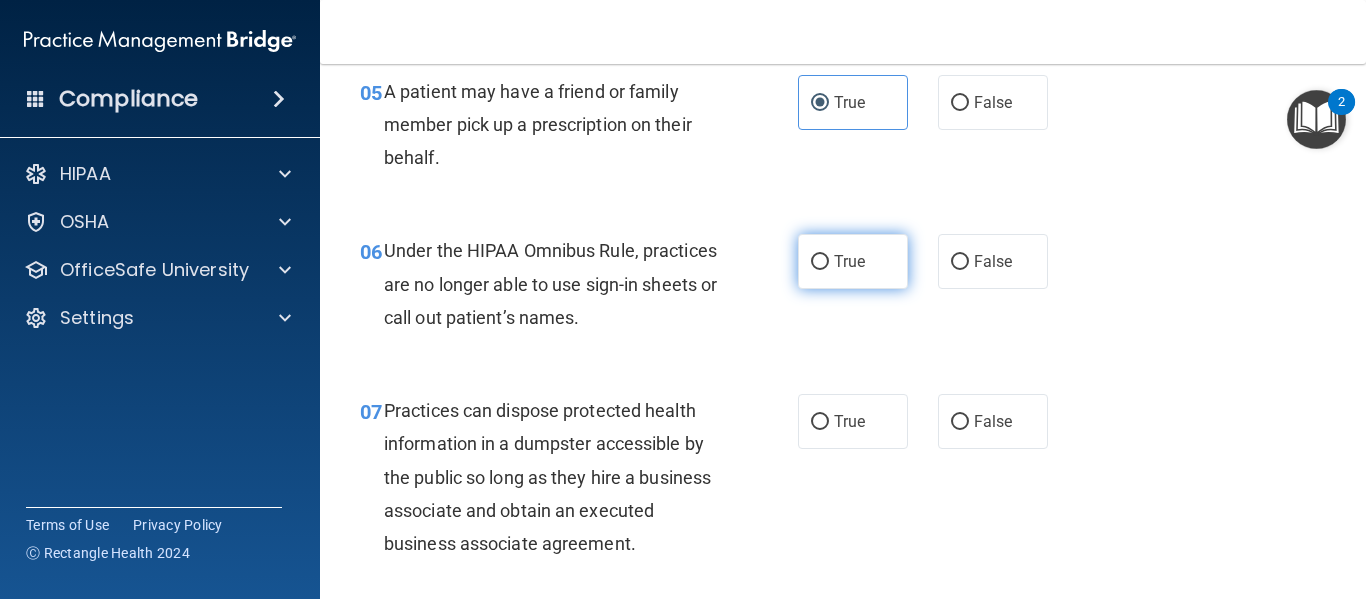 click on "True" at bounding box center (849, 261) 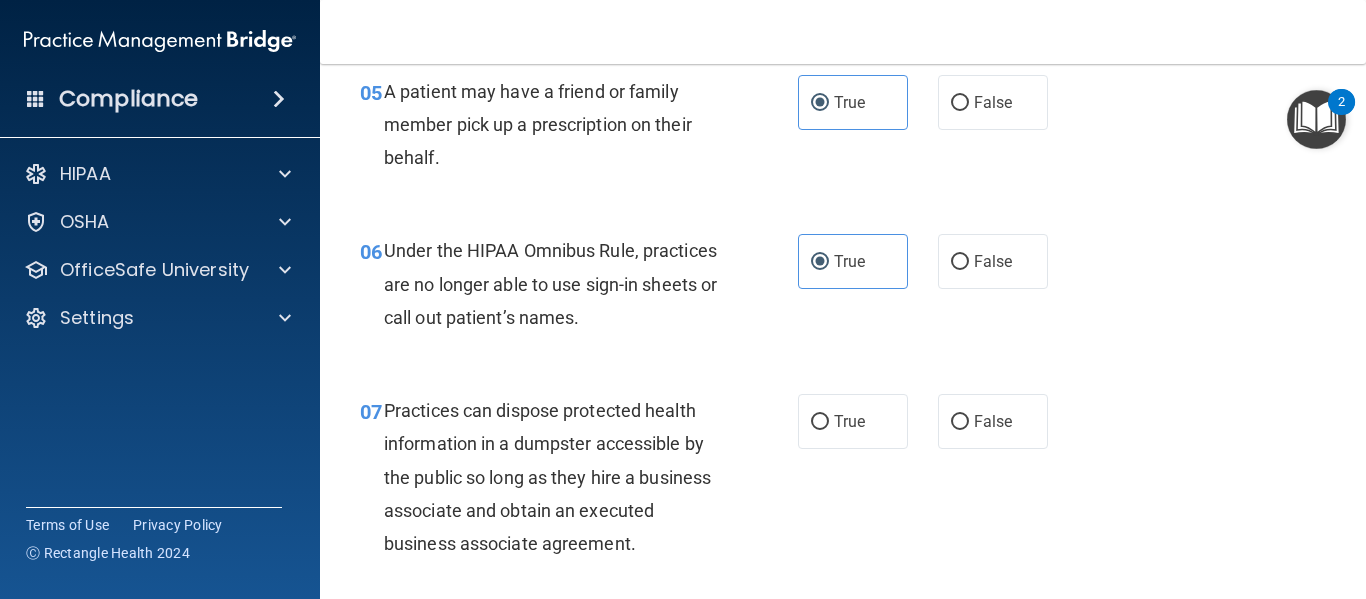 click on "06       Under the HIPAA Omnibus Rule, practices are no longer able to use sign-in sheets or call out patient’s names.                 True           False" at bounding box center (843, 289) 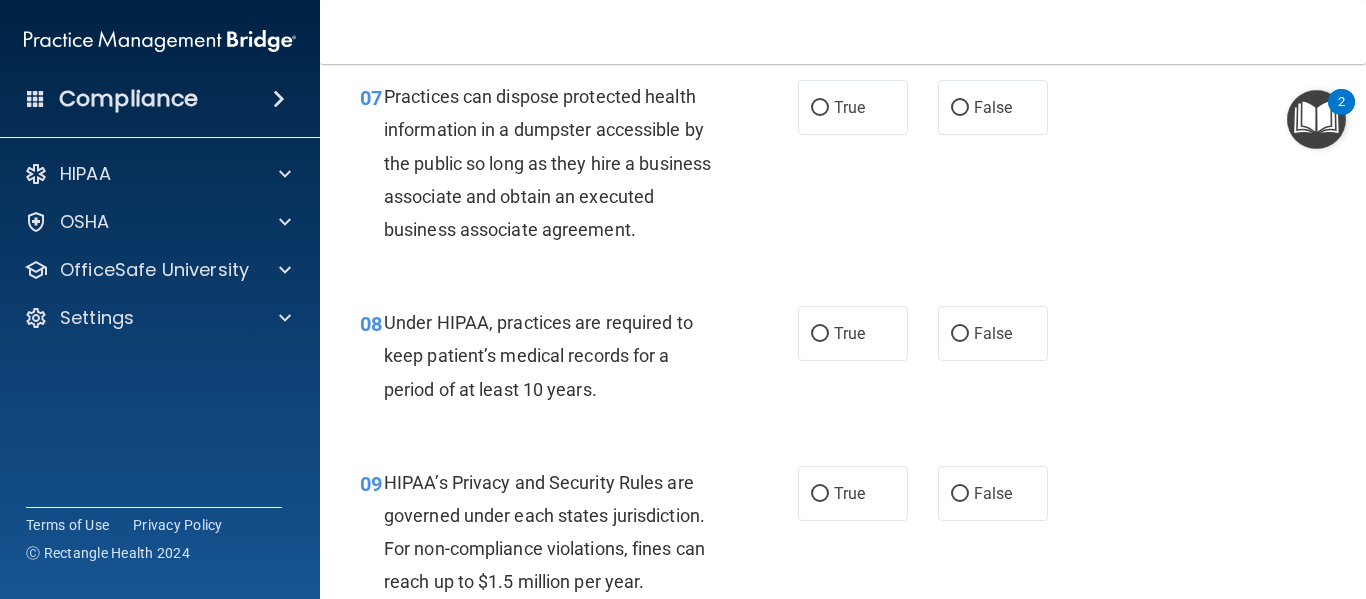 scroll, scrollTop: 1266, scrollLeft: 0, axis: vertical 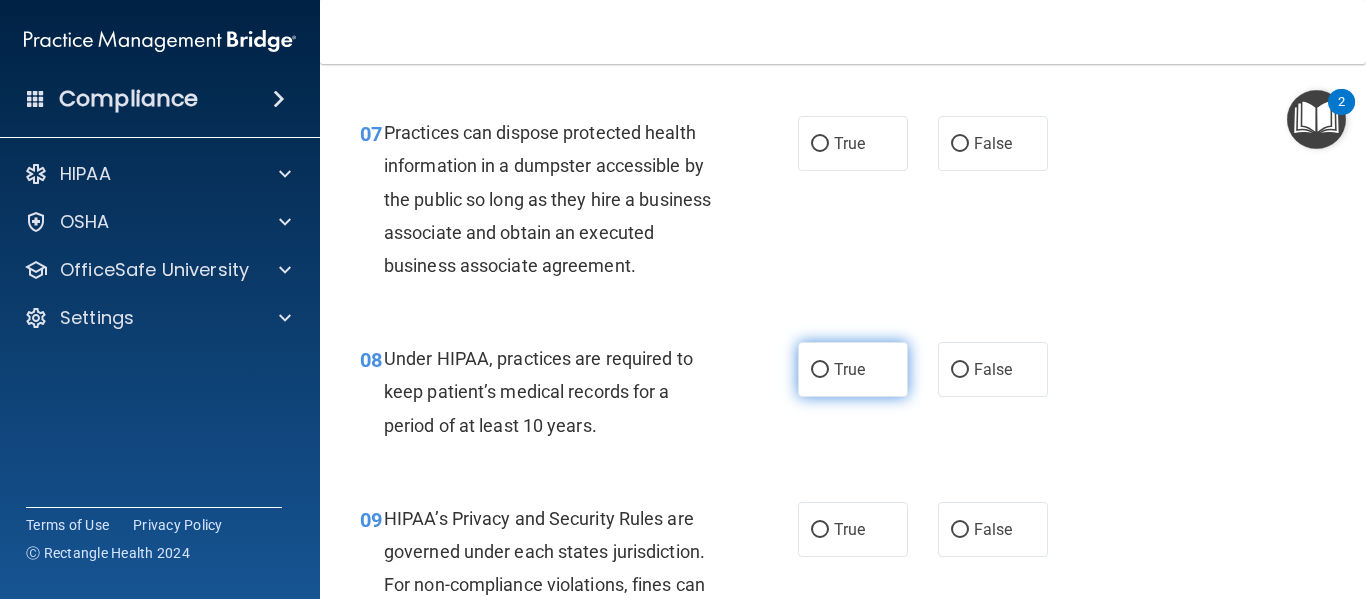 click on "True" at bounding box center [849, 369] 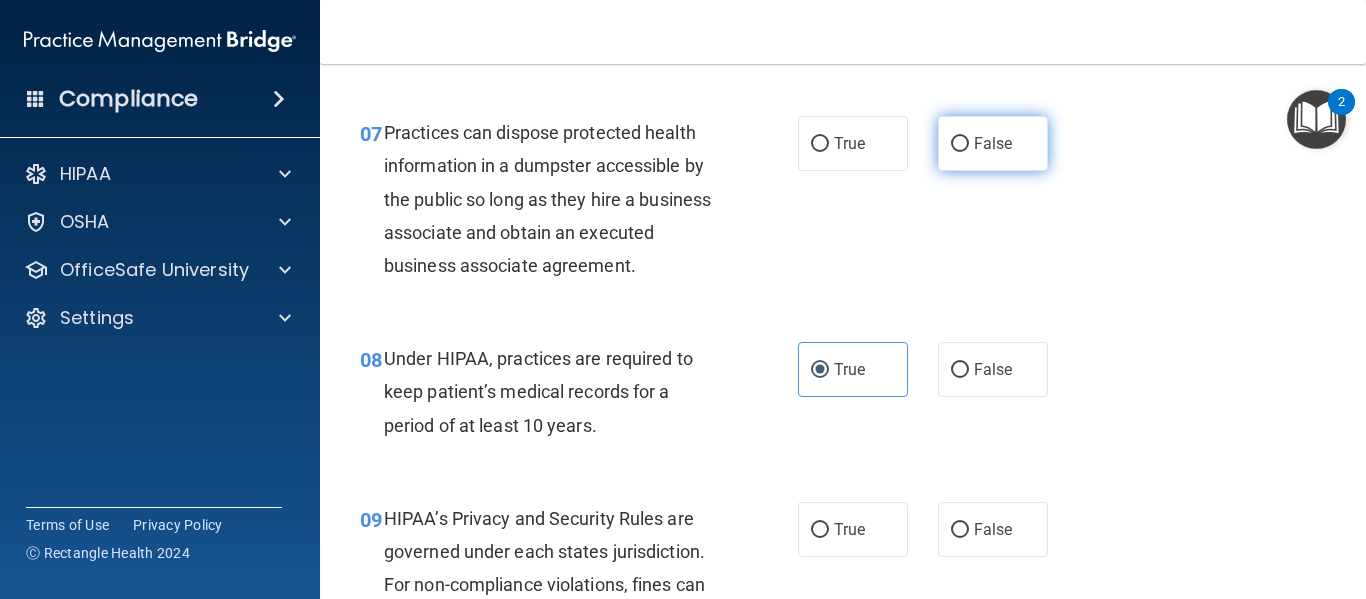 click on "False" at bounding box center [993, 143] 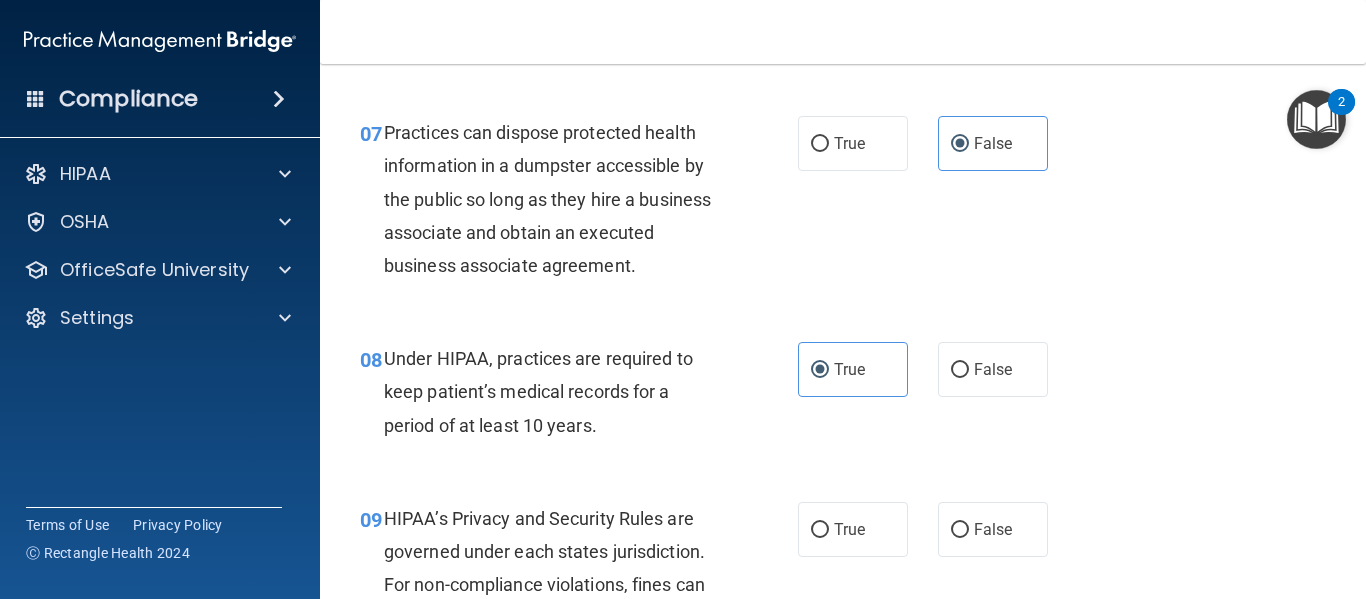 scroll, scrollTop: 1290, scrollLeft: 0, axis: vertical 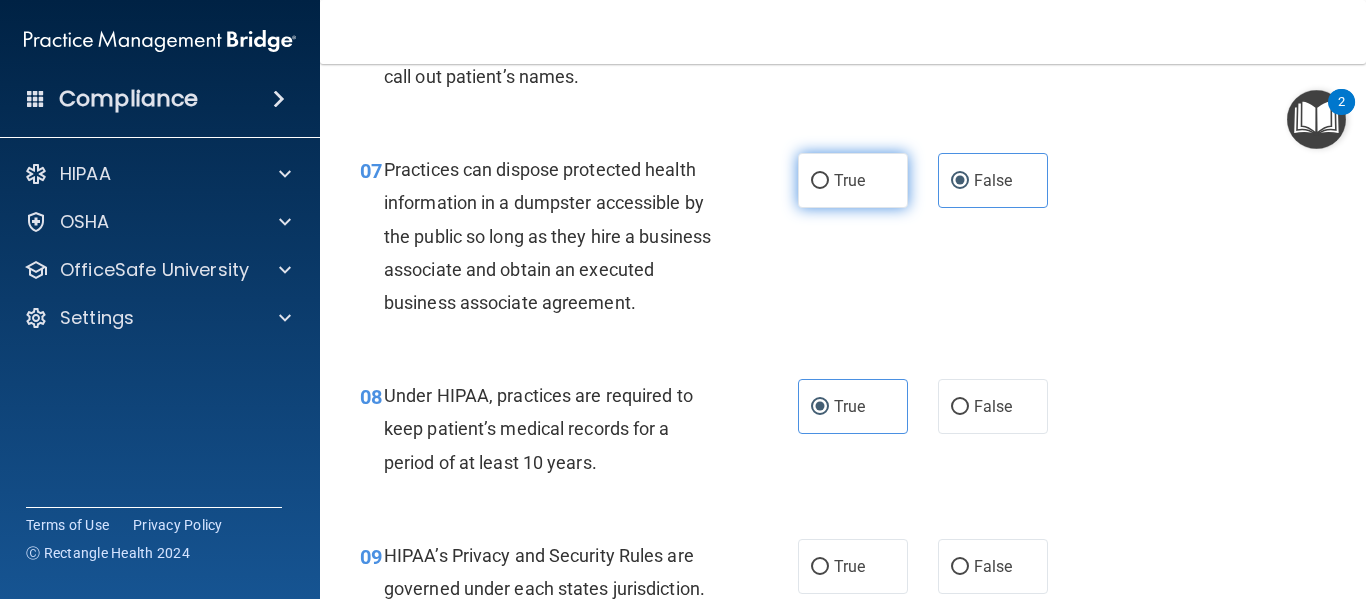 click on "True" at bounding box center [849, 180] 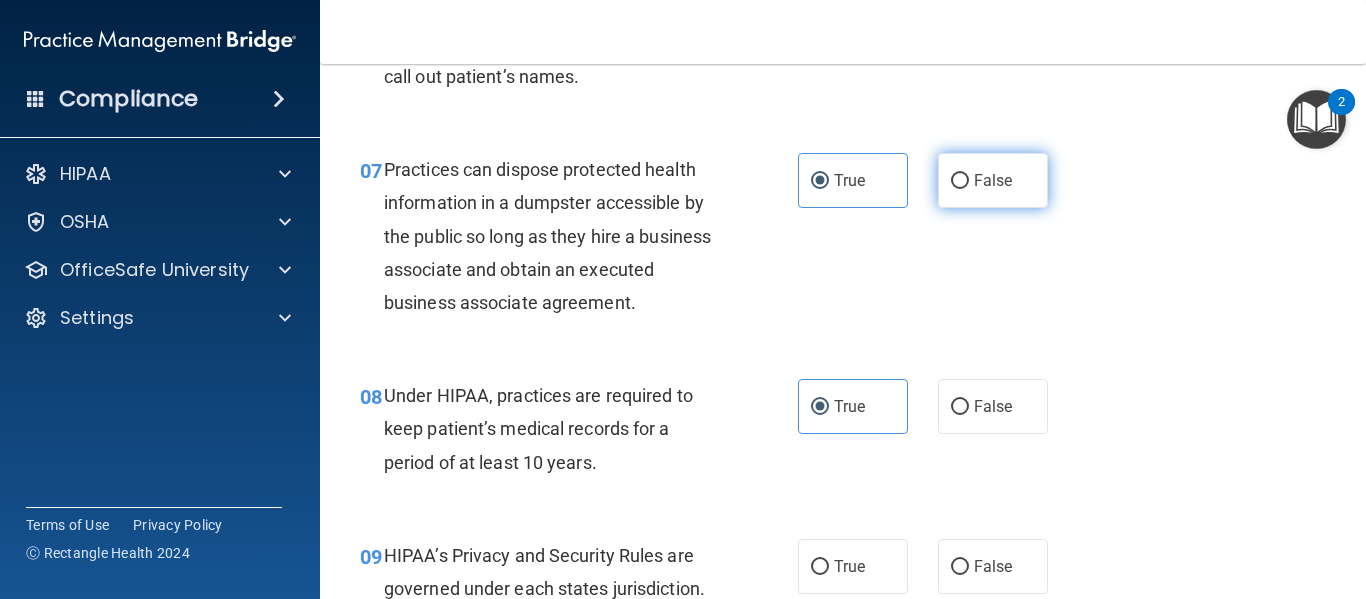 click on "False" at bounding box center [993, 180] 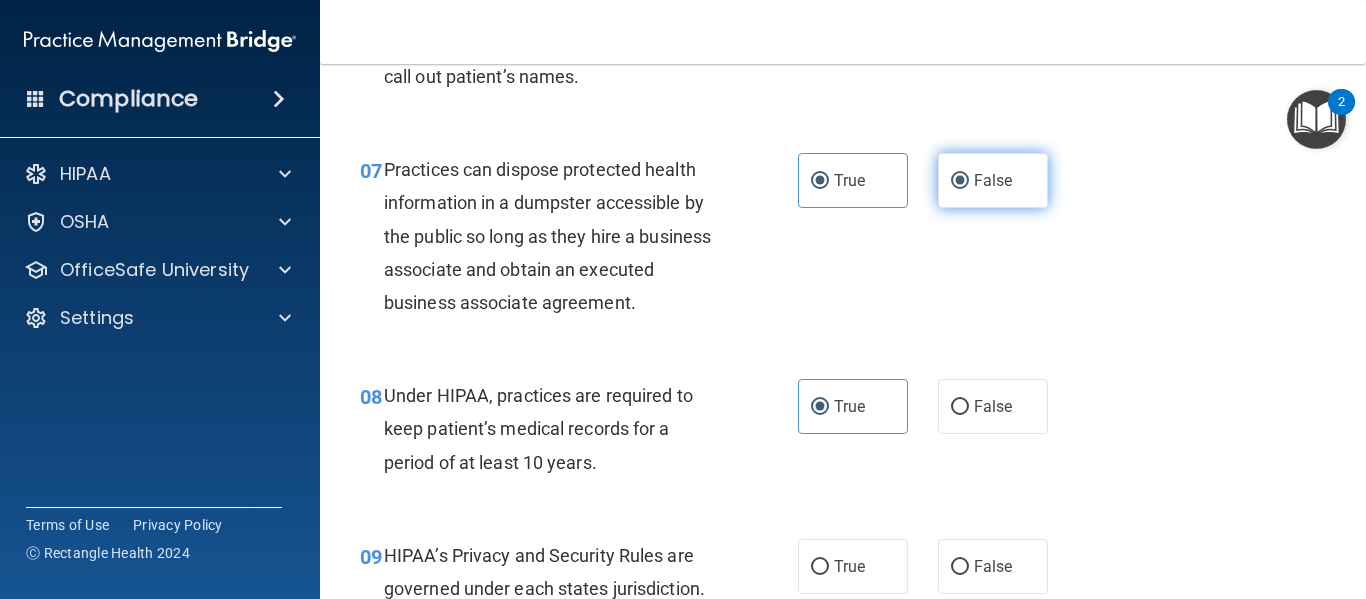 radio on "false" 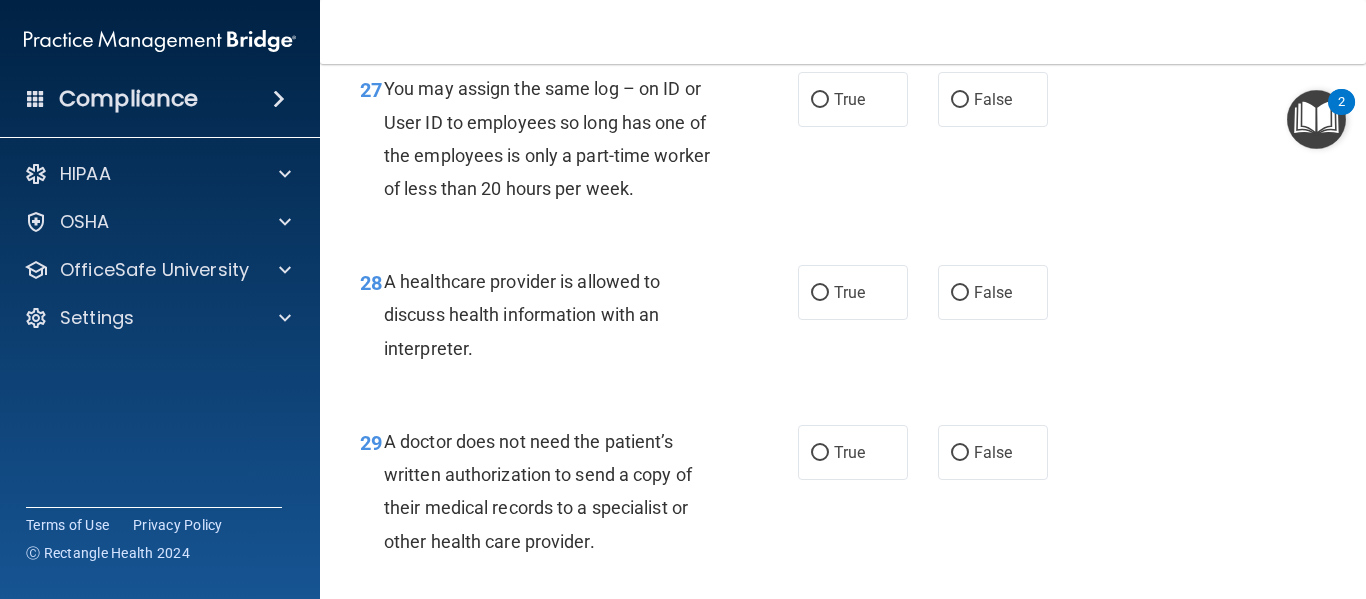 scroll, scrollTop: 5484, scrollLeft: 0, axis: vertical 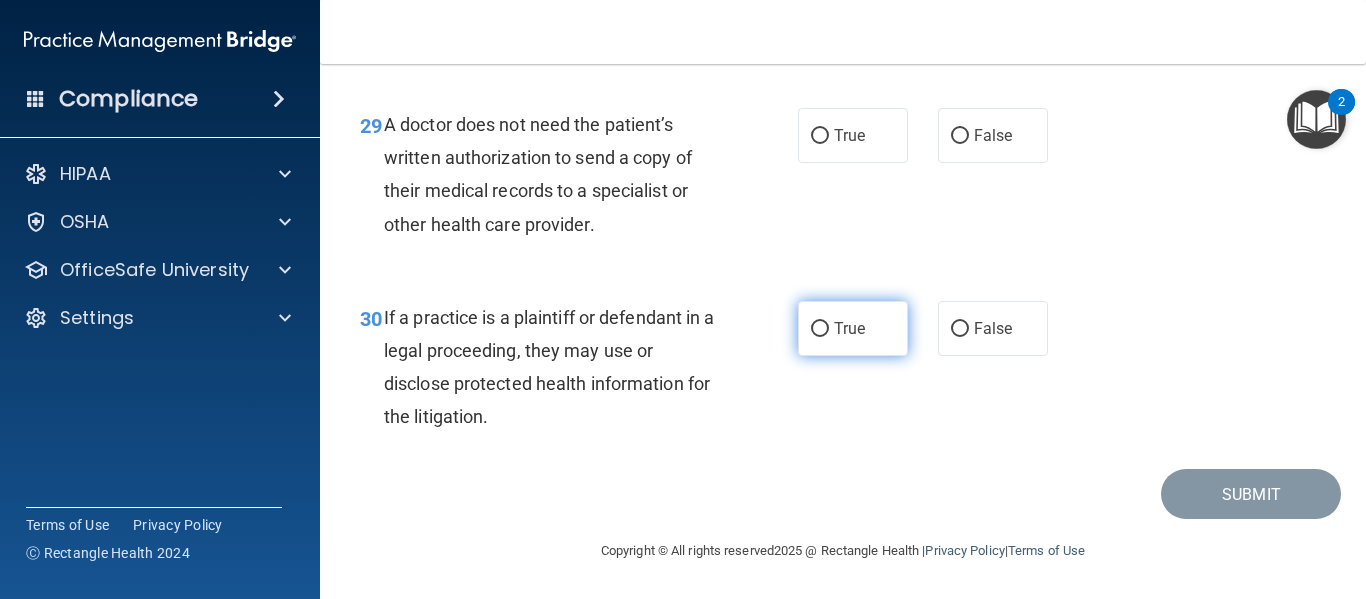 click on "True" at bounding box center [820, 329] 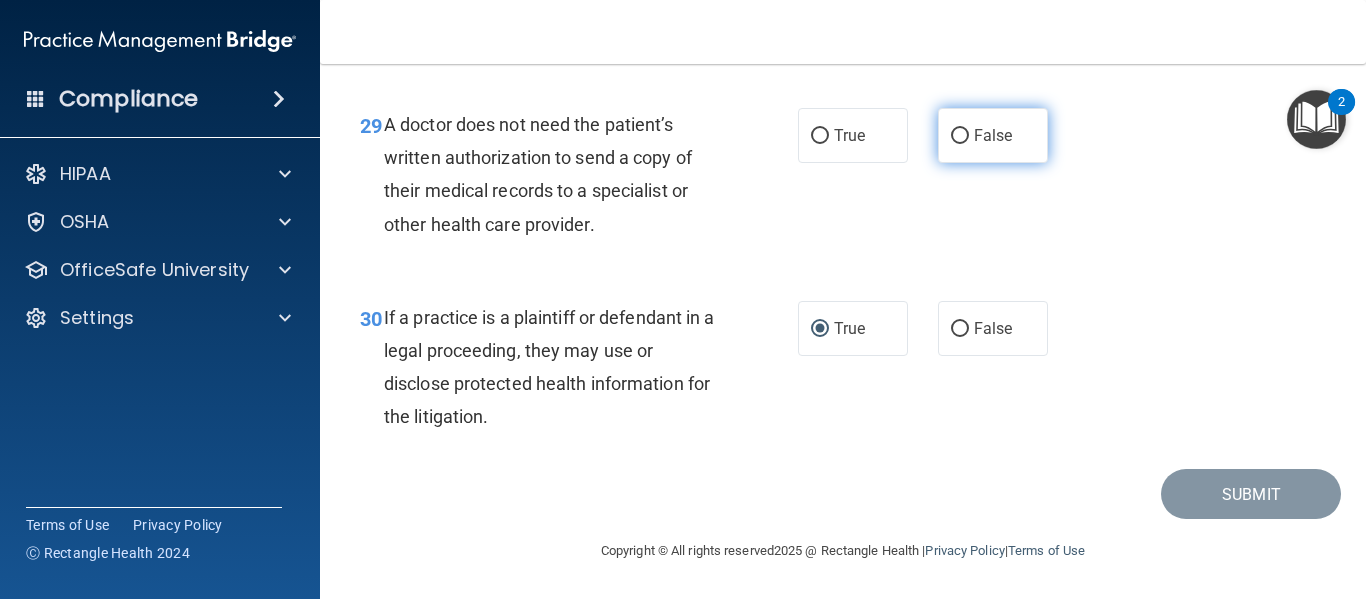 click on "False" at bounding box center [993, 135] 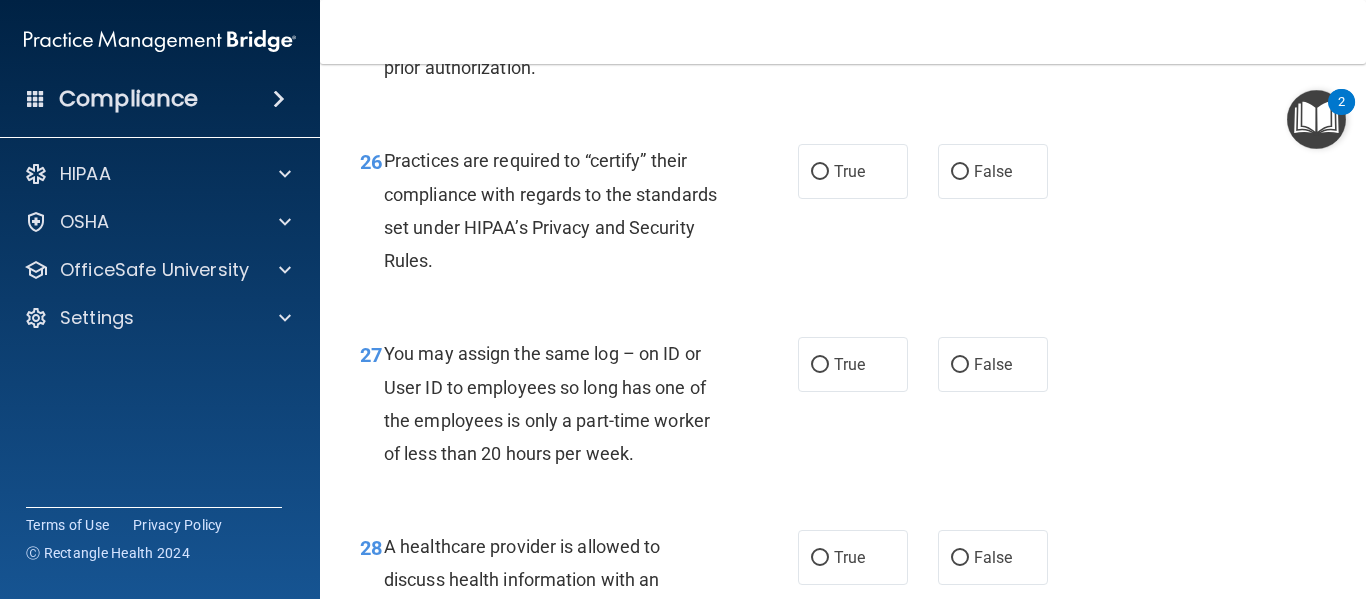 scroll, scrollTop: 4966, scrollLeft: 0, axis: vertical 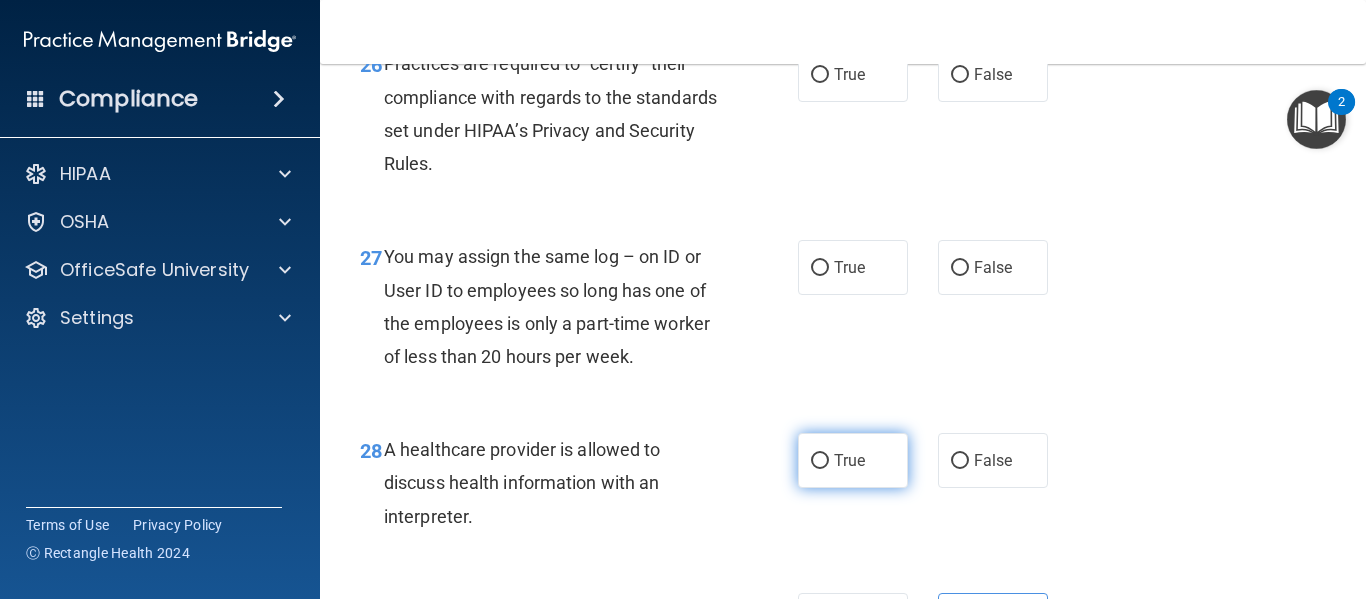 click on "True" at bounding box center (853, 460) 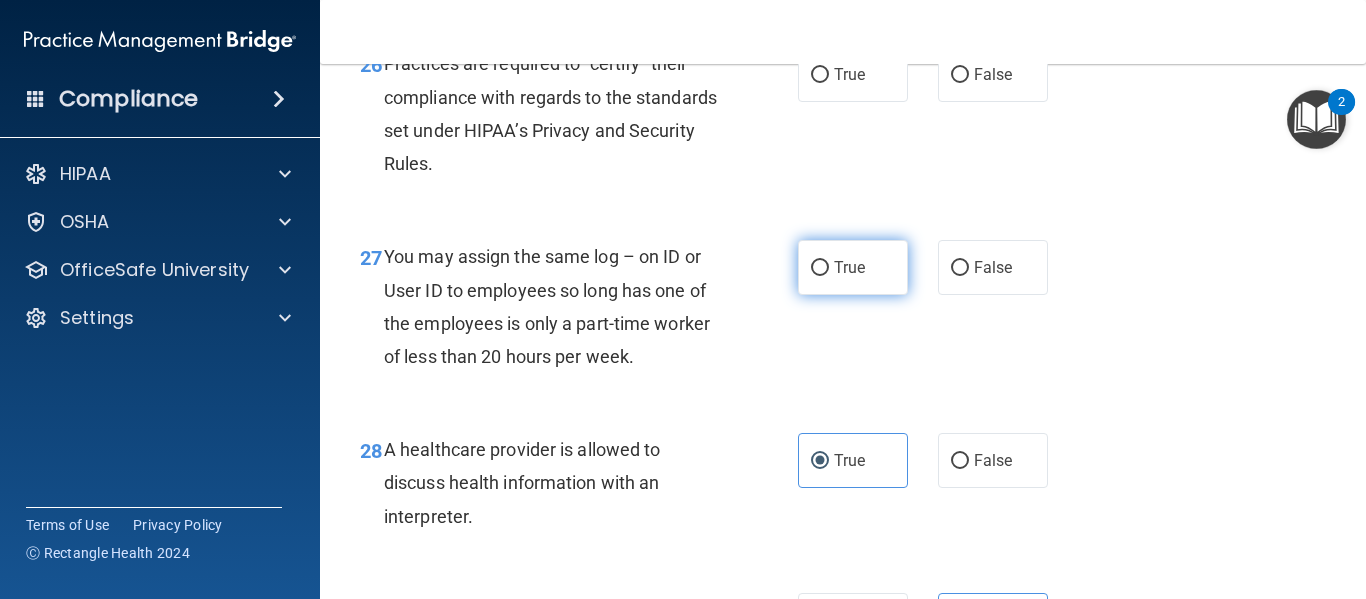 click on "True" at bounding box center [853, 267] 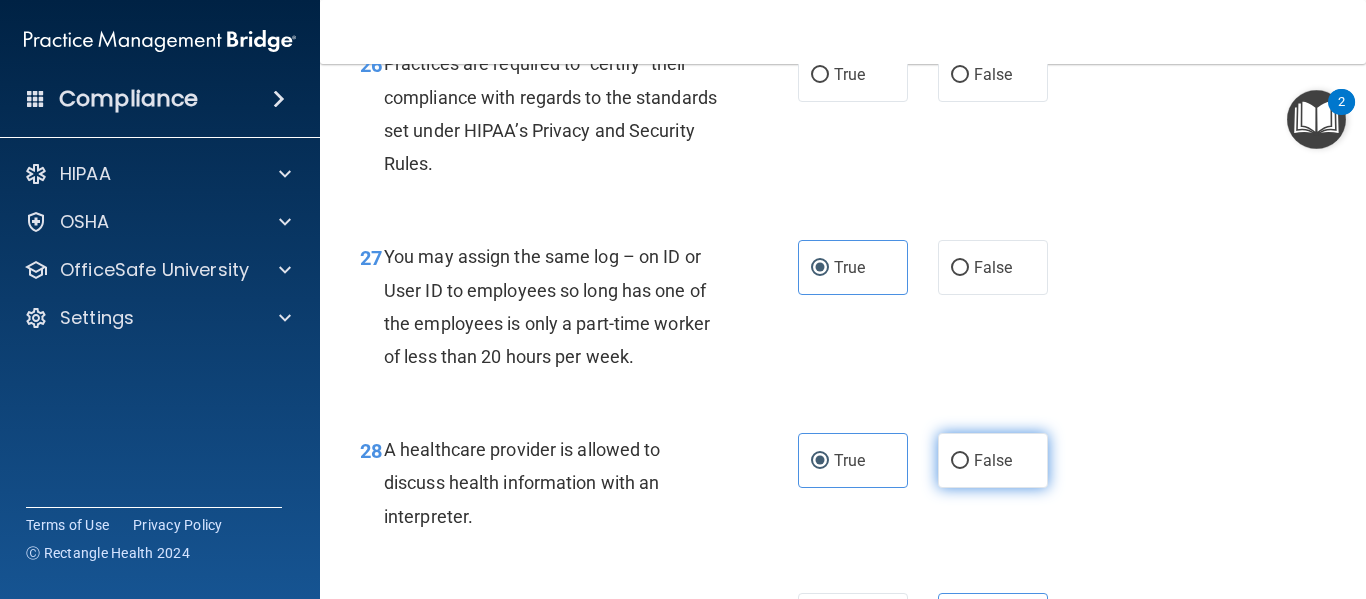 click on "False" at bounding box center [993, 460] 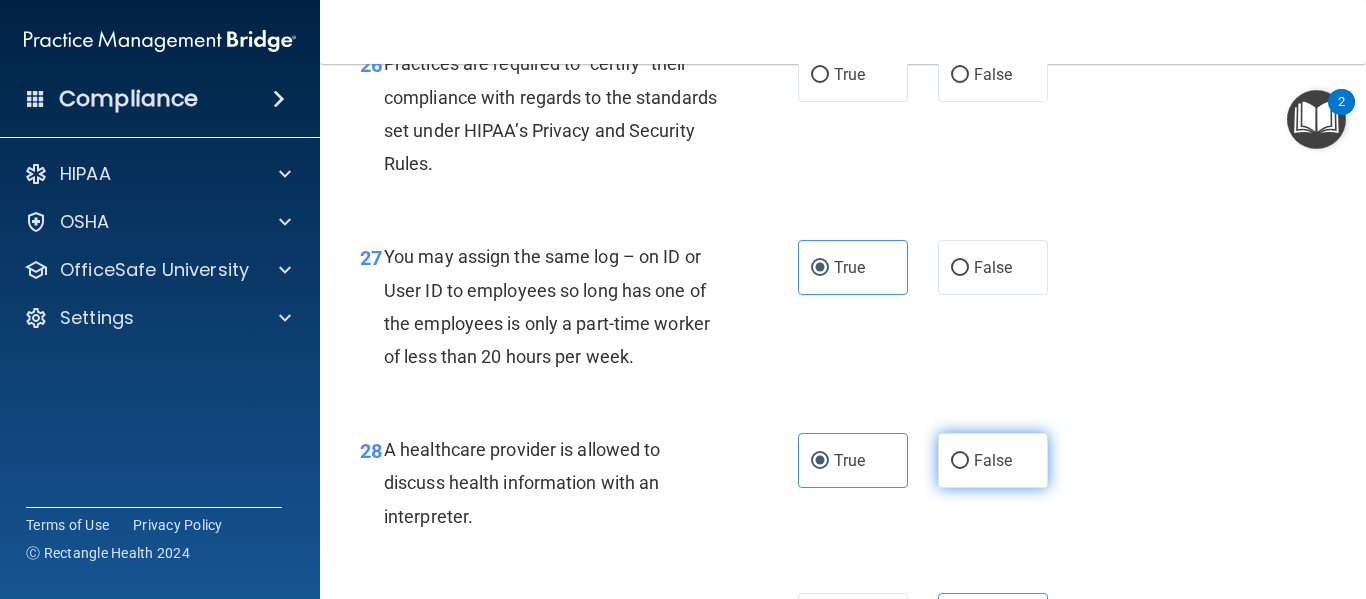 radio on "true" 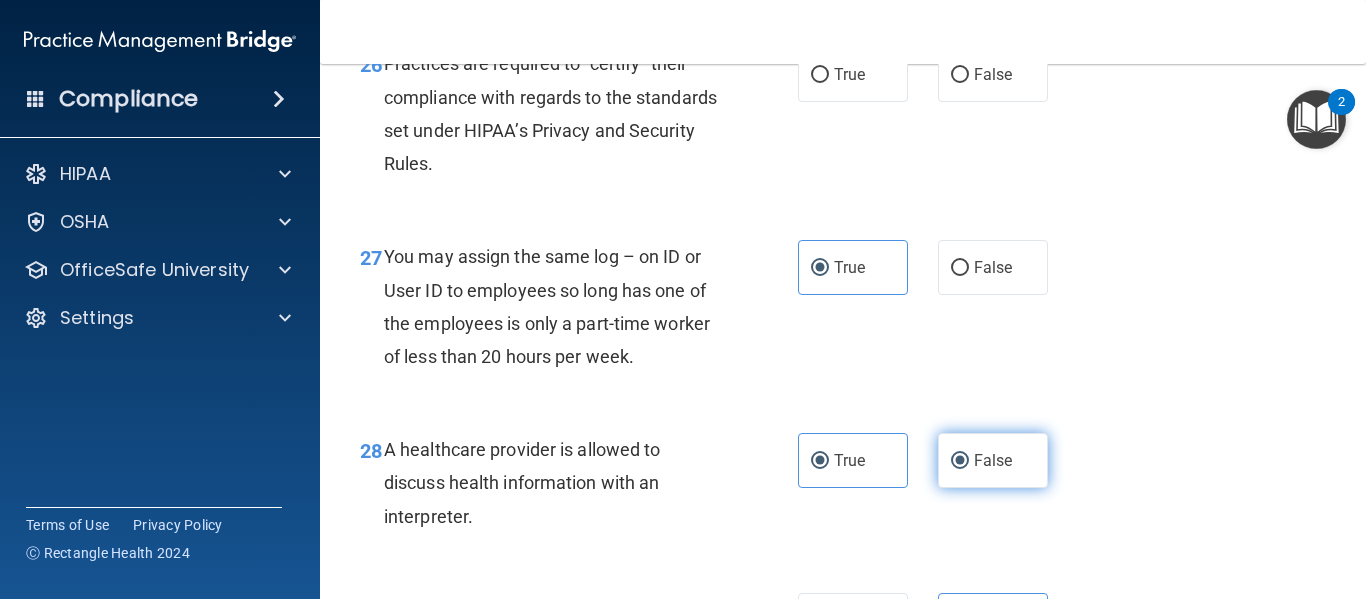 radio on "false" 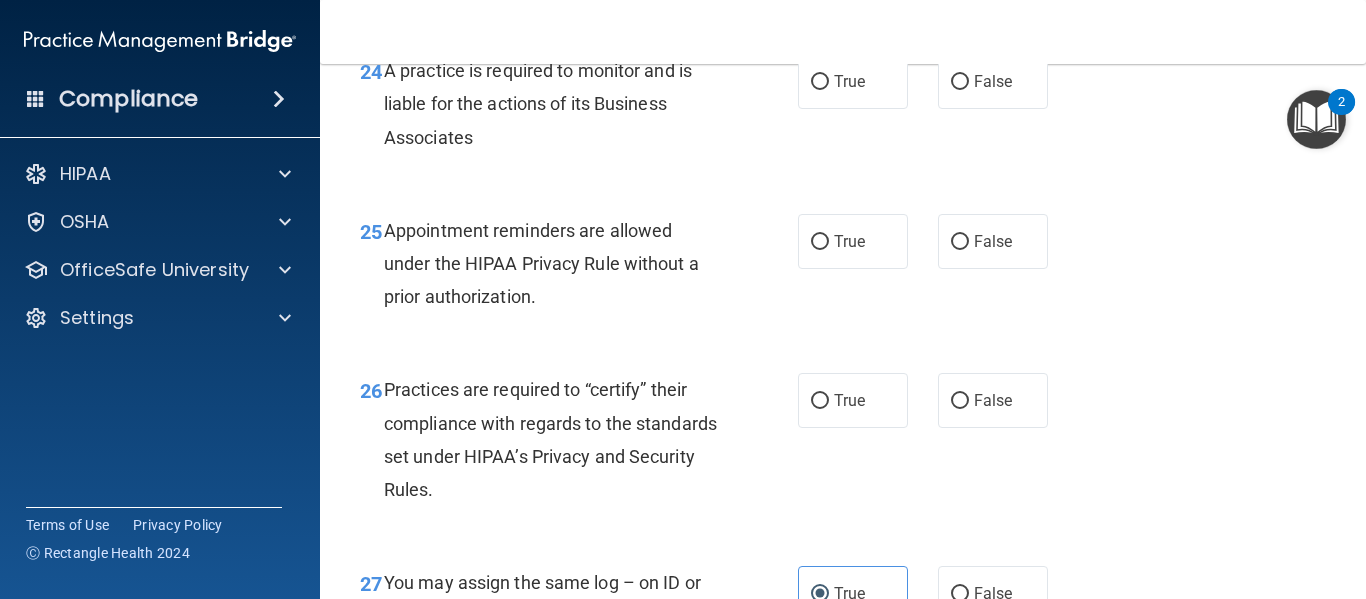 scroll, scrollTop: 4604, scrollLeft: 0, axis: vertical 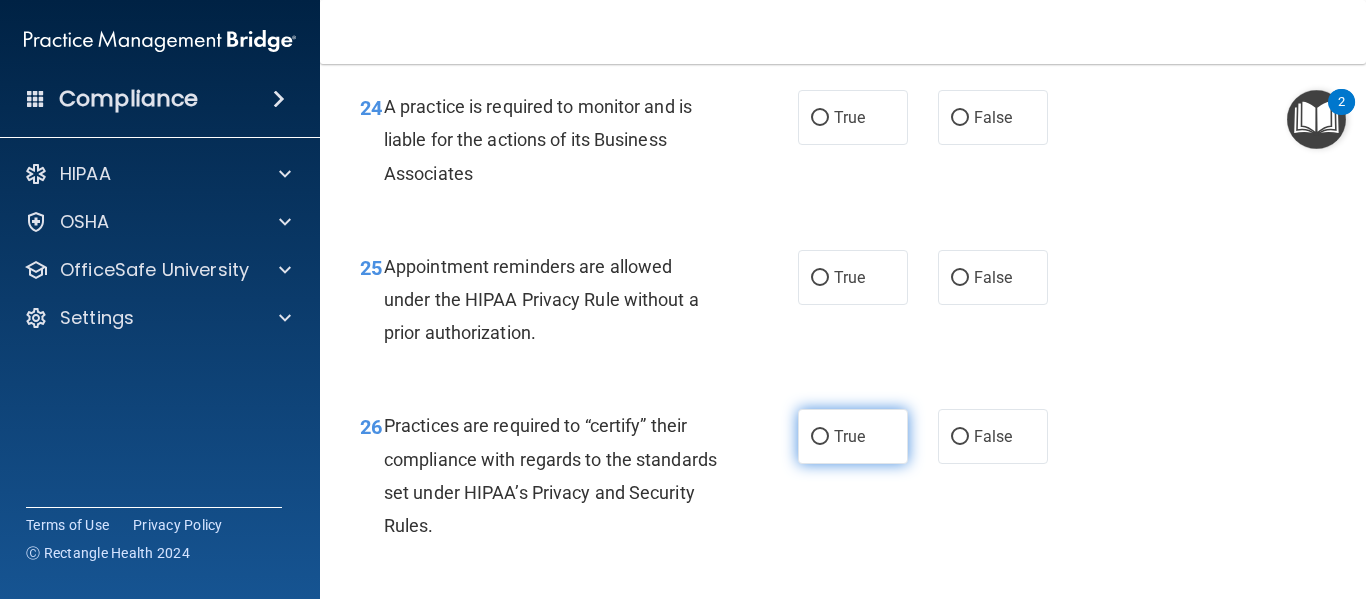 click on "True" at bounding box center (853, 436) 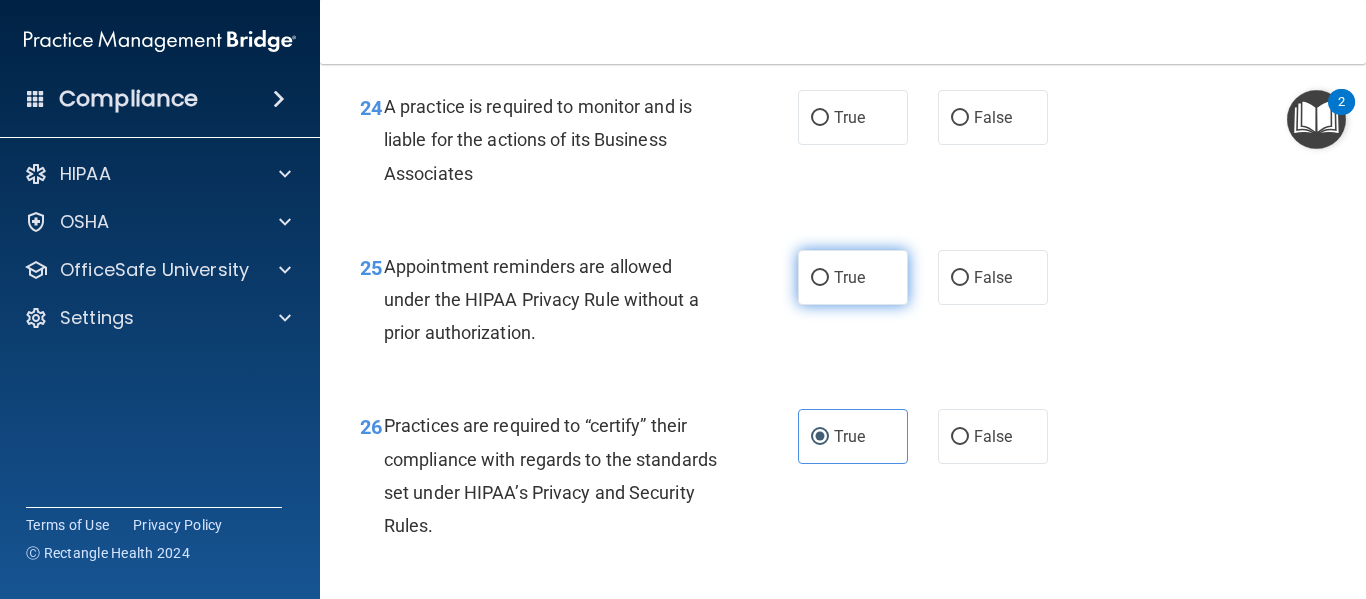 click on "True" at bounding box center (853, 277) 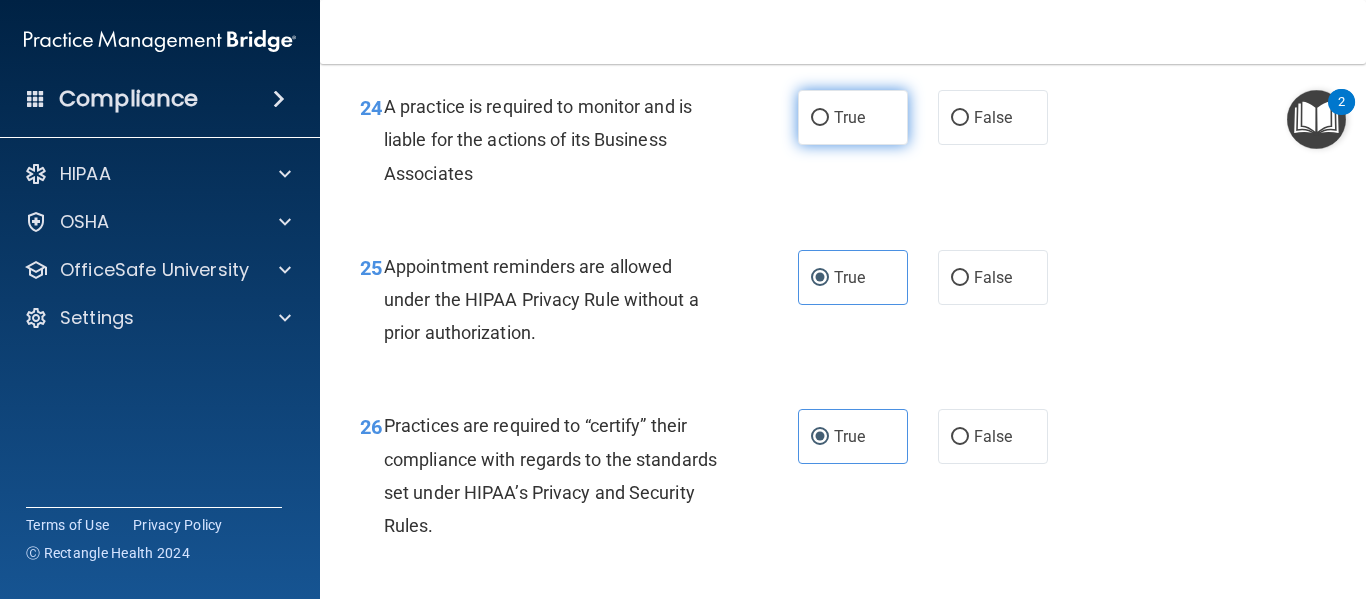 click on "True" at bounding box center (853, 117) 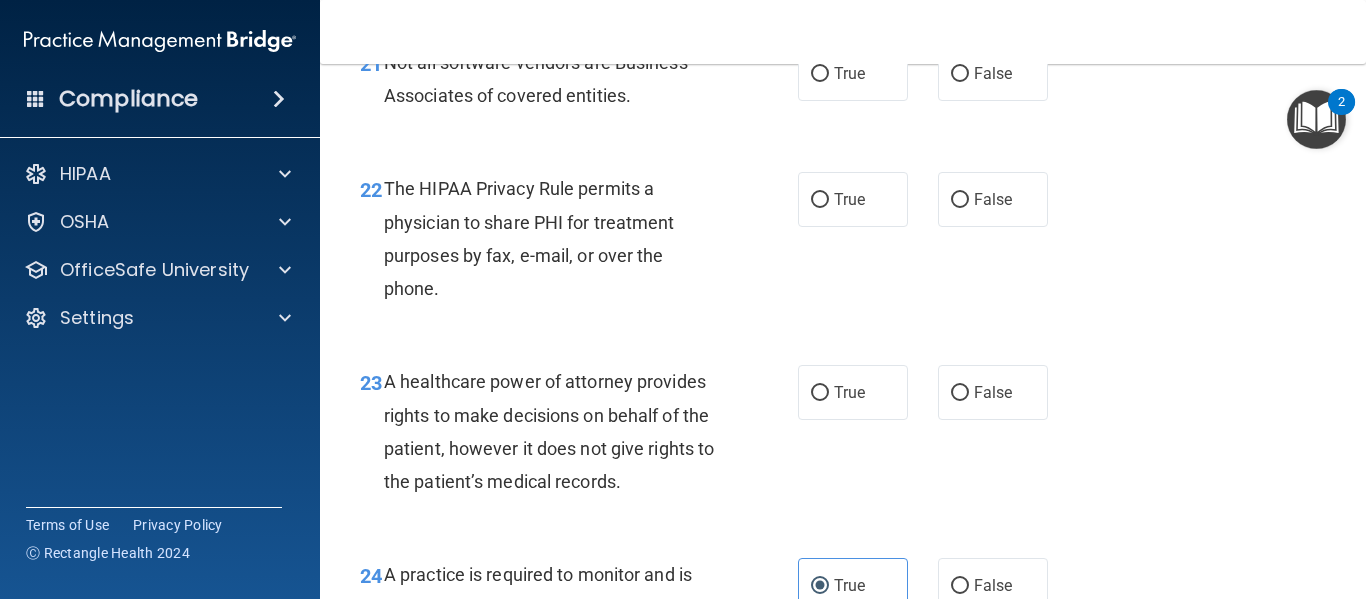 scroll, scrollTop: 3668, scrollLeft: 0, axis: vertical 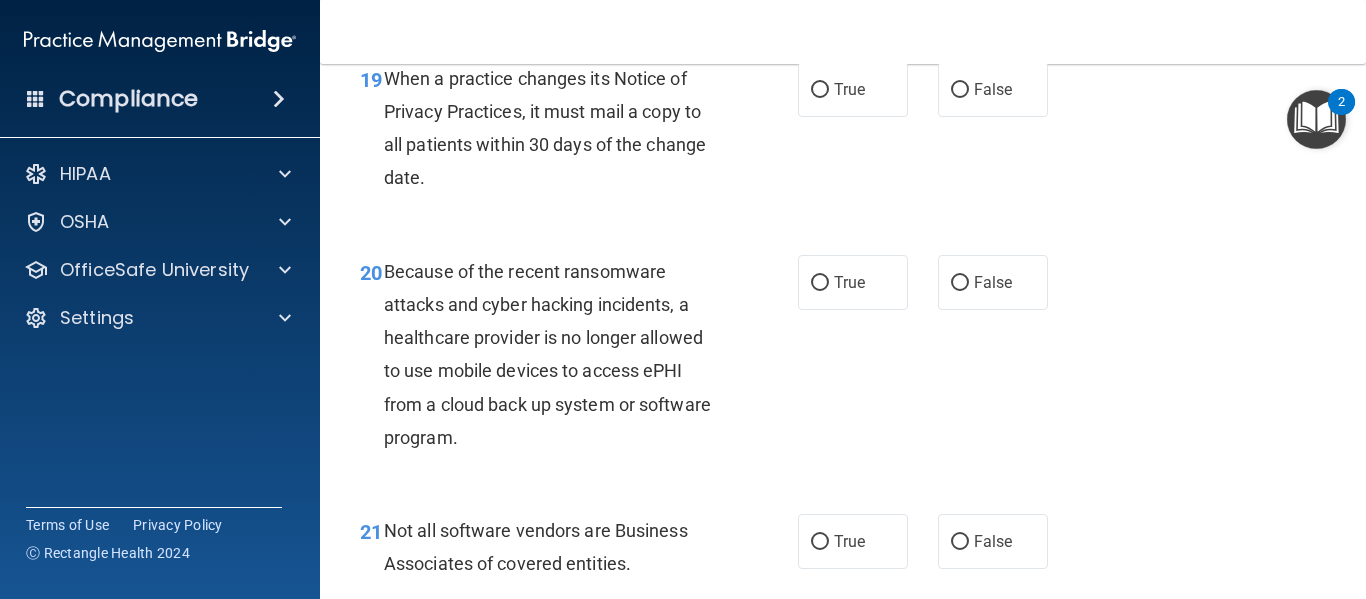 click on "-                The HIPAA Quiz #2         This quiz doesn’t expire until . Are you sure you want to take this quiz now?   Take the quiz anyway!                       01       A business associate agreement is required with organizations or persons where inadvertent contact with protected health information may result.  Like in the case of janitorial services?                 True           False                       02       The HIPAA Privacy Rule permits a covered entity to disclose protected health information about a decedent to family members or other persons involved in the care of the decedent?                 True           False                       03       A practice is not required to disclose protected health information to law enforcement officials without the patient’s consent when the practice receives  a court order or subpoena.                 True           False                       04                       True           False                       05" at bounding box center [843, 331] 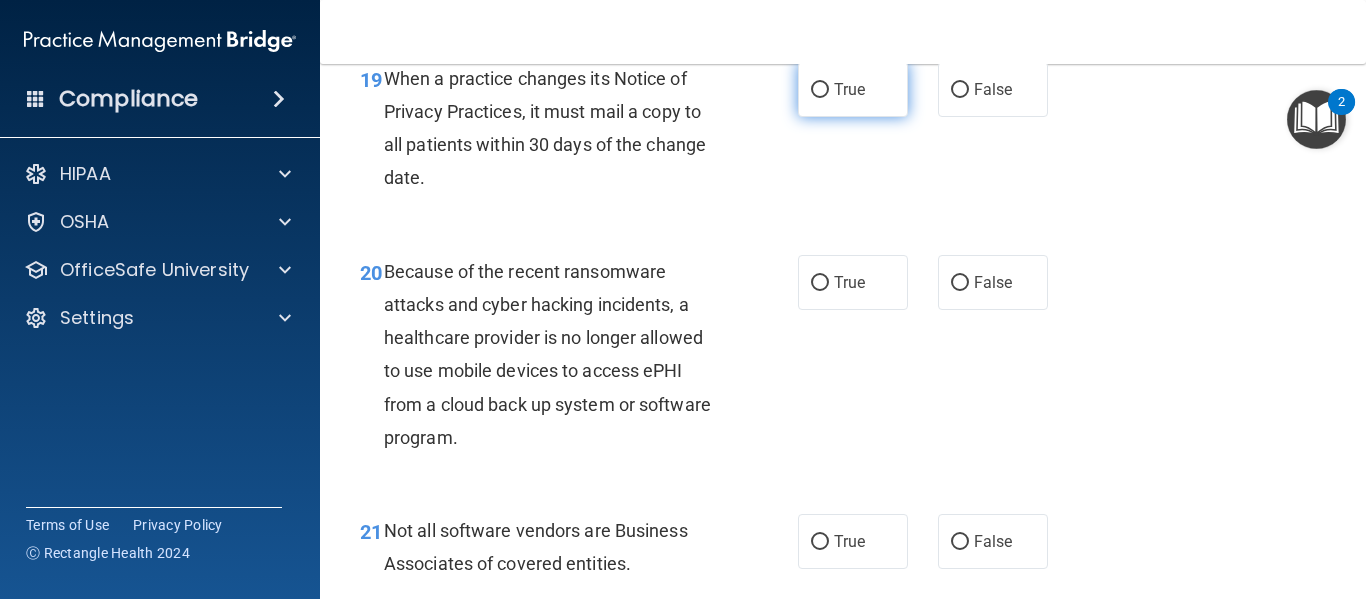 click on "True" at bounding box center (849, 89) 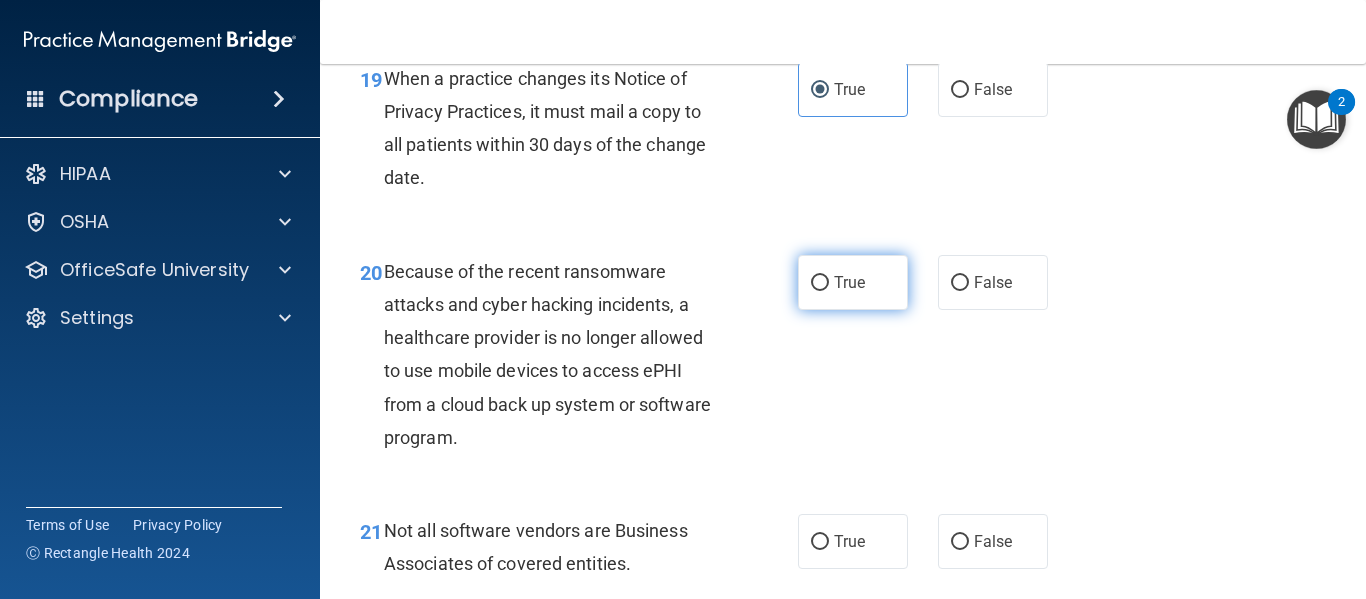click on "True" at bounding box center (853, 282) 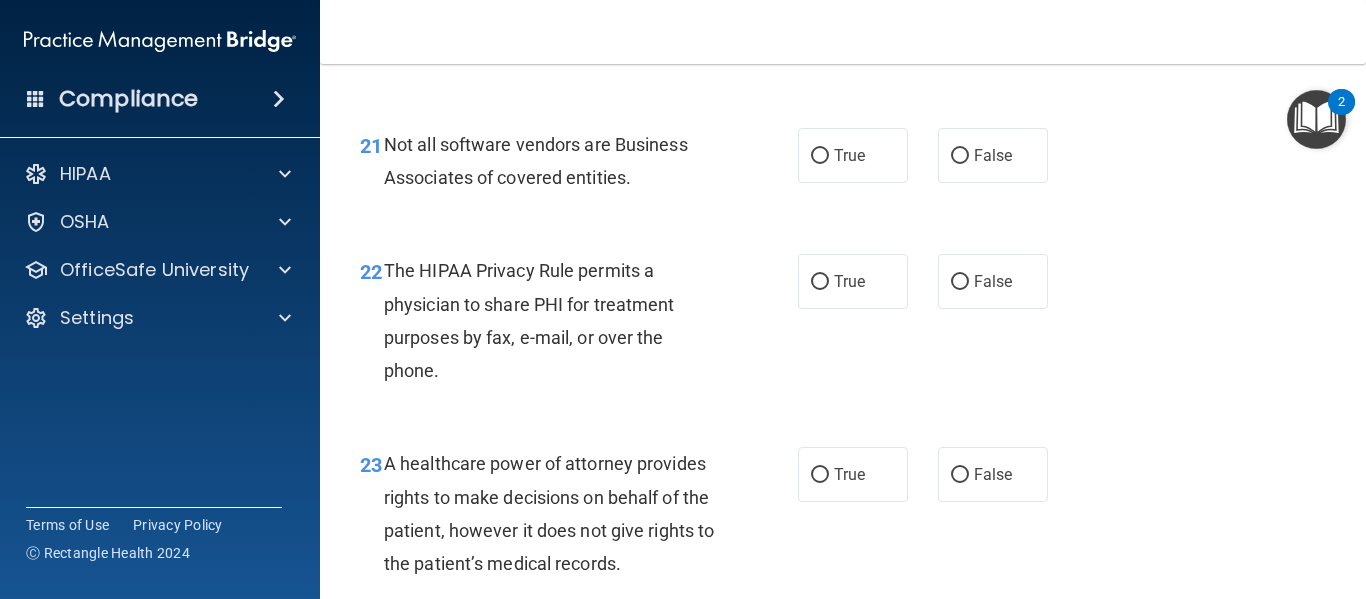 scroll, scrollTop: 4078, scrollLeft: 0, axis: vertical 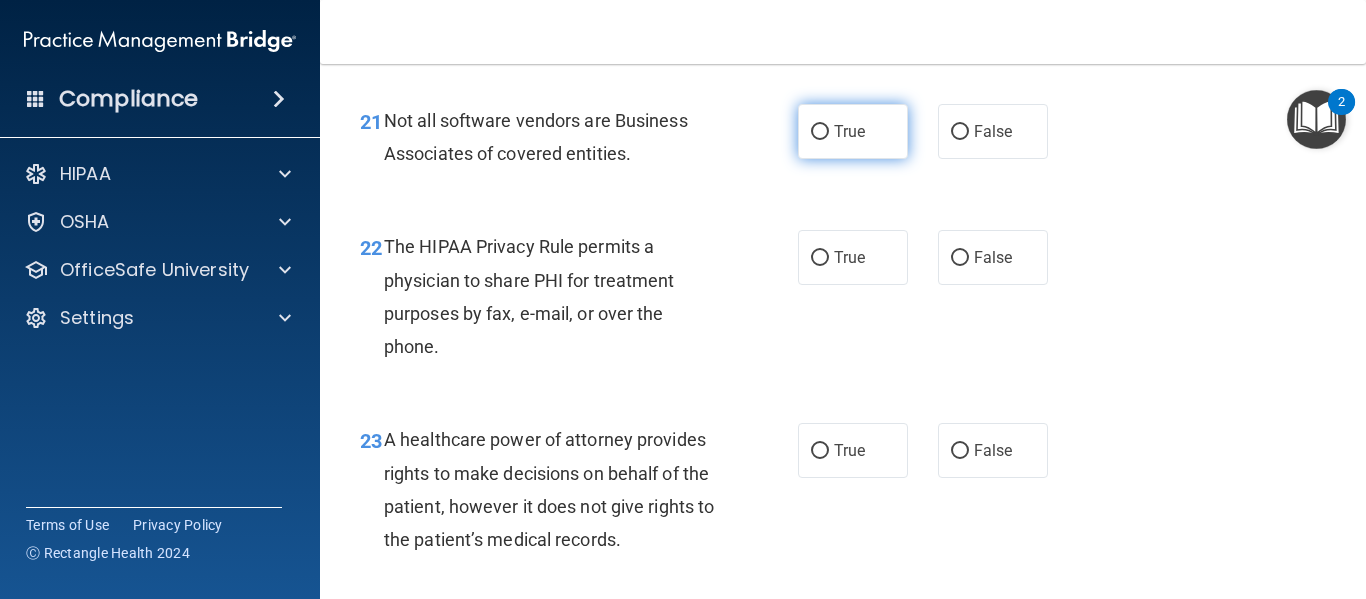click on "True" at bounding box center [849, 131] 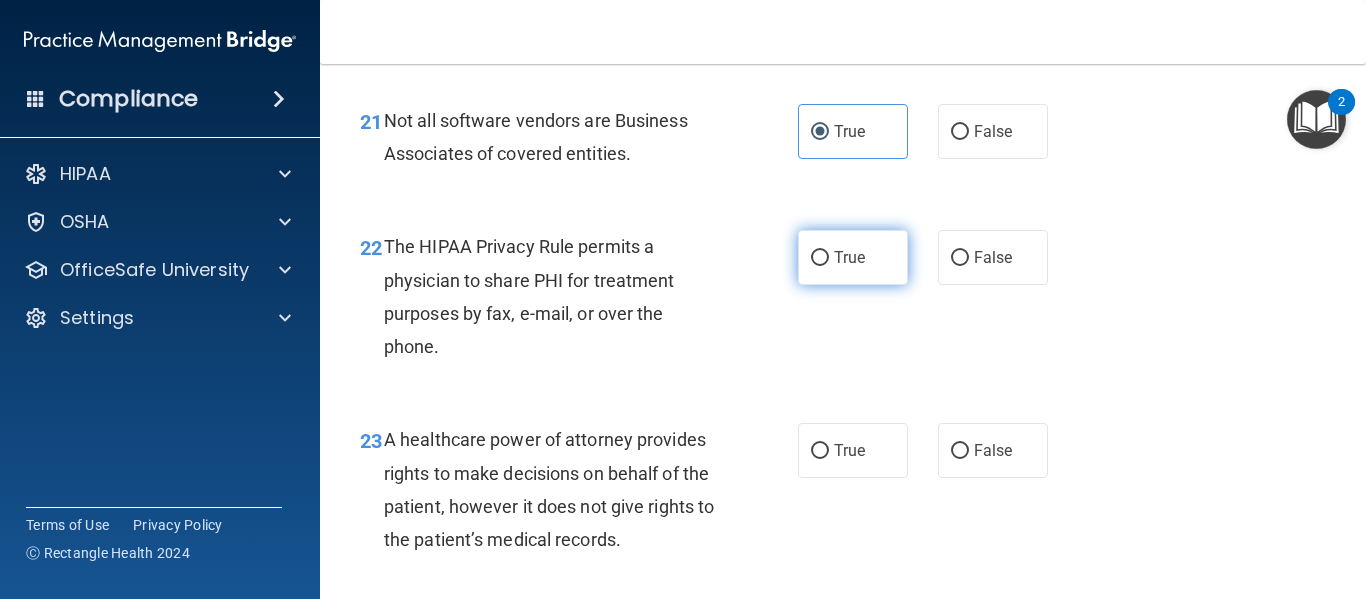 click on "True" at bounding box center [853, 257] 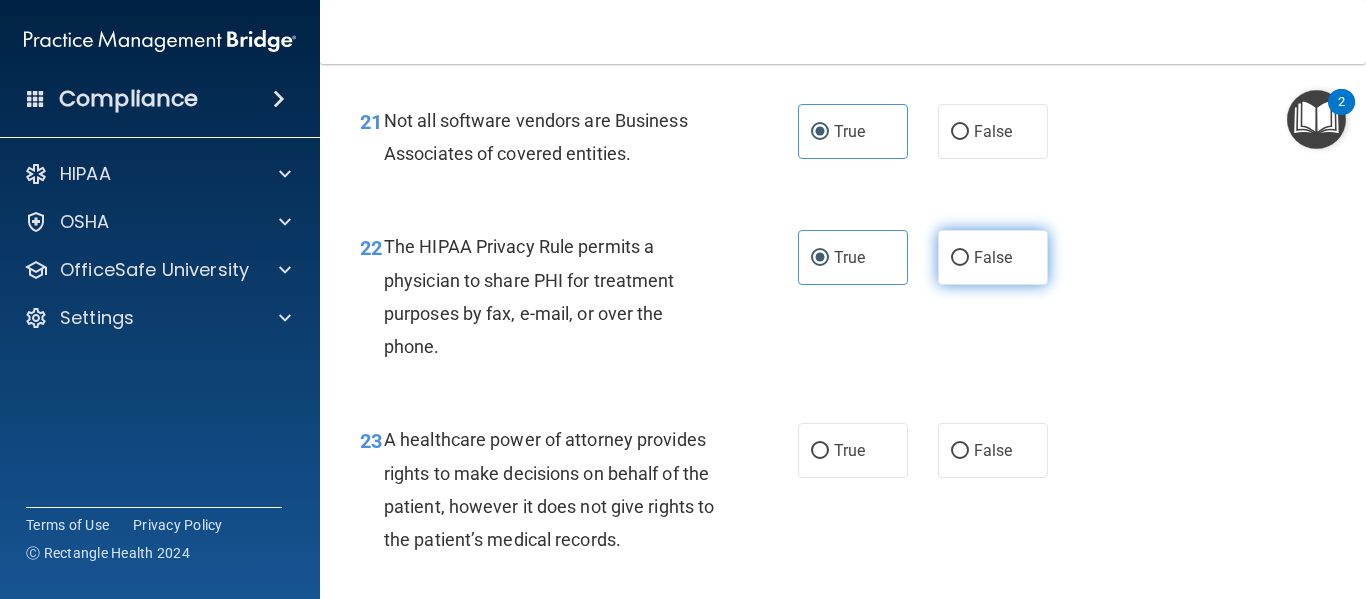 click on "False" at bounding box center (993, 257) 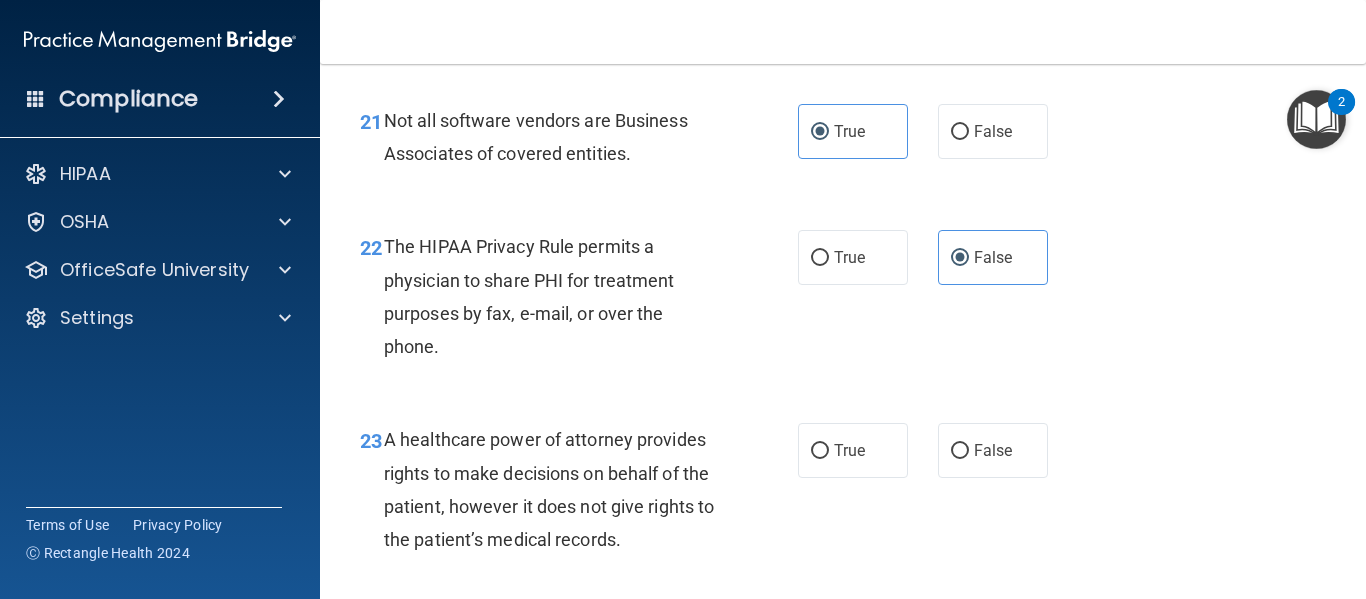 click on "-                The HIPAA Quiz #2         This quiz doesn’t expire until . Are you sure you want to take this quiz now?   Take the quiz anyway!                       01       A business associate agreement is required with organizations or persons where inadvertent contact with protected health information may result.  Like in the case of janitorial services?                 True           False                       02       The HIPAA Privacy Rule permits a covered entity to disclose protected health information about a decedent to family members or other persons involved in the care of the decedent?                 True           False                       03       A practice is not required to disclose protected health information to law enforcement officials without the patient’s consent when the practice receives  a court order or subpoena.                 True           False                       04                       True           False                       05" at bounding box center [843, 331] 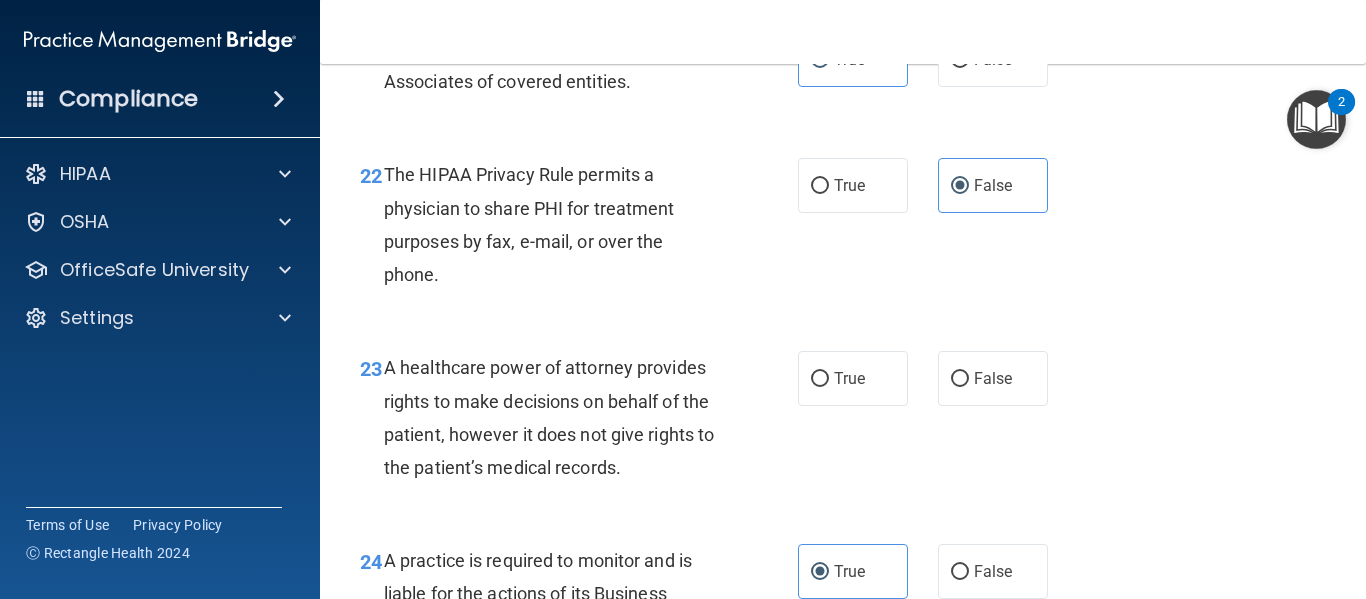 scroll, scrollTop: 4186, scrollLeft: 0, axis: vertical 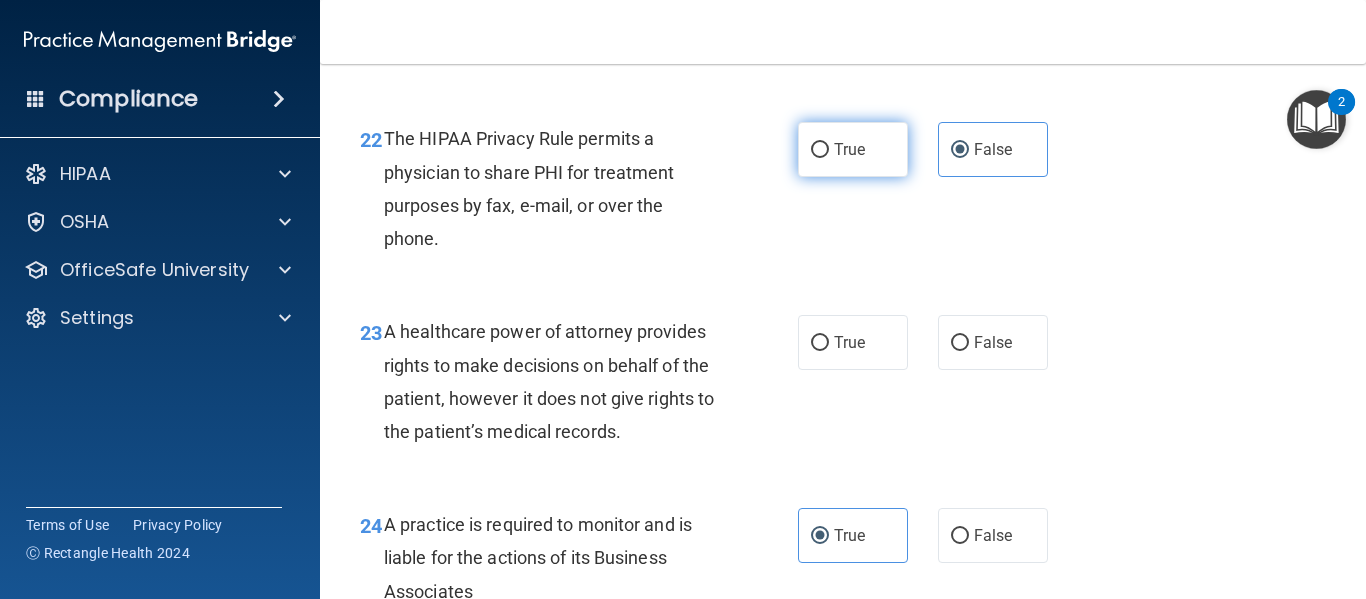 click on "True" at bounding box center [853, 149] 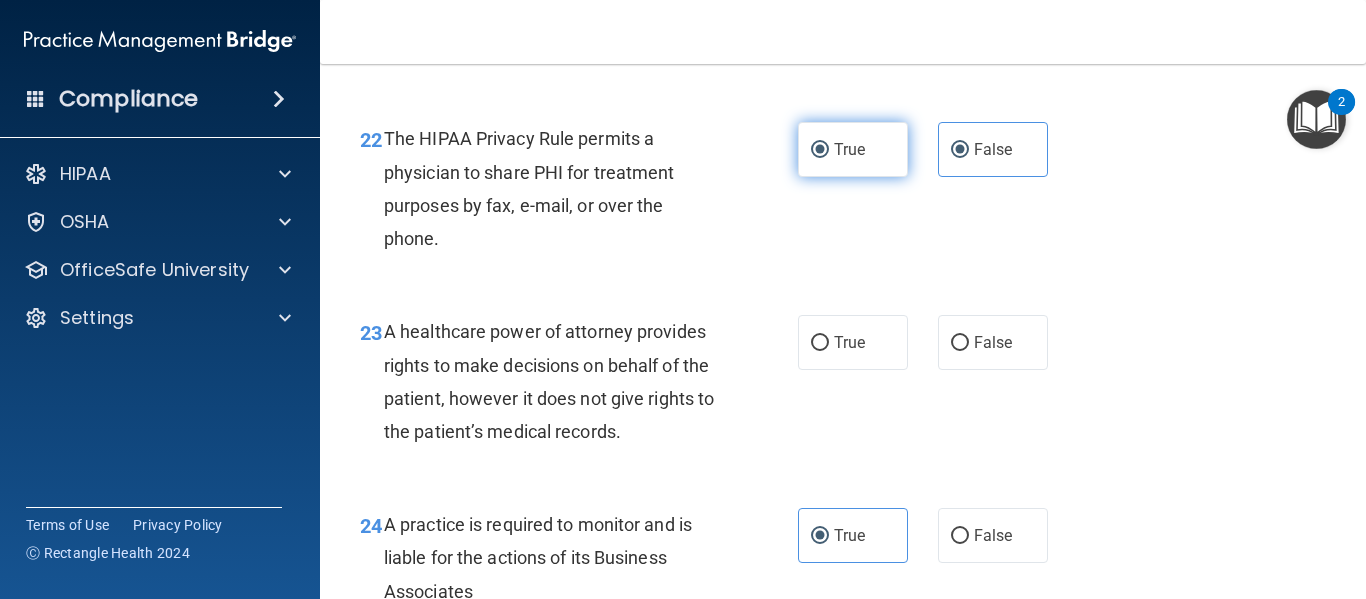 radio on "false" 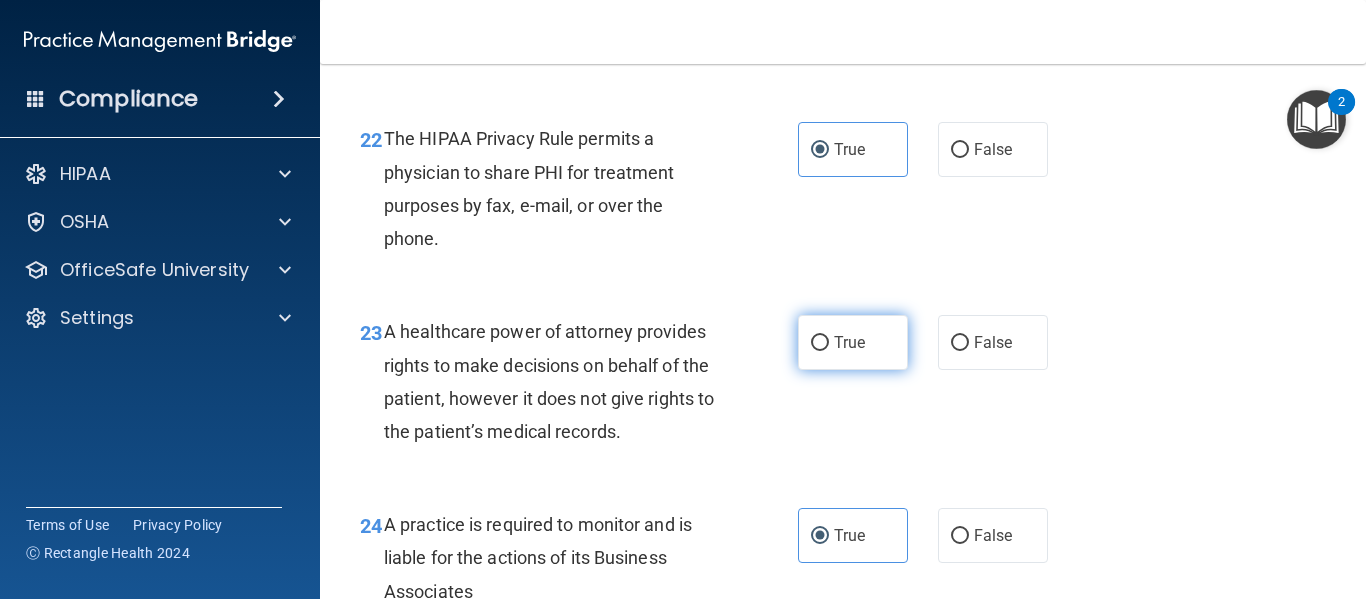 click on "True" at bounding box center (853, 342) 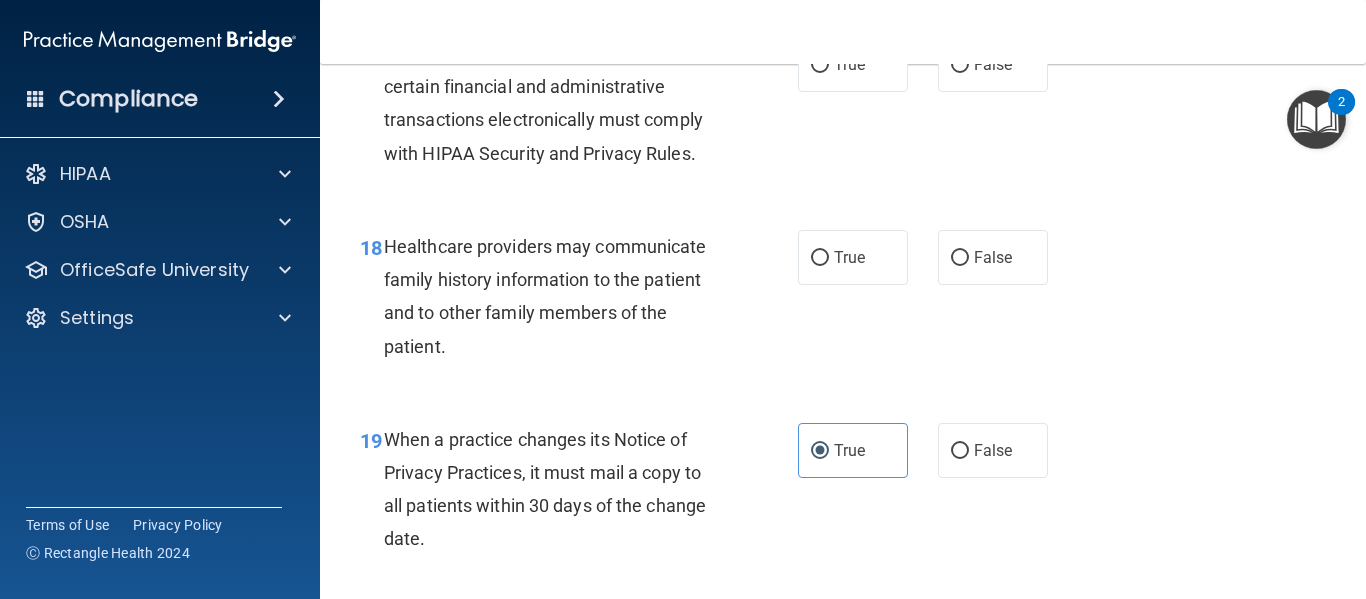 scroll, scrollTop: 3295, scrollLeft: 0, axis: vertical 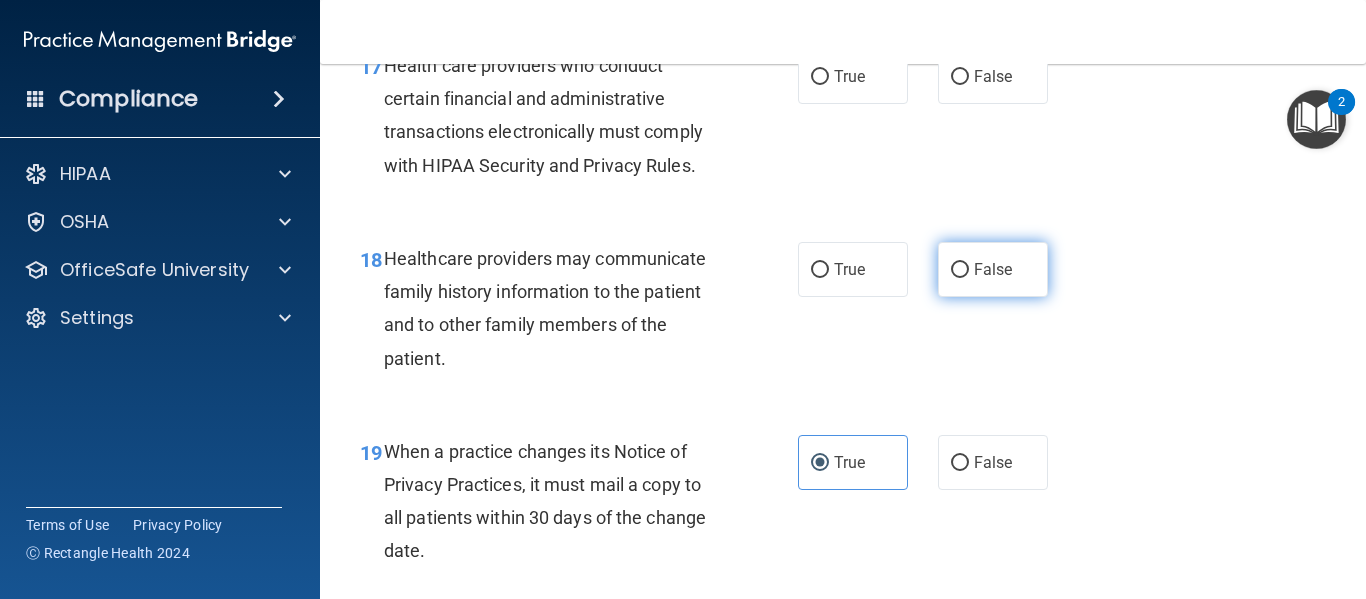 click on "False" at bounding box center (993, 269) 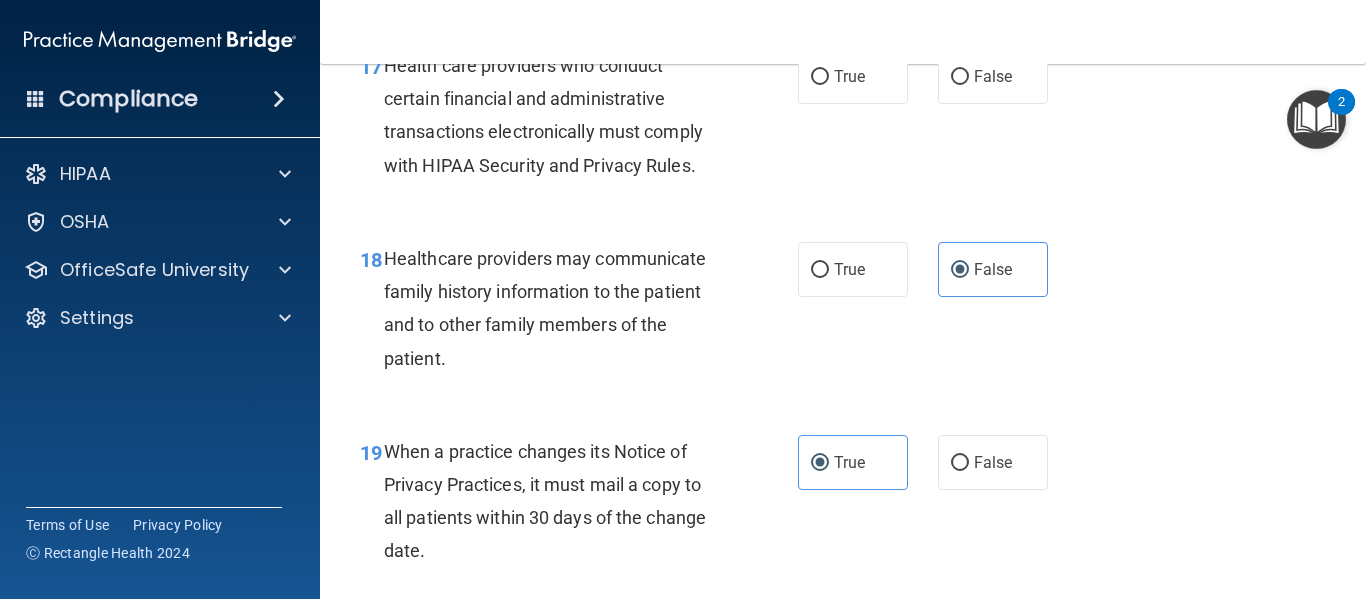 scroll, scrollTop: 3138, scrollLeft: 0, axis: vertical 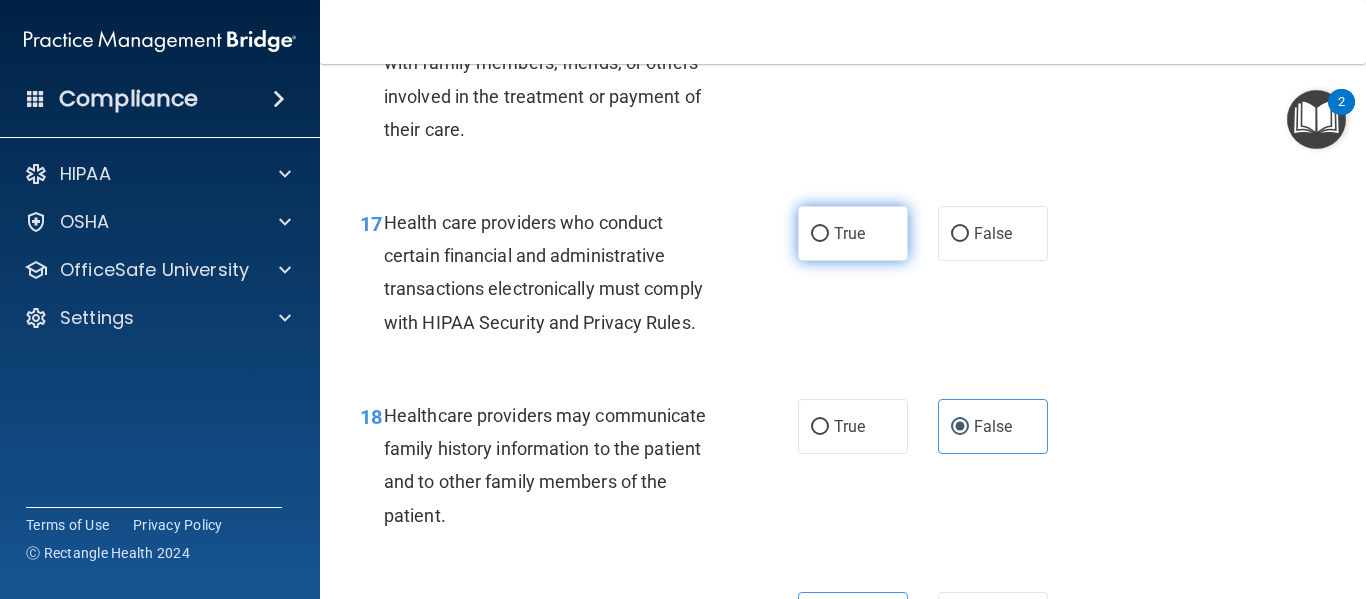 click on "True" at bounding box center [853, 233] 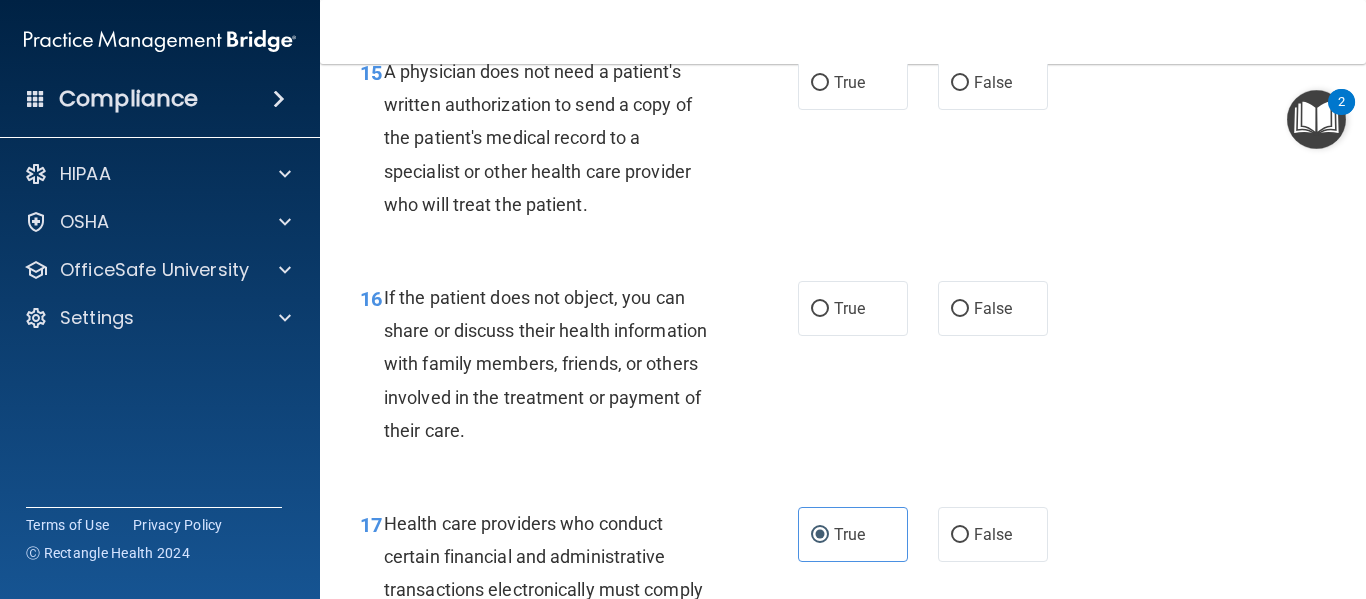scroll, scrollTop: 2728, scrollLeft: 0, axis: vertical 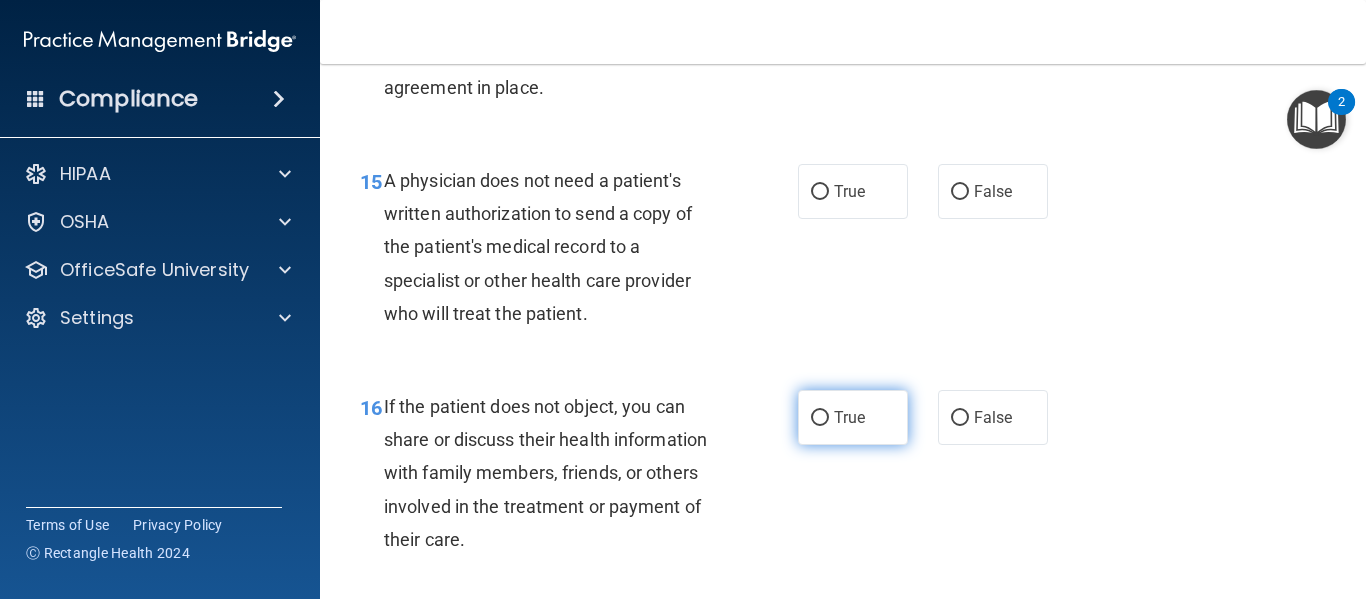 click on "True" at bounding box center [849, 417] 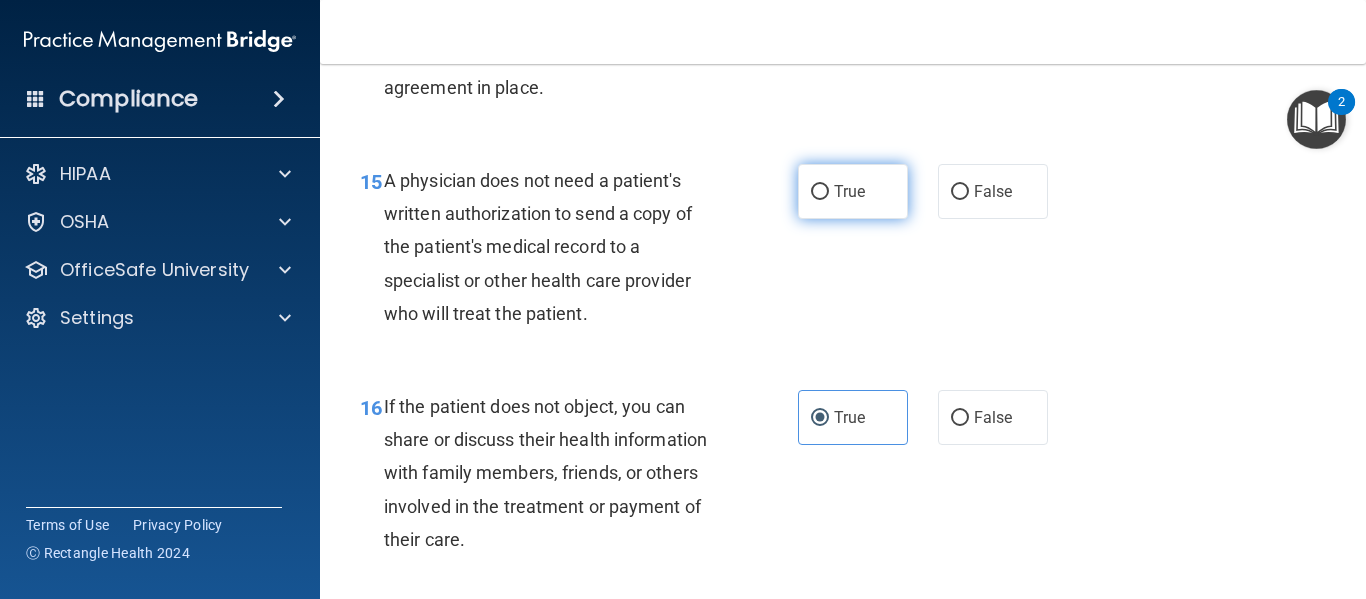 click on "True" at bounding box center [853, 191] 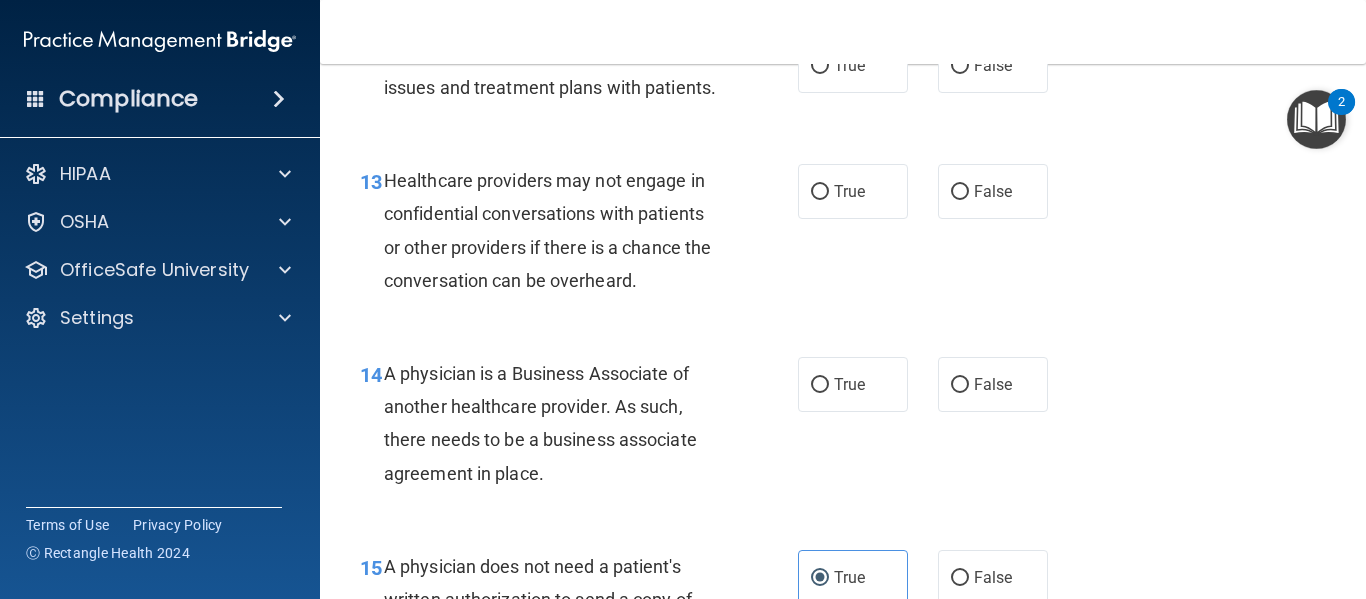scroll, scrollTop: 2354, scrollLeft: 0, axis: vertical 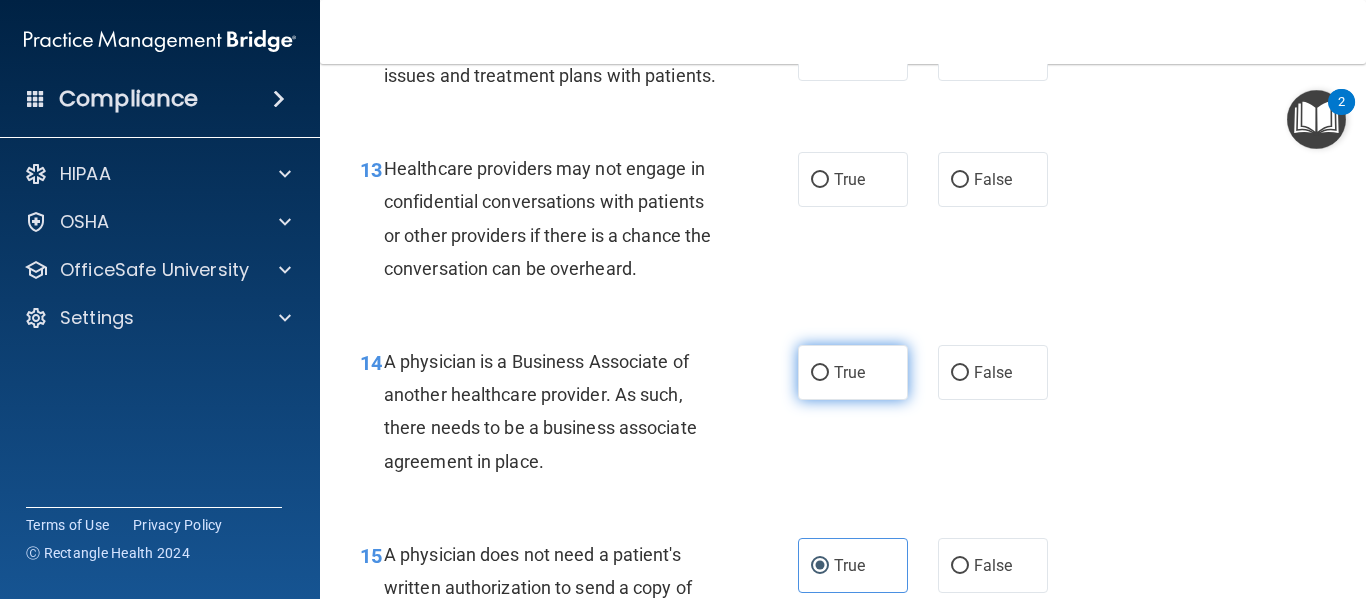 click on "True" at bounding box center [849, 372] 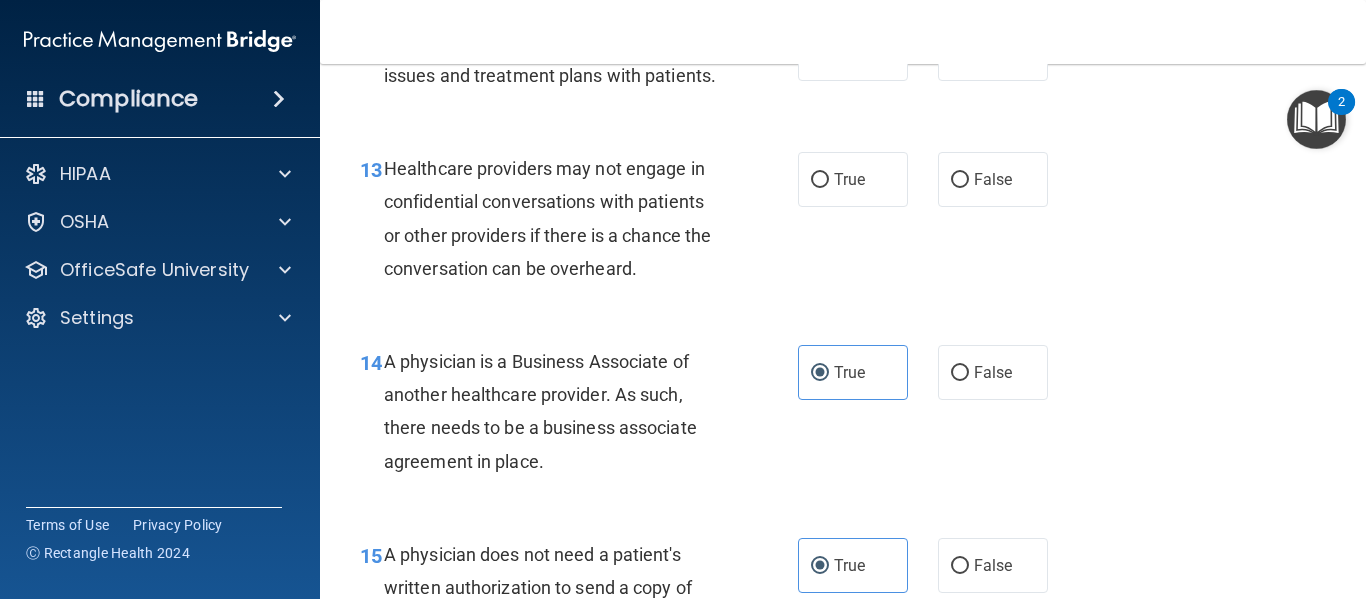 click on "13       Healthcare providers may not engage in confidential conversations with patients or other providers if there is a chance the conversation can be overheard.                  True           False" at bounding box center [843, 223] 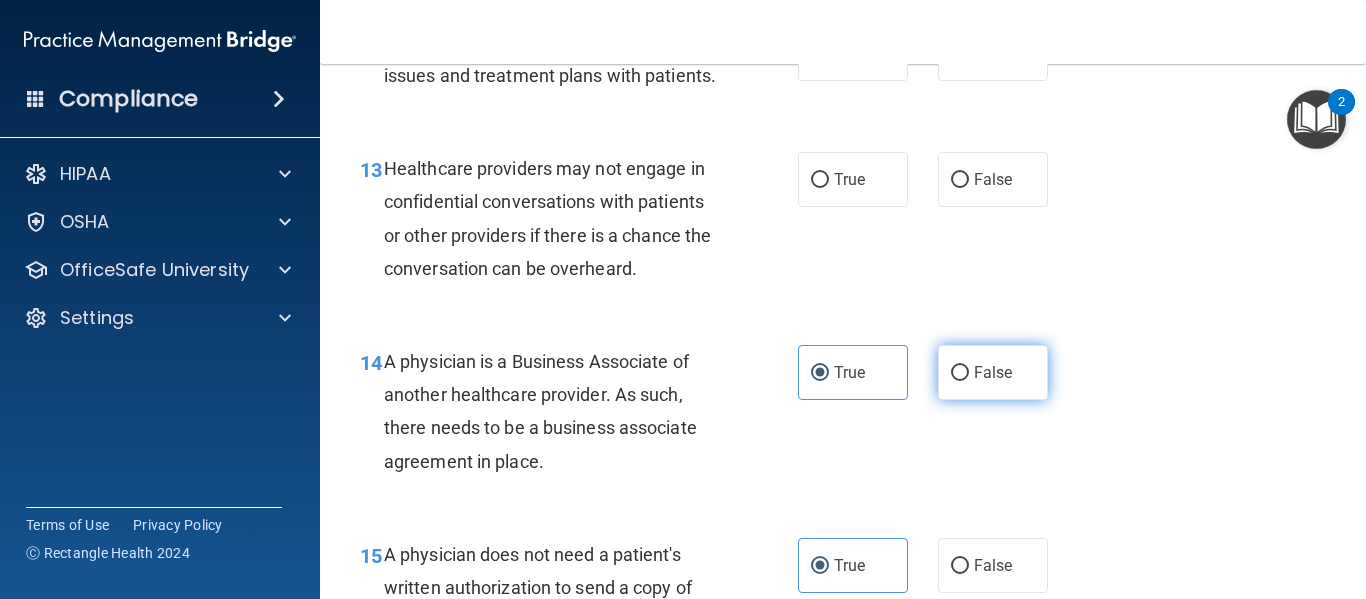 click on "False" at bounding box center (993, 372) 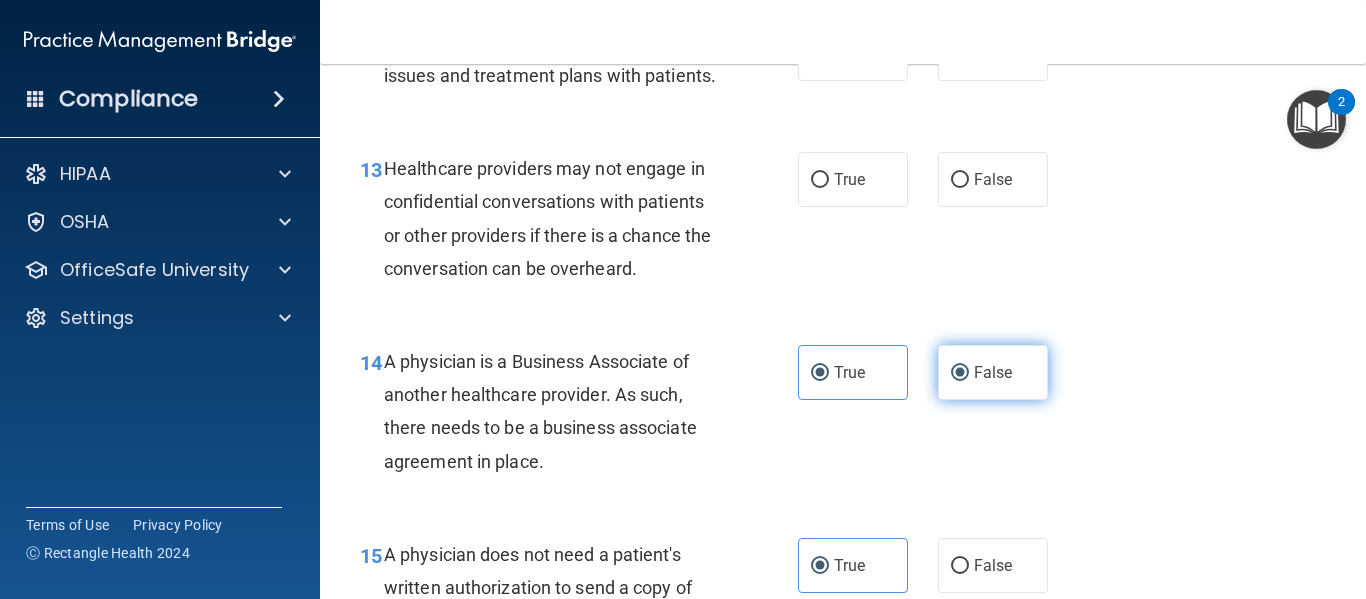 radio on "false" 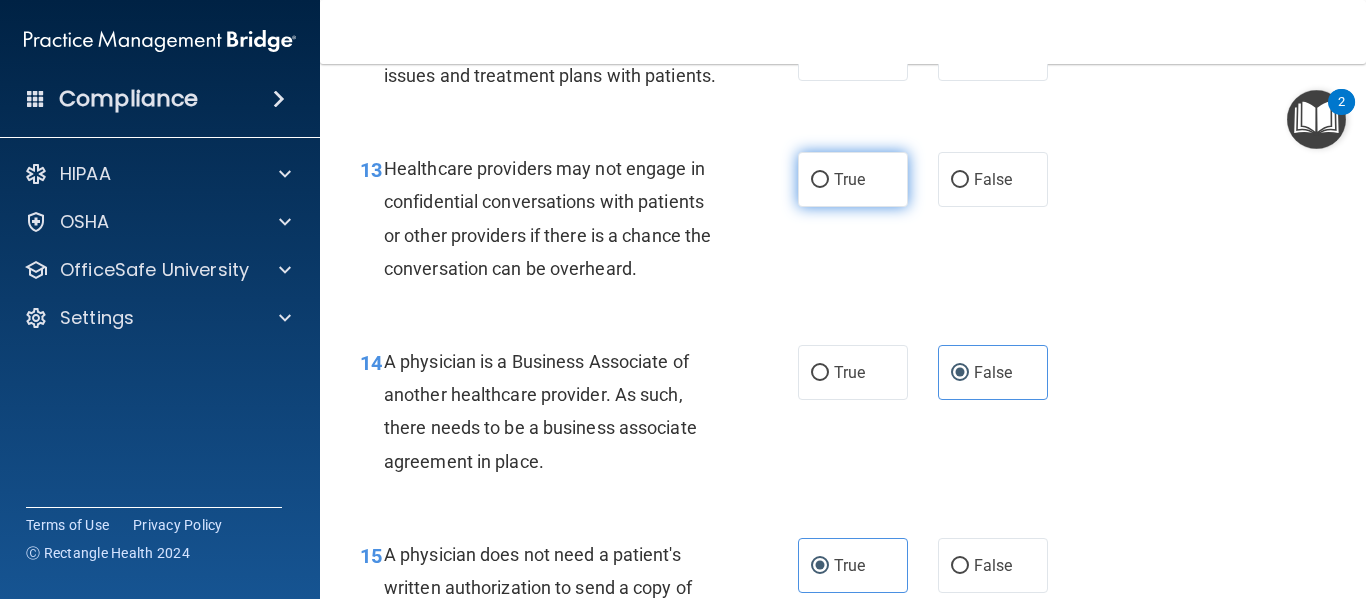 click on "True" at bounding box center (849, 179) 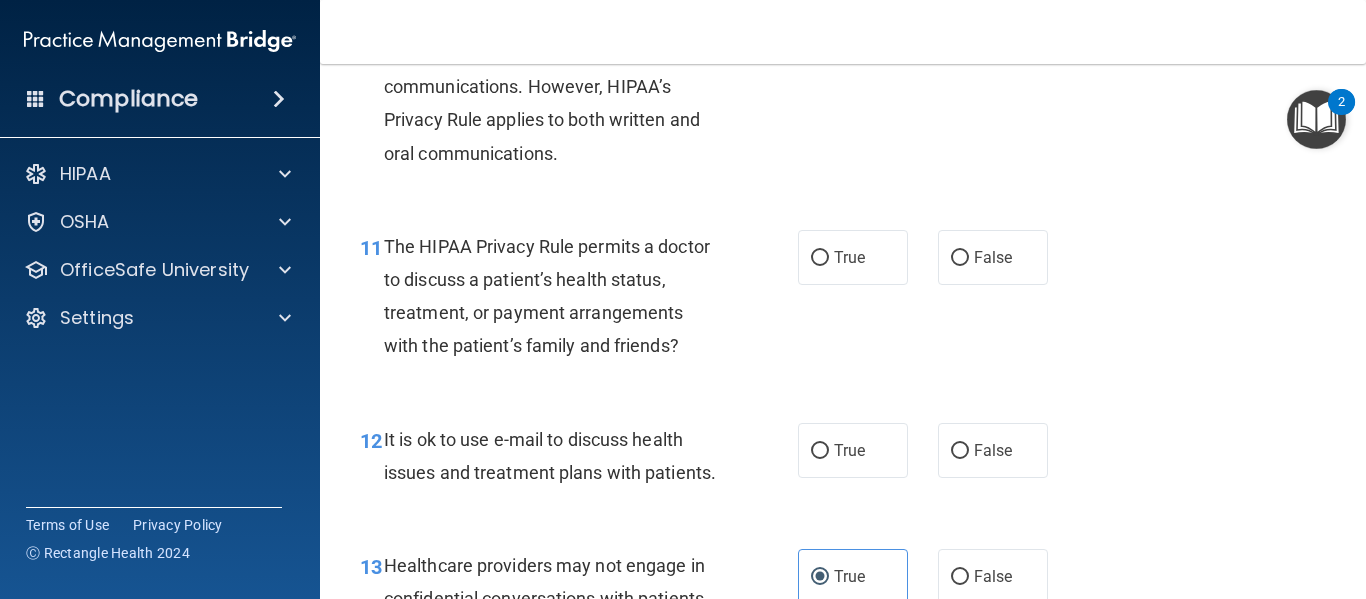 scroll, scrollTop: 1896, scrollLeft: 0, axis: vertical 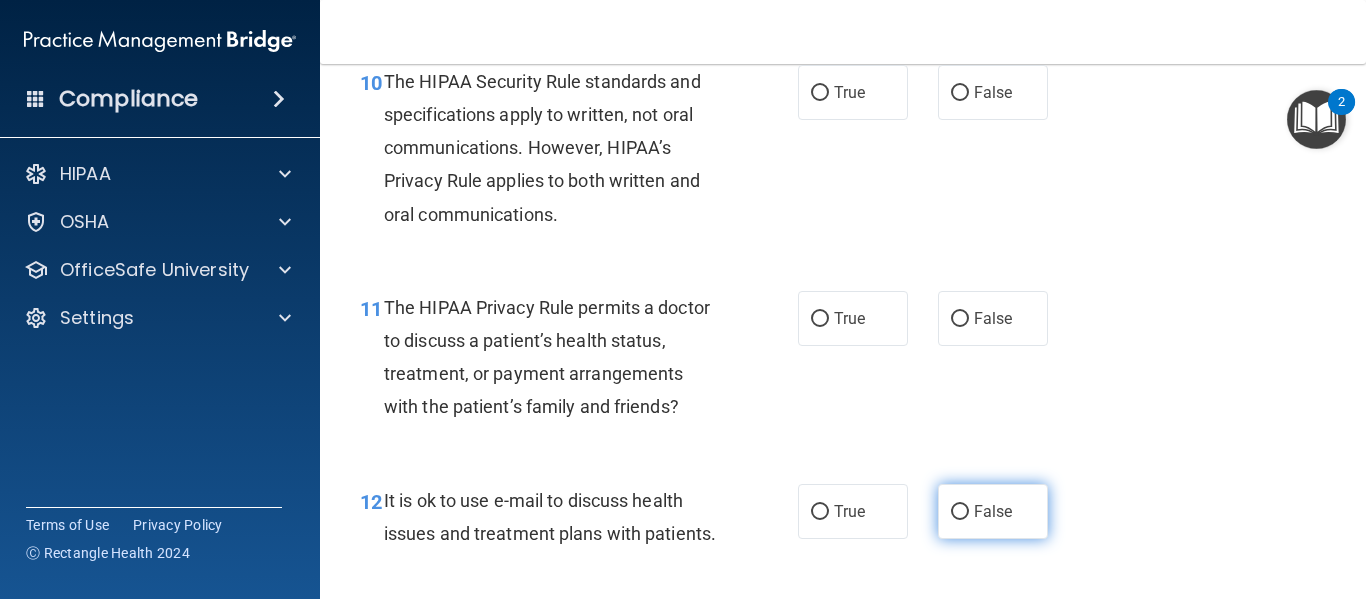 click on "False" at bounding box center [993, 511] 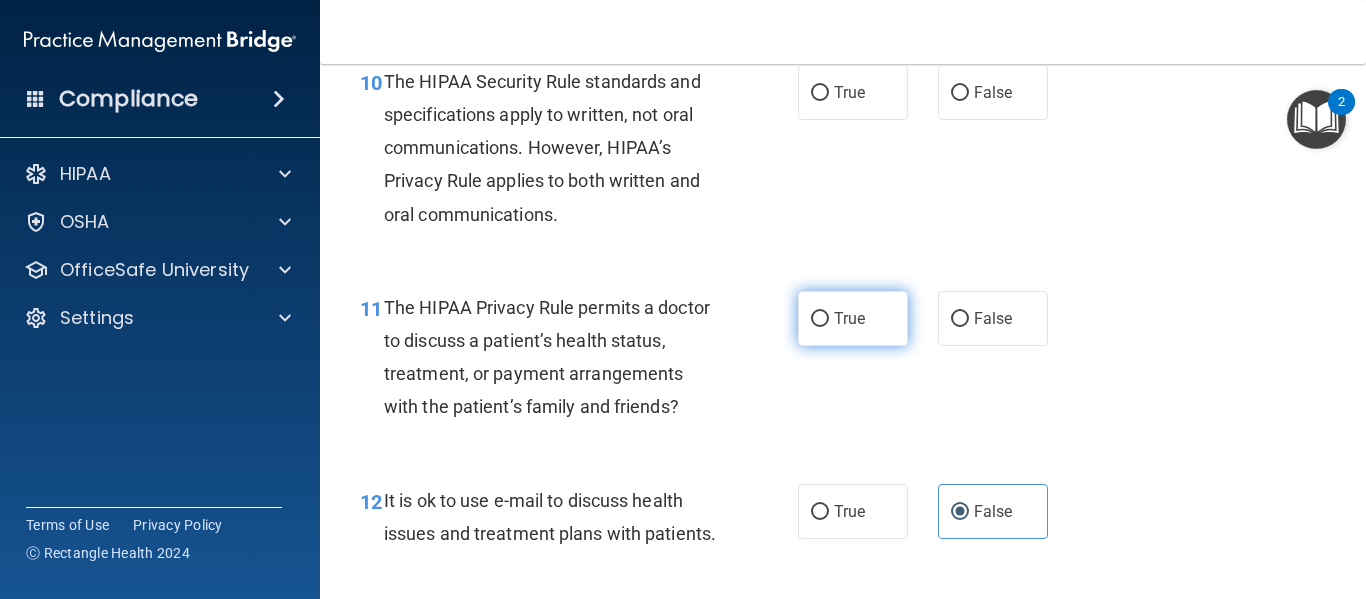 click on "True" at bounding box center [853, 318] 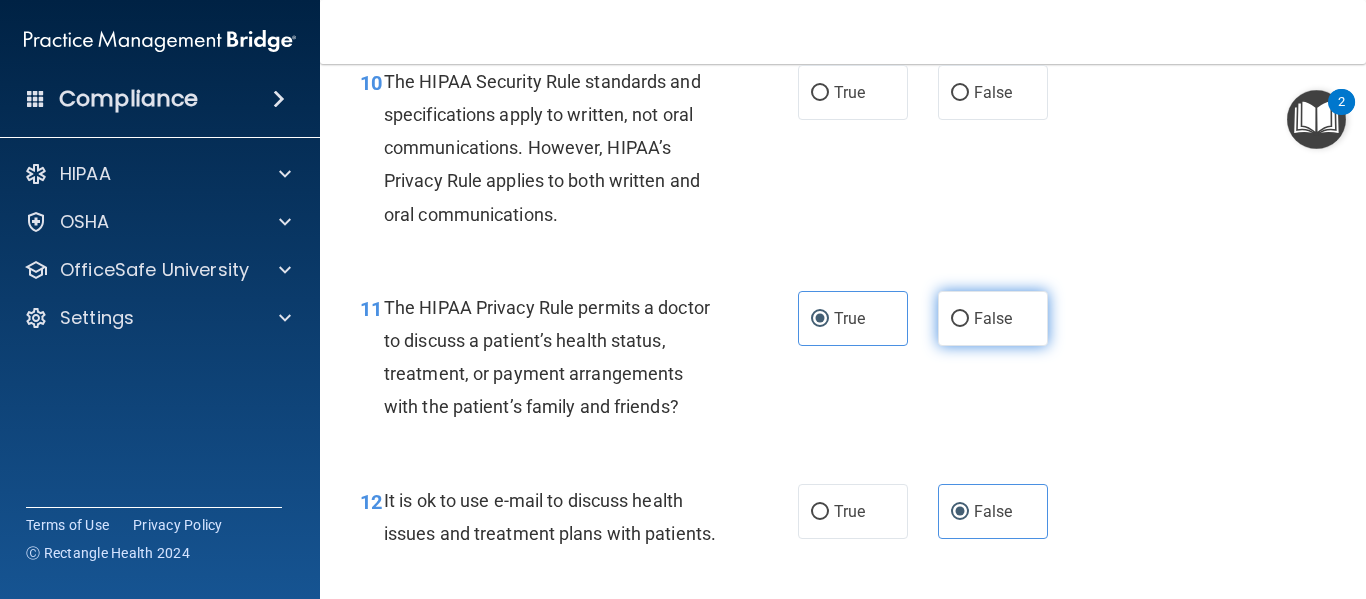 click on "False" at bounding box center (993, 318) 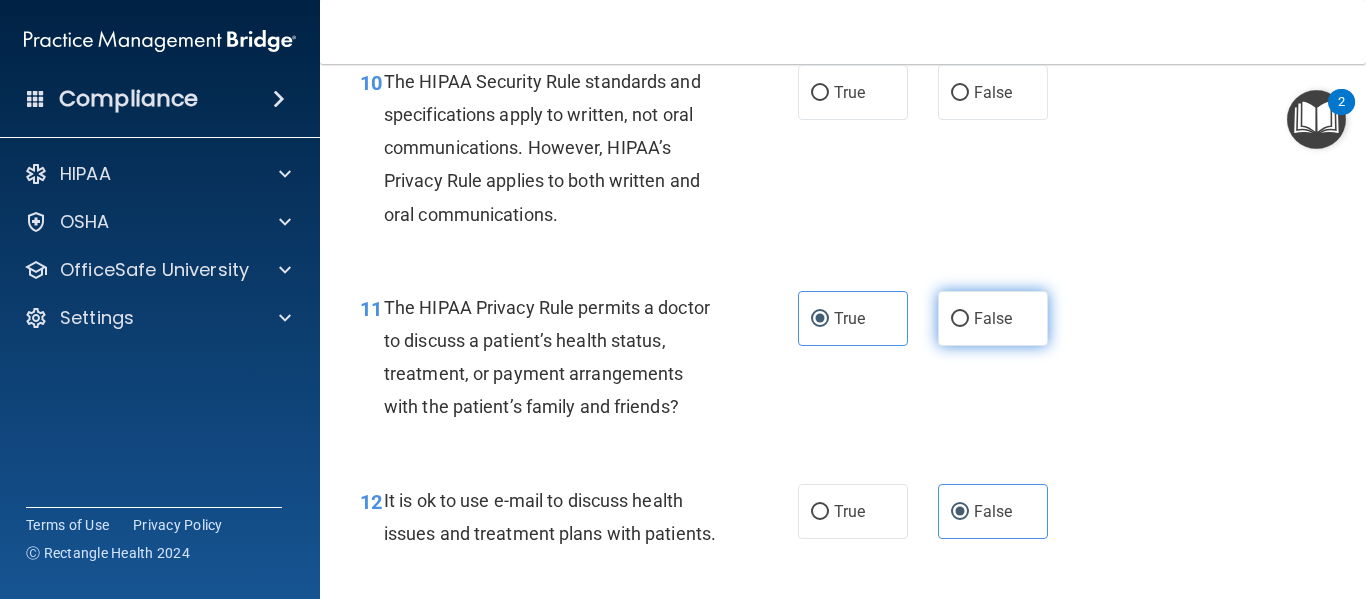 radio on "true" 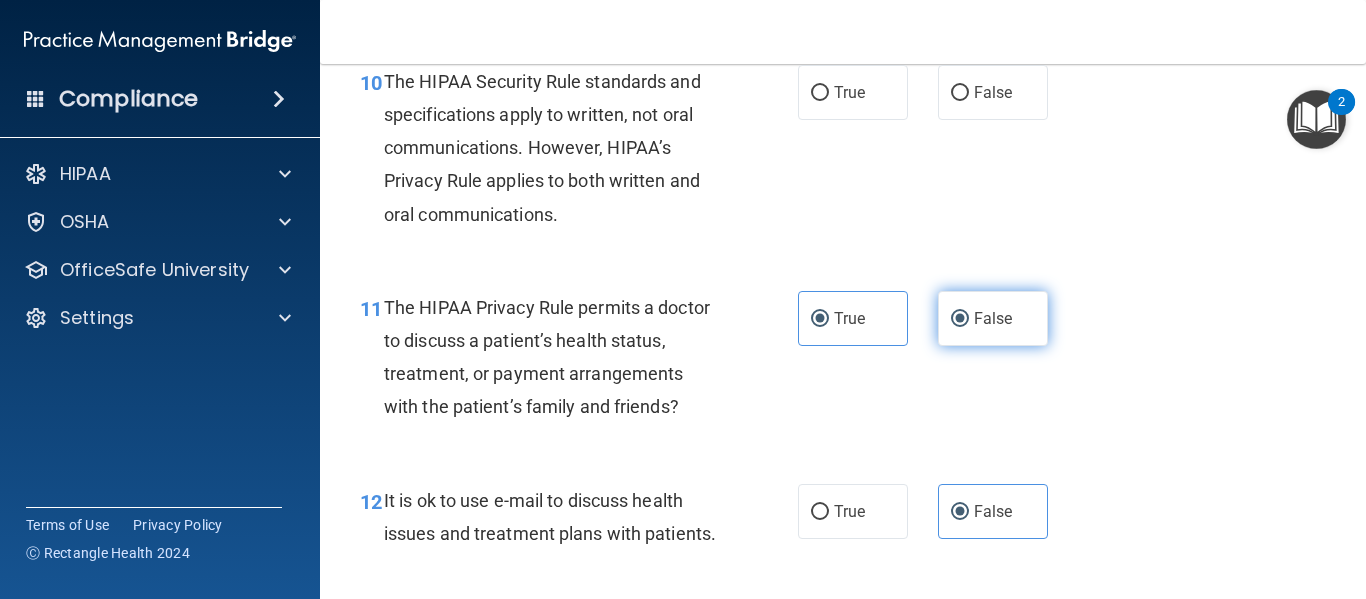 radio on "false" 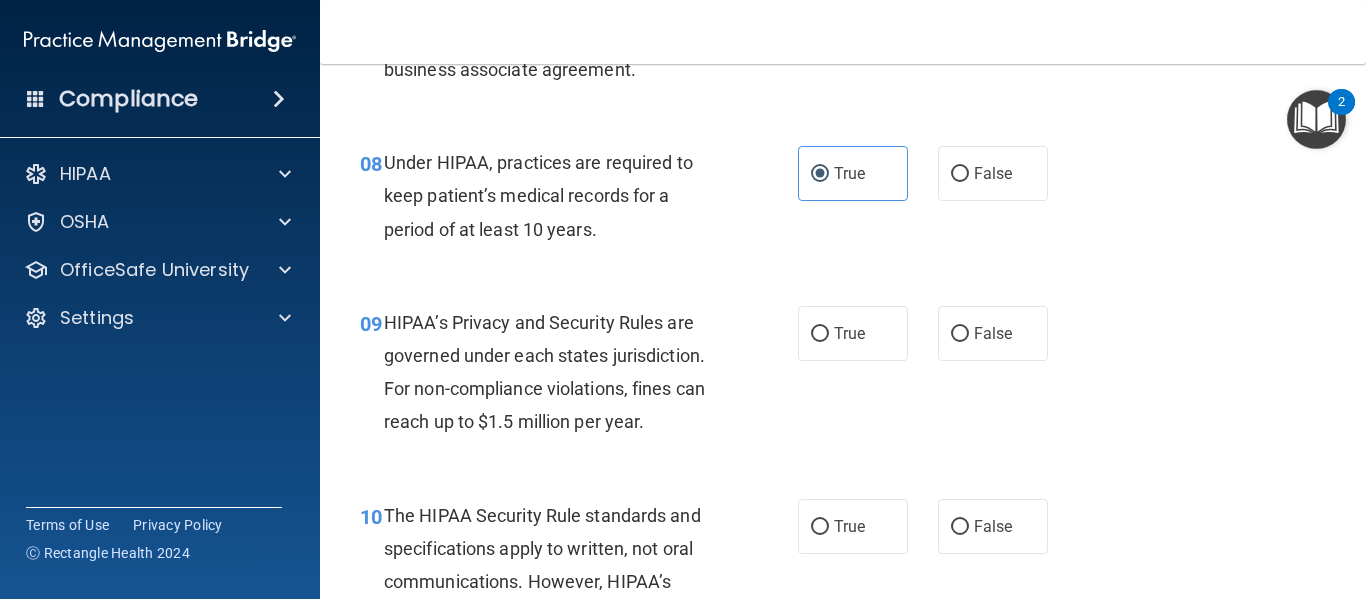 scroll, scrollTop: 1523, scrollLeft: 0, axis: vertical 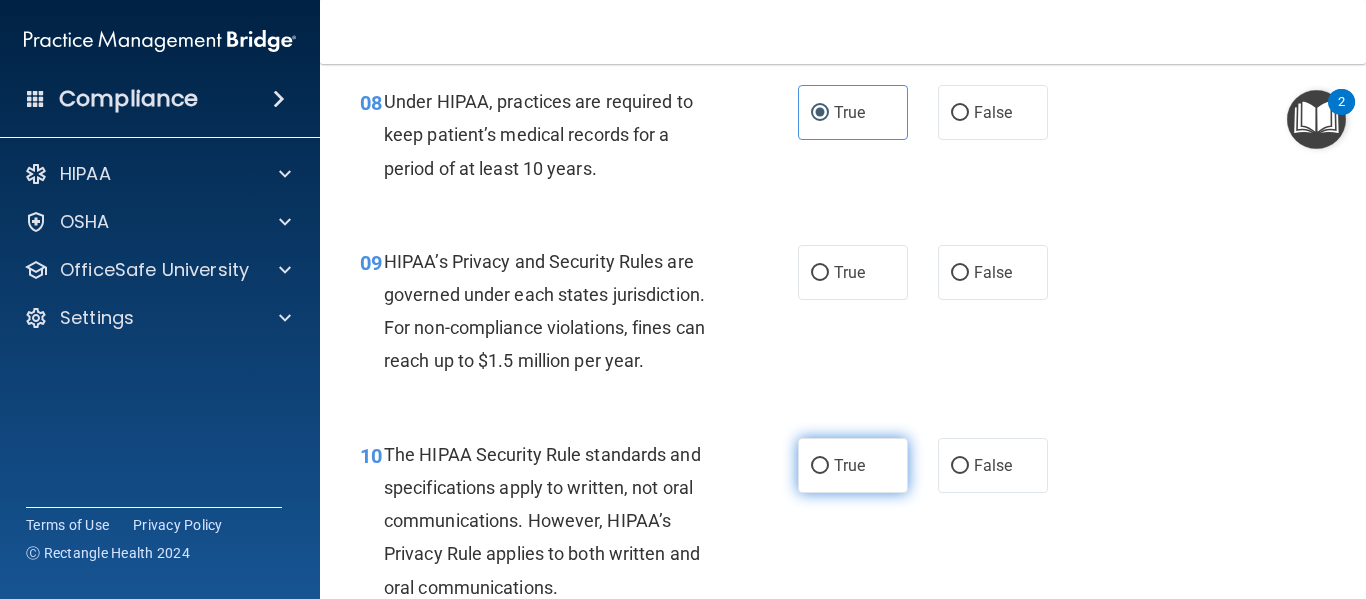 click on "True" at bounding box center (853, 465) 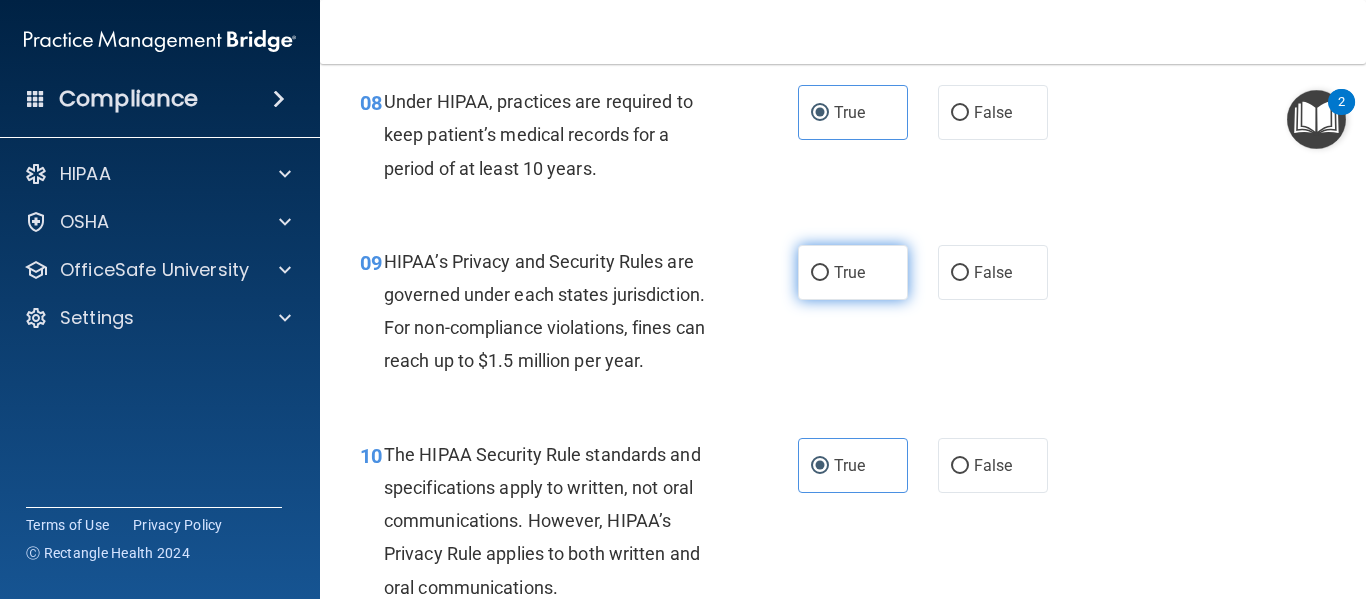 click on "True" at bounding box center (849, 272) 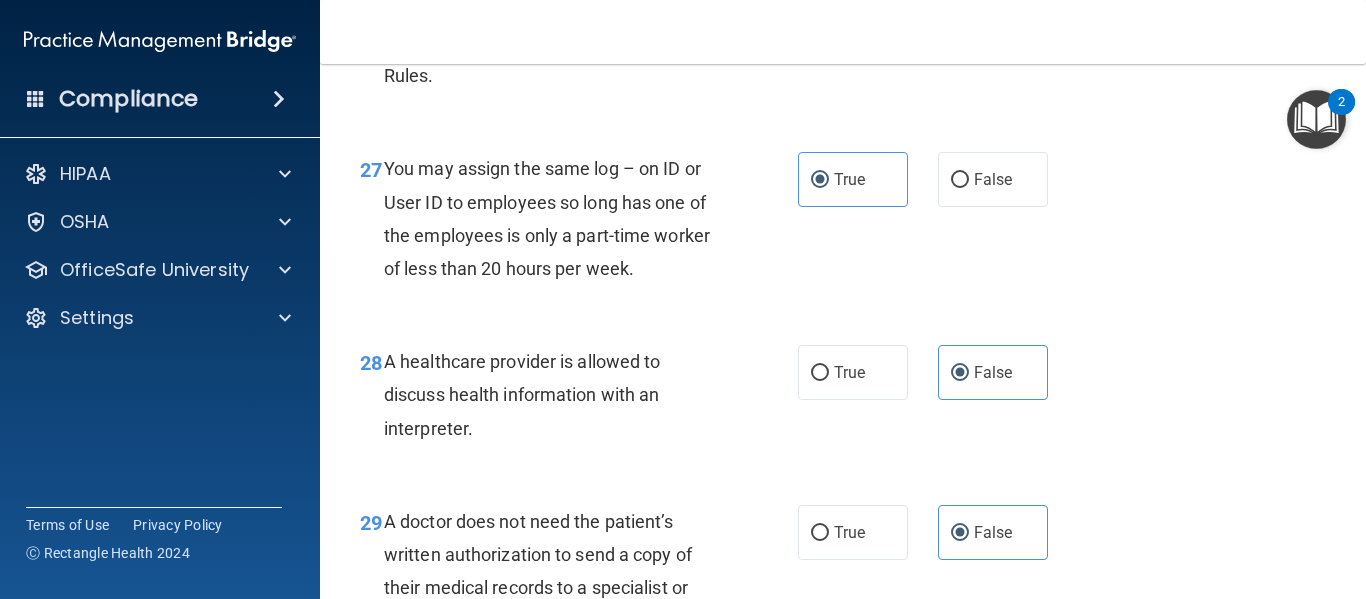 scroll, scrollTop: 5484, scrollLeft: 0, axis: vertical 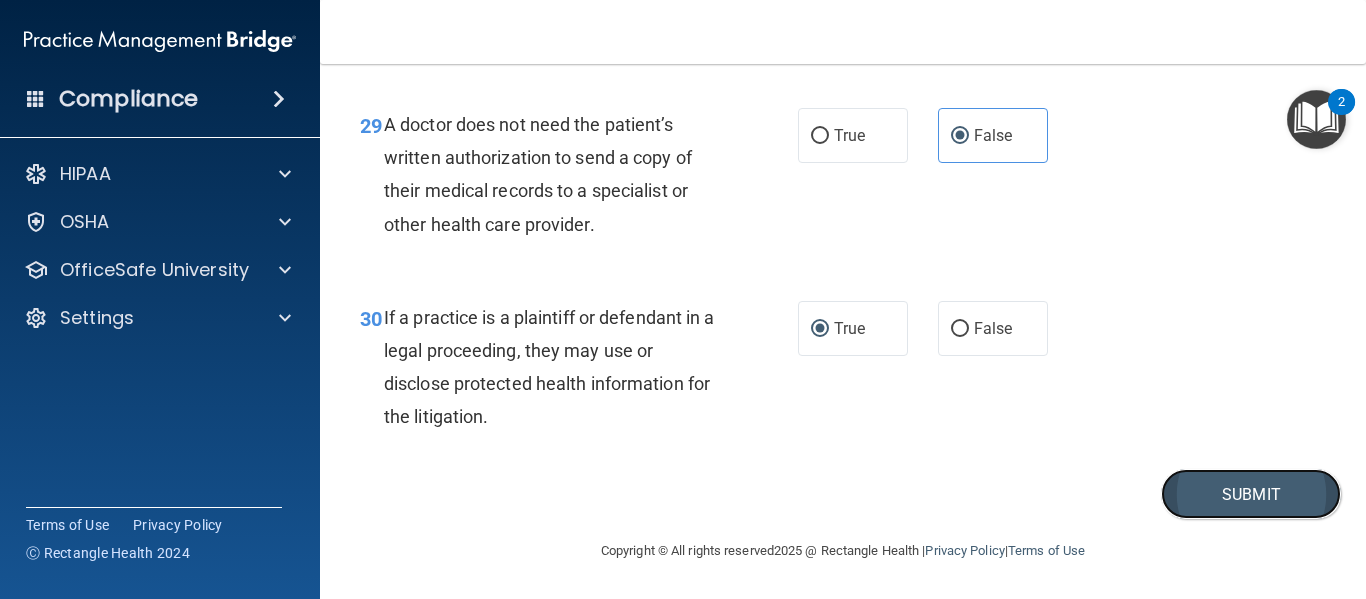 click on "Submit" at bounding box center (1251, 494) 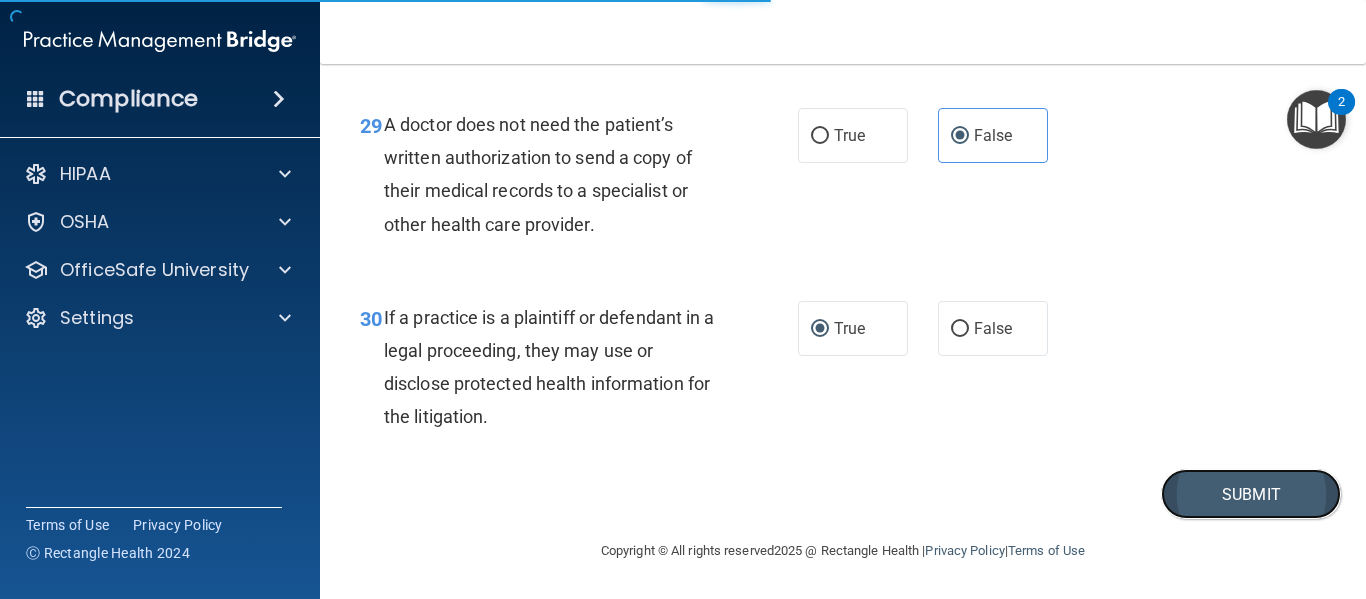 click on "Submit" at bounding box center (1251, 494) 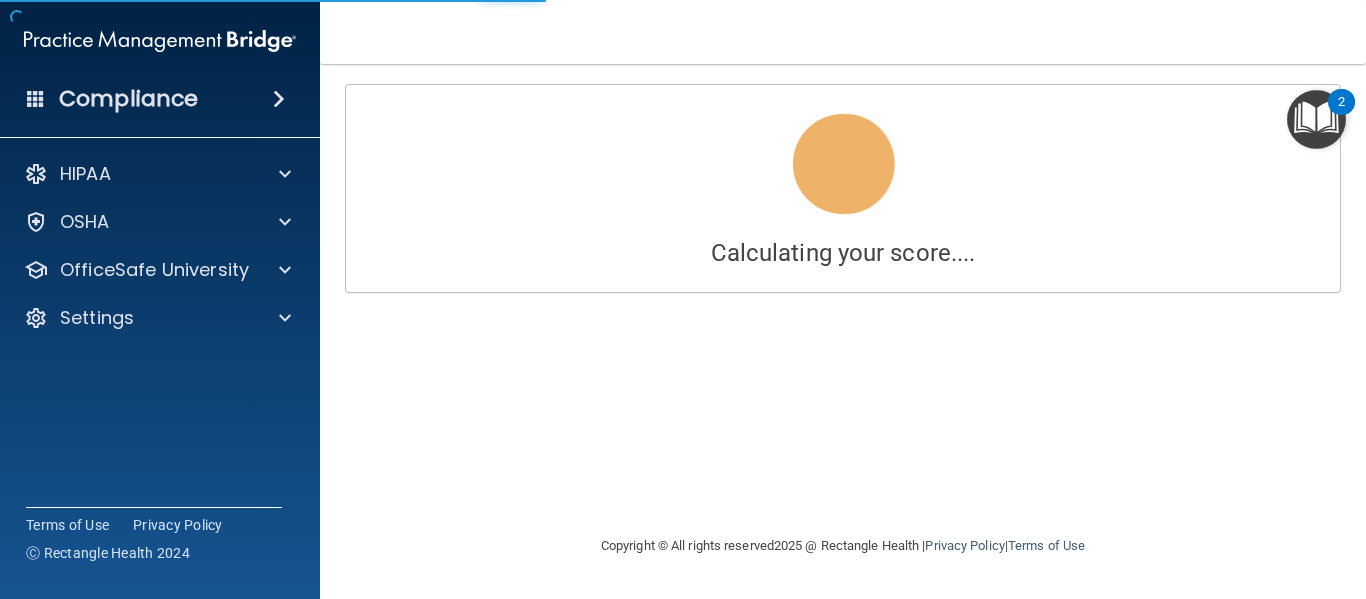 scroll, scrollTop: 0, scrollLeft: 0, axis: both 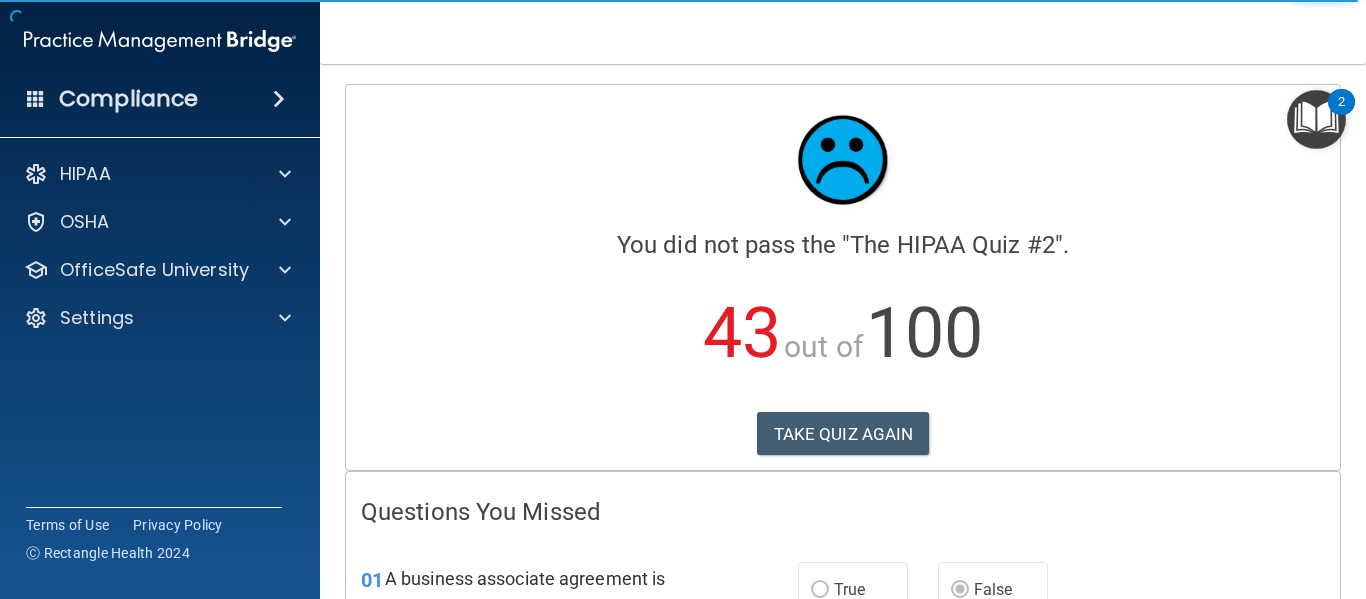 drag, startPoint x: 1359, startPoint y: 105, endPoint x: 1365, endPoint y: 121, distance: 17.088007 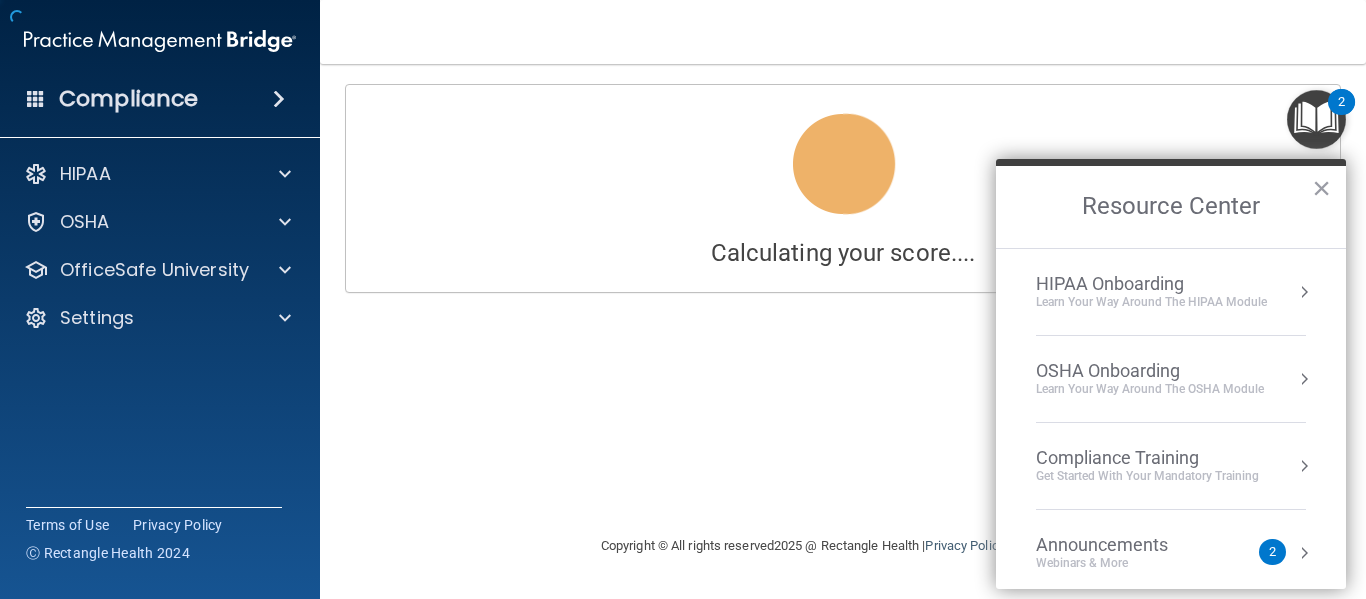 scroll, scrollTop: 0, scrollLeft: 0, axis: both 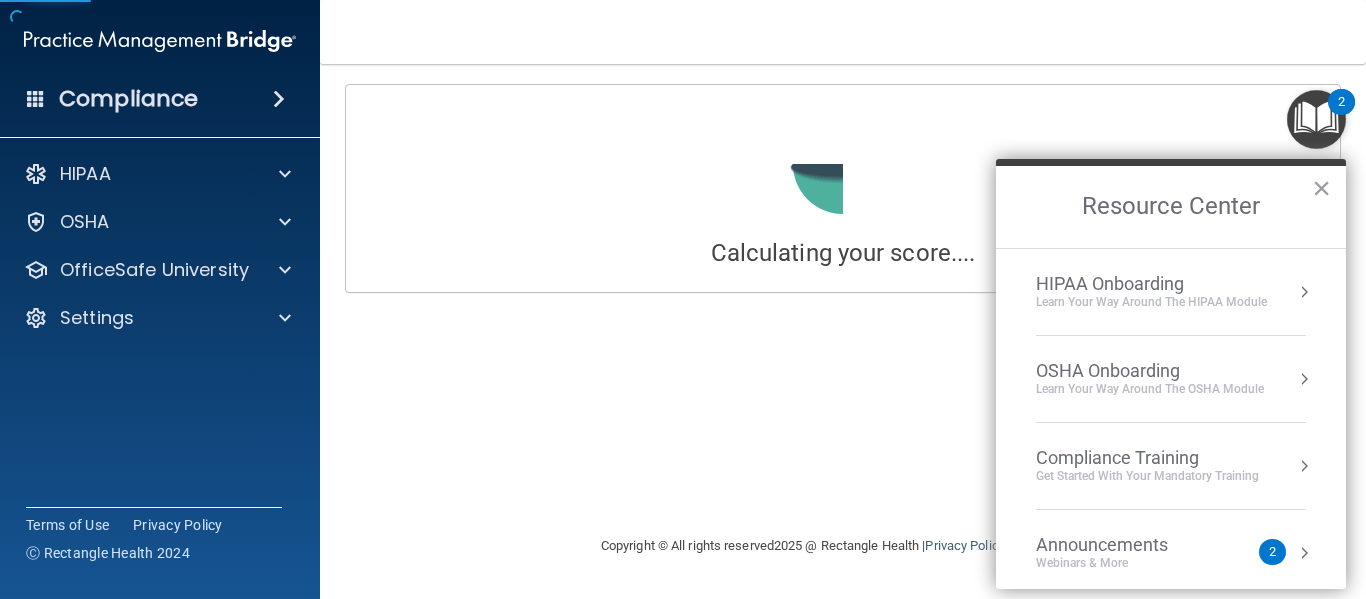 drag, startPoint x: 1365, startPoint y: 121, endPoint x: 1365, endPoint y: 144, distance: 23 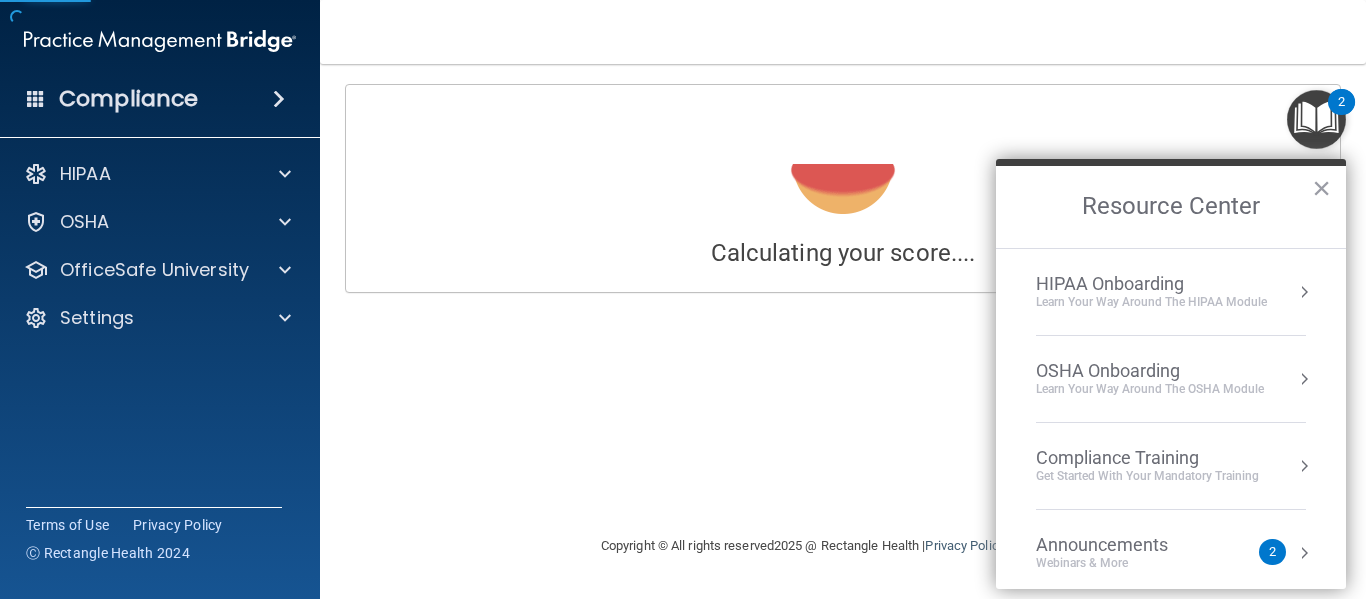 click on "Calculating your score....                      You did not pass the " The HIPAA Quiz #2 ".        43     out of     100         TAKE QUIZ AGAIN                Questions You Missed              01       A business associate agreement is required with organizations or persons where inadvertent contact with protected health information may result.  Like in the case of janitorial services?                 True           False                                False.  A business associate contract is not required with persons or organizations whose functions, activities, or services do not involve the use or disclosure of protected health information, and where any access to protected health information by such persons would be incidental, if at all                 02       The HIPAA Privacy Rule permits a covered entity to disclose protected health information about a decedent to family members or other persons involved in the care of the decedent?                 True           False" at bounding box center [843, 331] 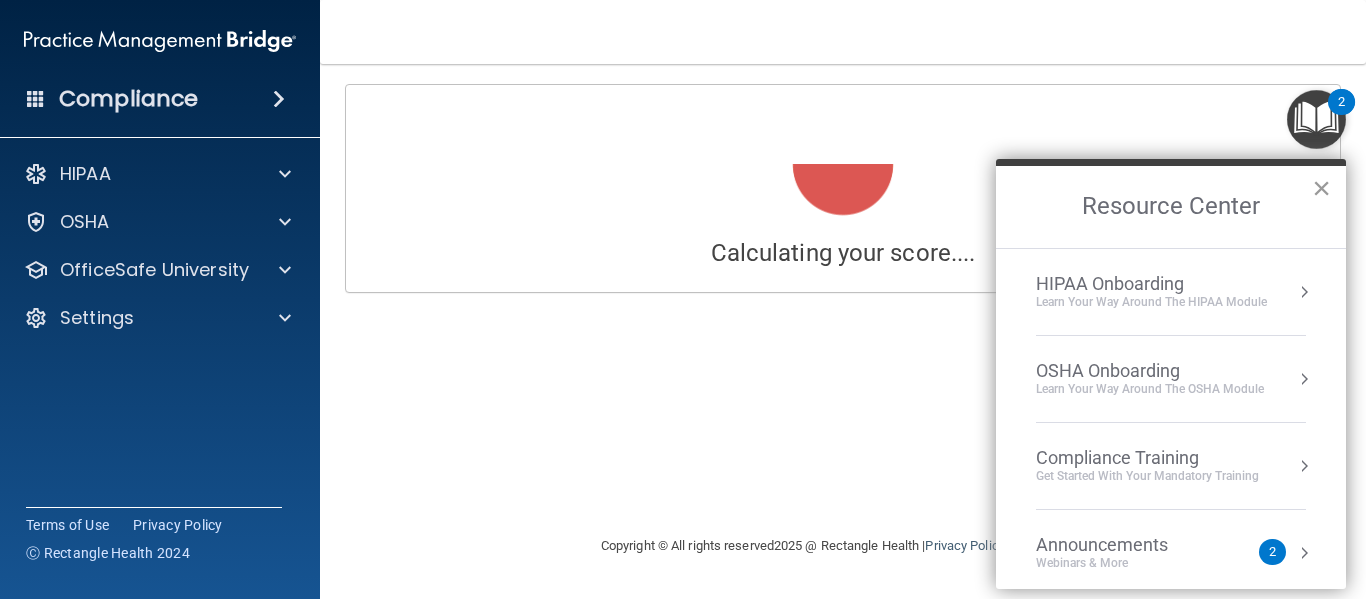 click on "×" at bounding box center (1321, 188) 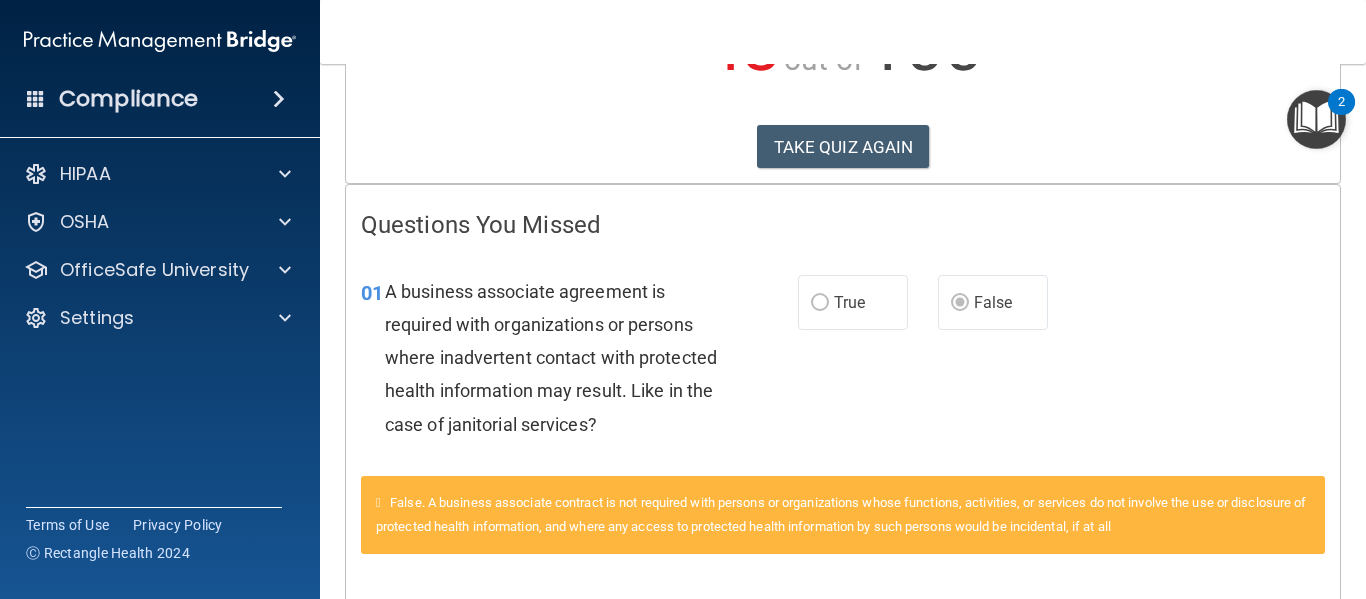 scroll, scrollTop: 323, scrollLeft: 0, axis: vertical 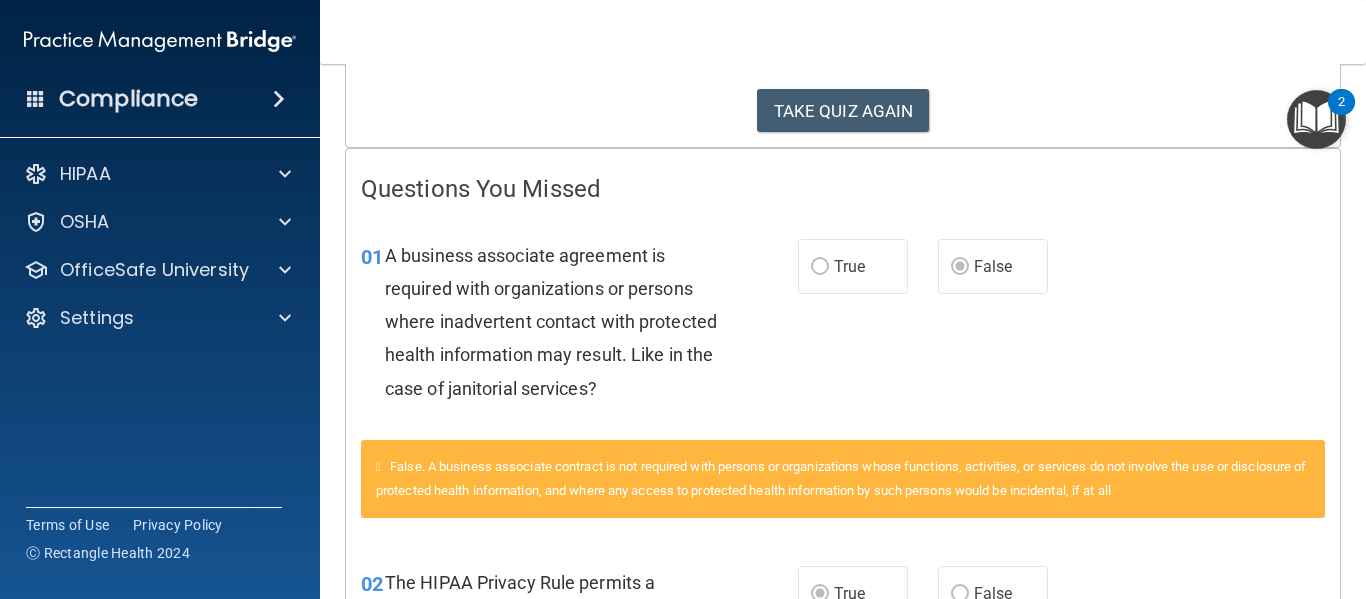 click on "A business associate agreement is required with organizations or persons where inadvertent contact with protected health information may result.  Like in the case of janitorial services?" at bounding box center (560, 322) 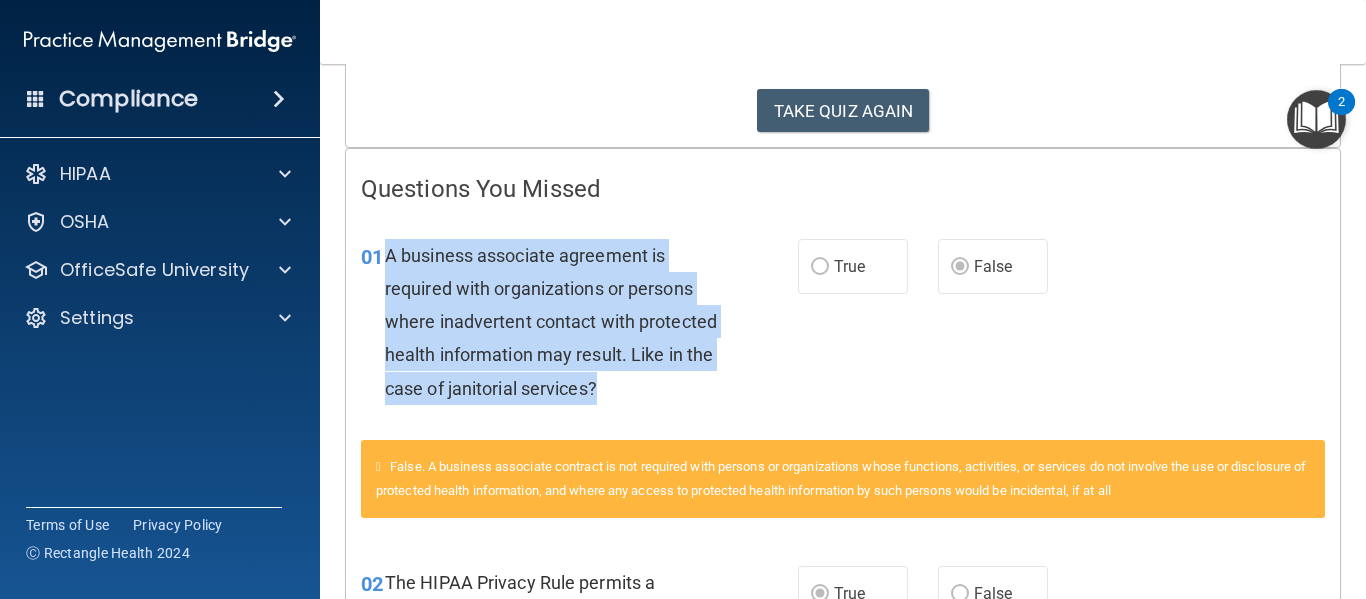 drag, startPoint x: 709, startPoint y: 391, endPoint x: 385, endPoint y: 255, distance: 351.38583 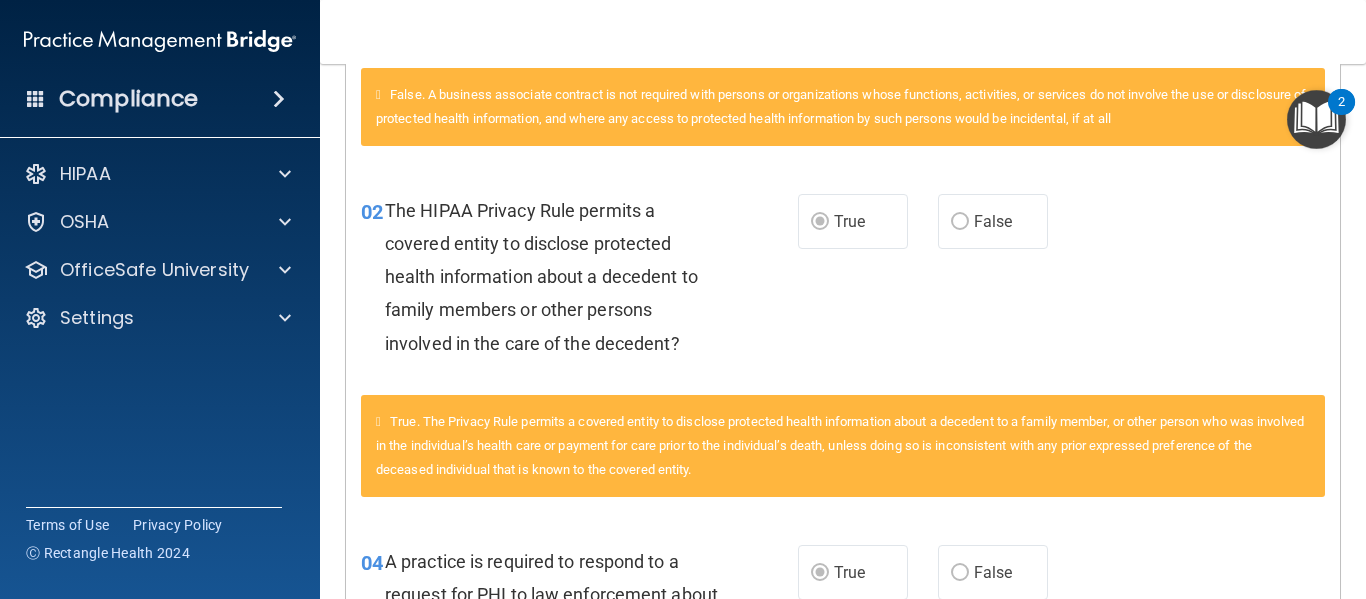 scroll, scrollTop: 719, scrollLeft: 0, axis: vertical 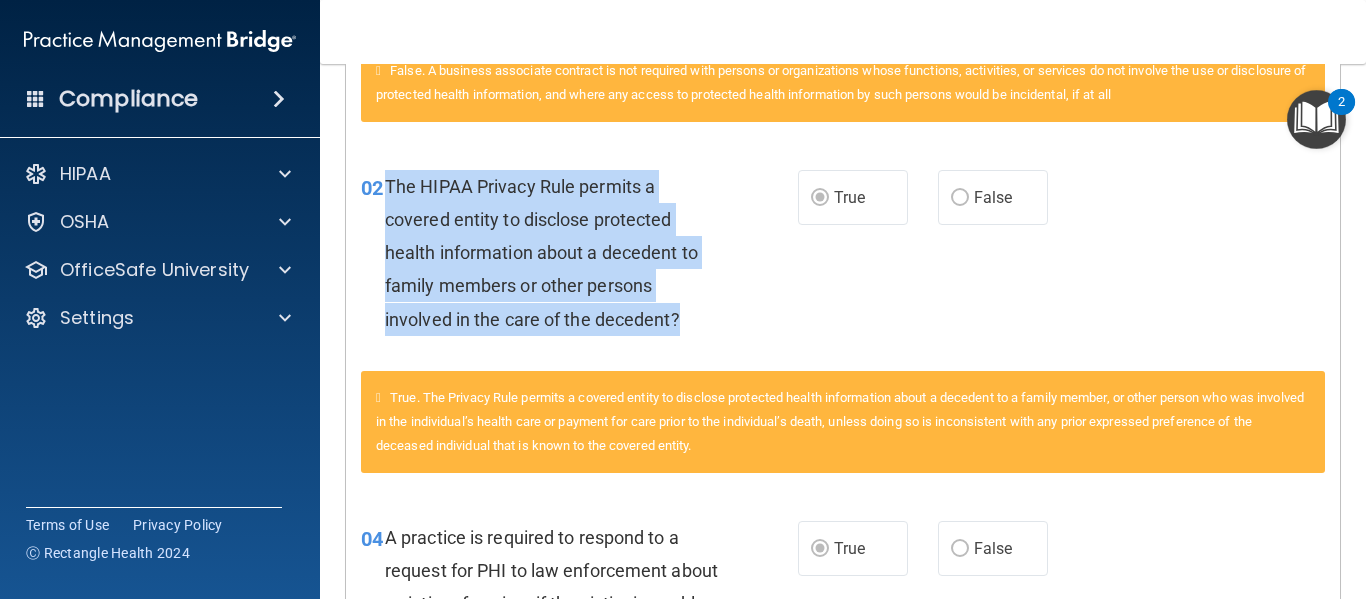 drag, startPoint x: 696, startPoint y: 325, endPoint x: 386, endPoint y: 186, distance: 339.73666 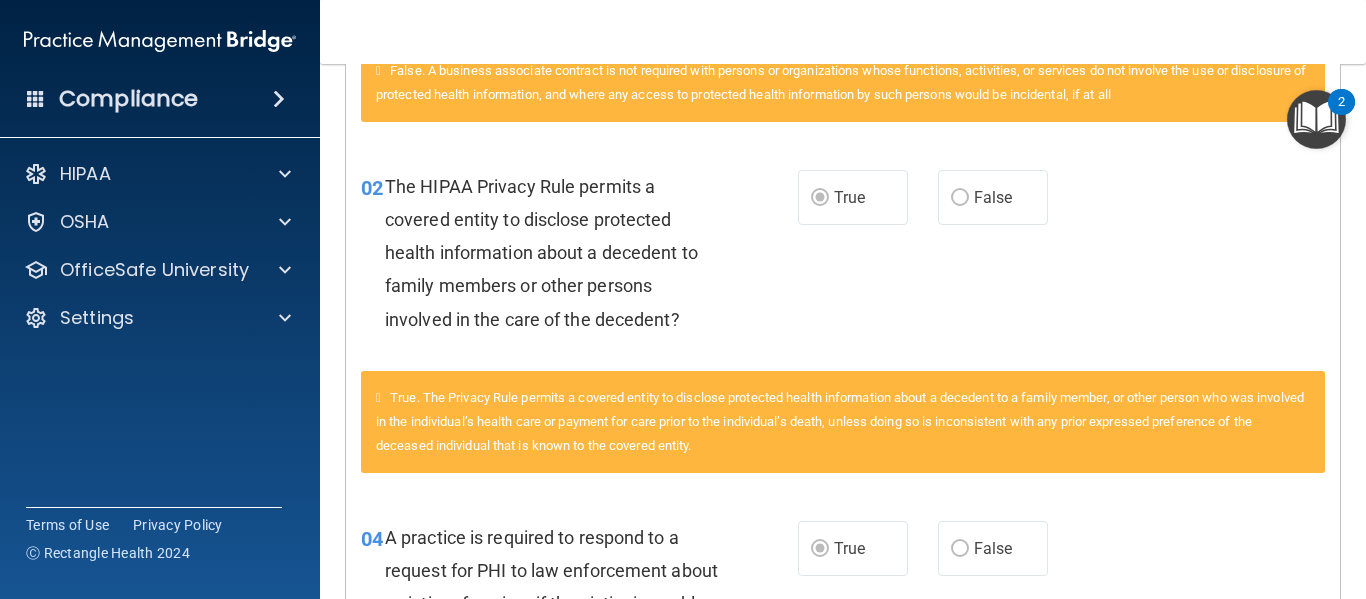click on "True. The Privacy Rule permits a covered entity to disclose protected health information about a decedent to a family member, or other person who was involved in the individual’s health care or payment for care prior to the individual’s death, unless doing so is inconsistent with any prior expressed preference of the deceased individual that is known to the covered entity." at bounding box center (843, 422) 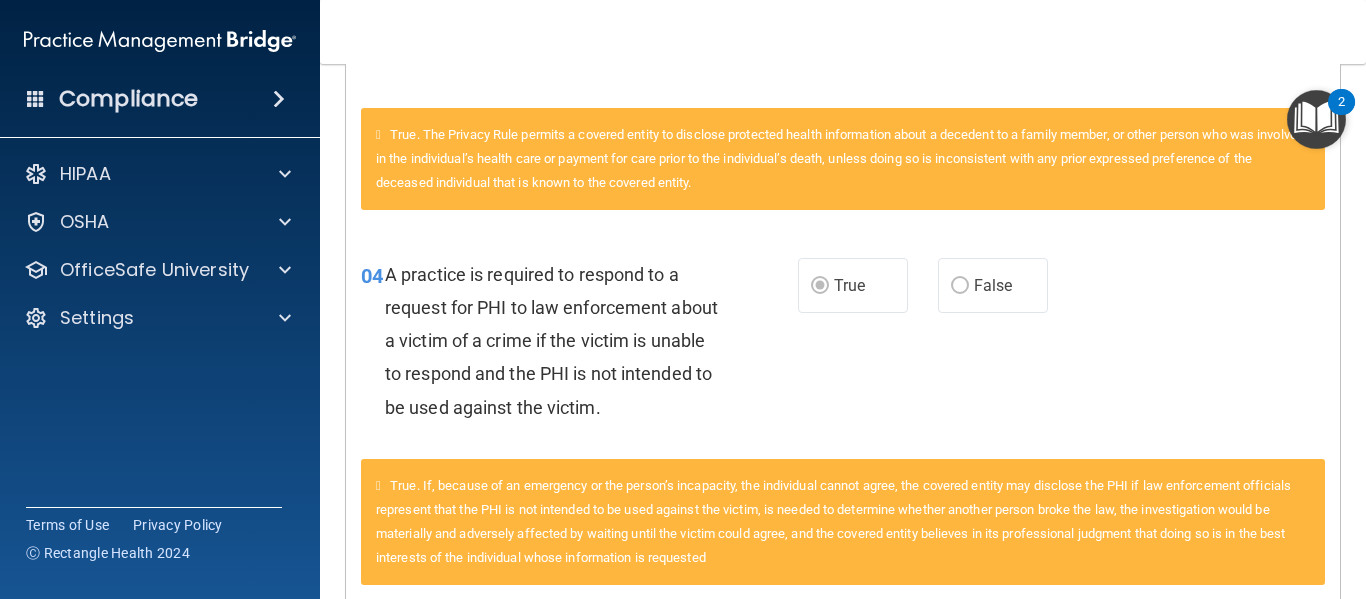 scroll, scrollTop: 994, scrollLeft: 0, axis: vertical 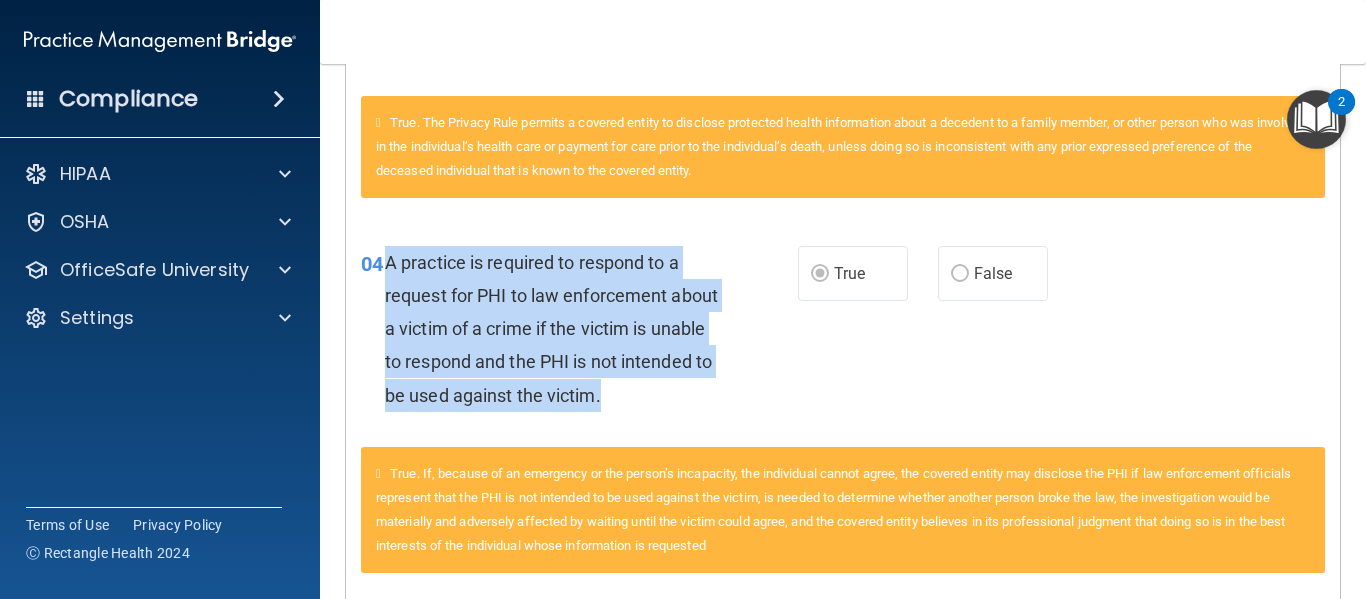 drag, startPoint x: 702, startPoint y: 400, endPoint x: 386, endPoint y: 261, distance: 345.2202 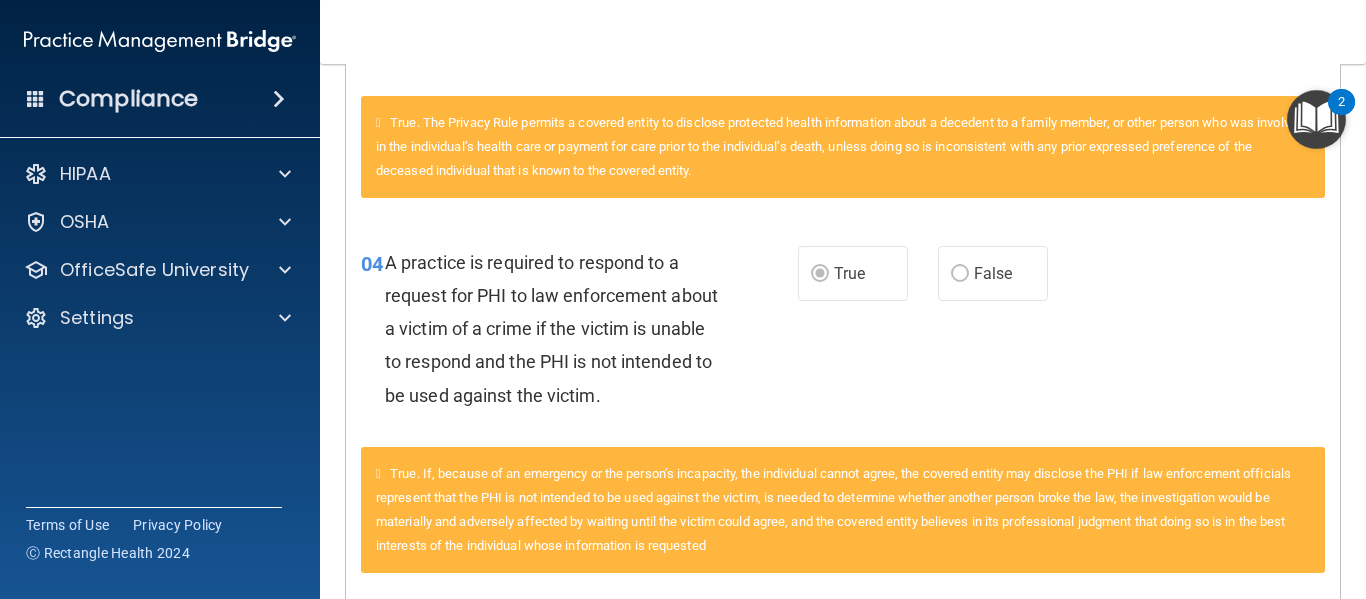 click on "True. If, because of an emergency or the person’s incapacity, the individual cannot agree, the covered entity may disclose the PHI if law enforcement officials represent that the PHI is not intended to be used against the victim, is needed to determine whether another person broke the law, the investigation would be materially and adversely affected by waiting until the victim could agree, and the covered entity believes in its professional judgment that doing so is in the best interests of the individual whose information is requested" at bounding box center [843, 510] 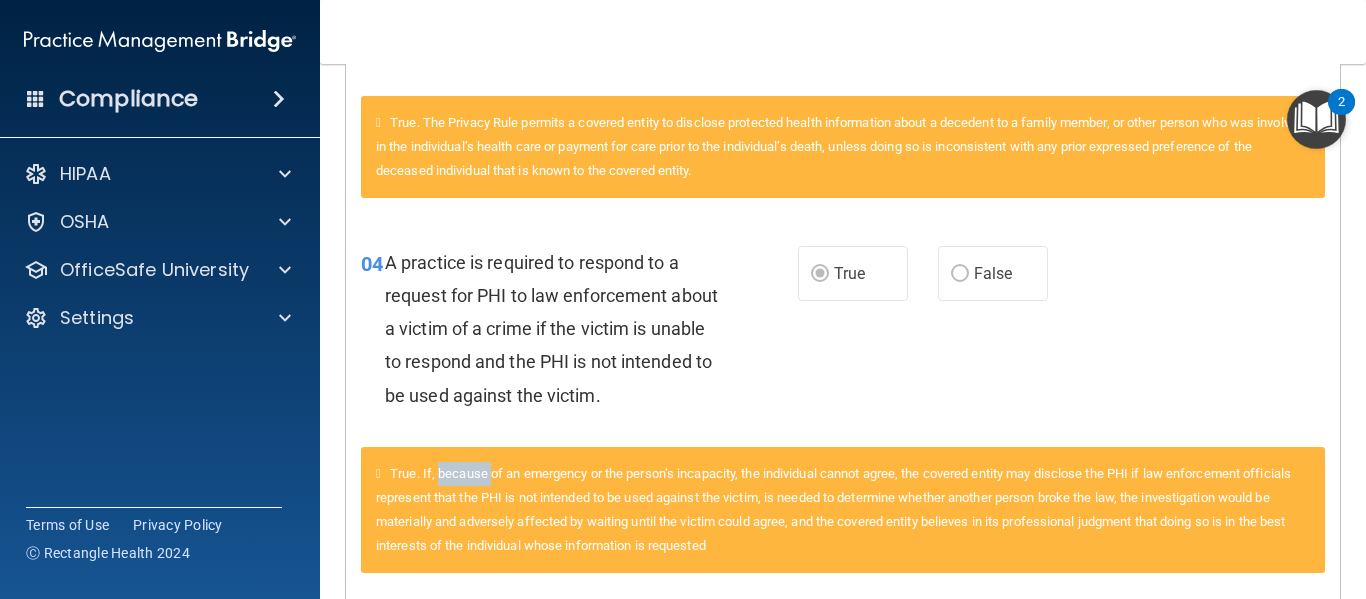 click on "True. If, because of an emergency or the person’s incapacity, the individual cannot agree, the covered entity may disclose the PHI if law enforcement officials represent that the PHI is not intended to be used against the victim, is needed to determine whether another person broke the law, the investigation would be materially and adversely affected by waiting until the victim could agree, and the covered entity believes in its professional judgment that doing so is in the best interests of the individual whose information is requested" at bounding box center (843, 510) 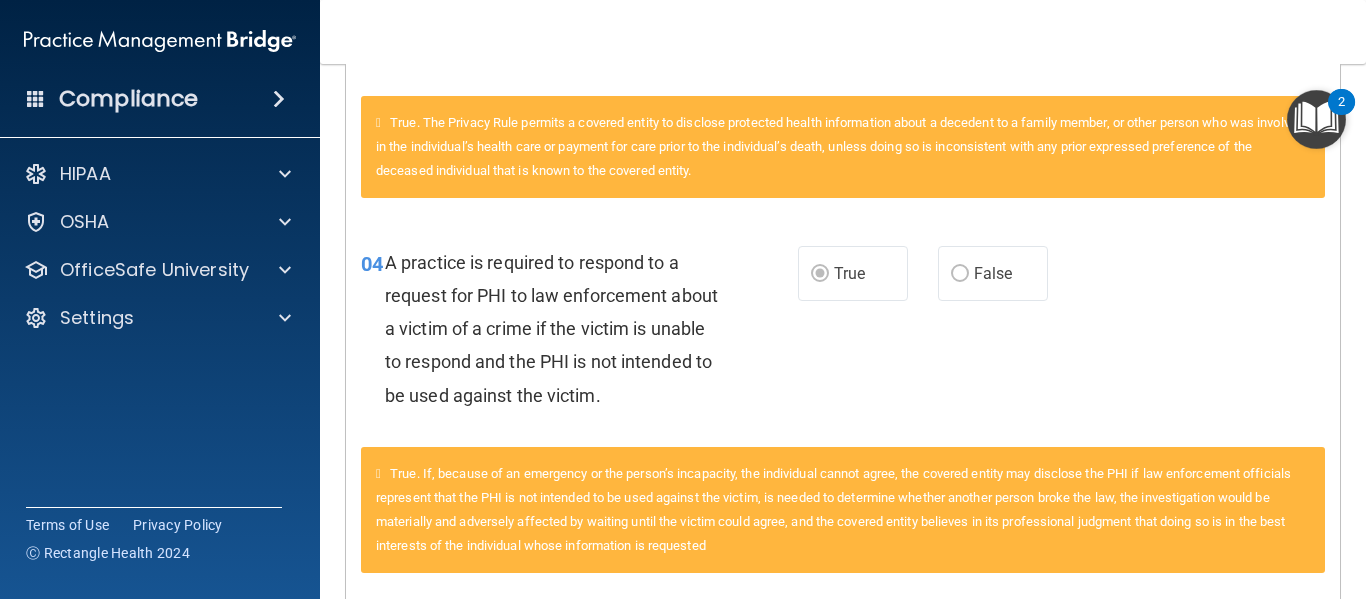 click on "04       A practice is required to respond to a request for PHI to law enforcement about a victim of a crime if the victim is unable to respond and the PHI is not intended to be used against the victim." at bounding box center (579, 334) 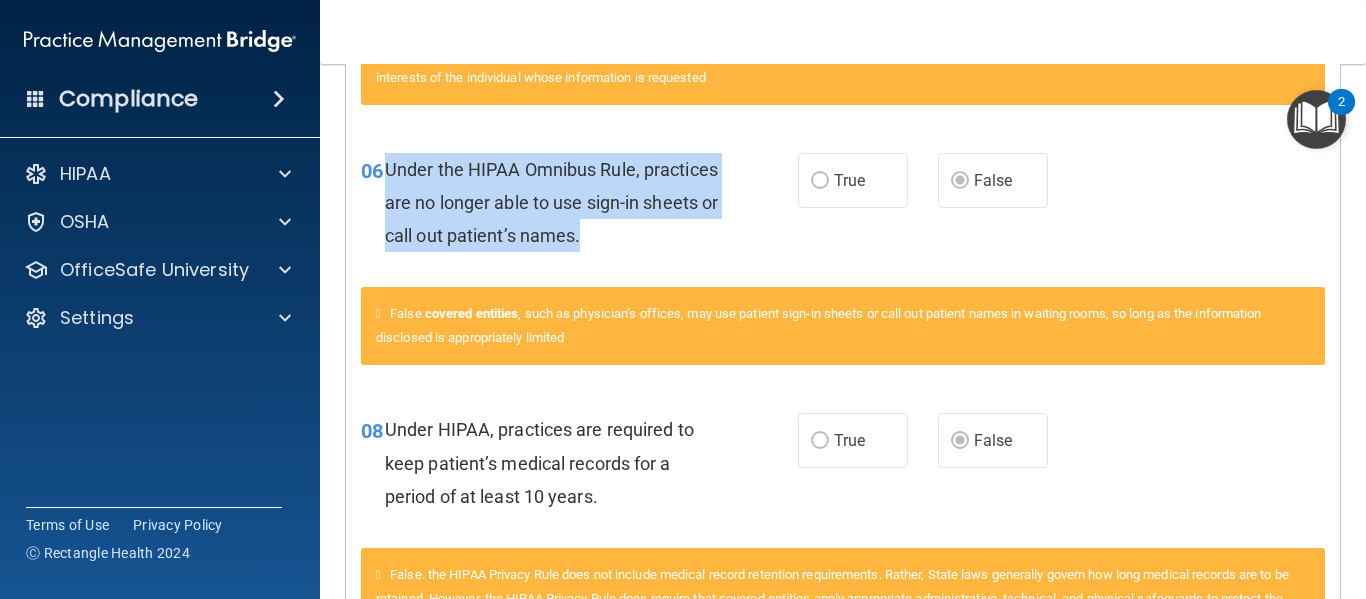 drag, startPoint x: 700, startPoint y: 250, endPoint x: 388, endPoint y: 174, distance: 321.12302 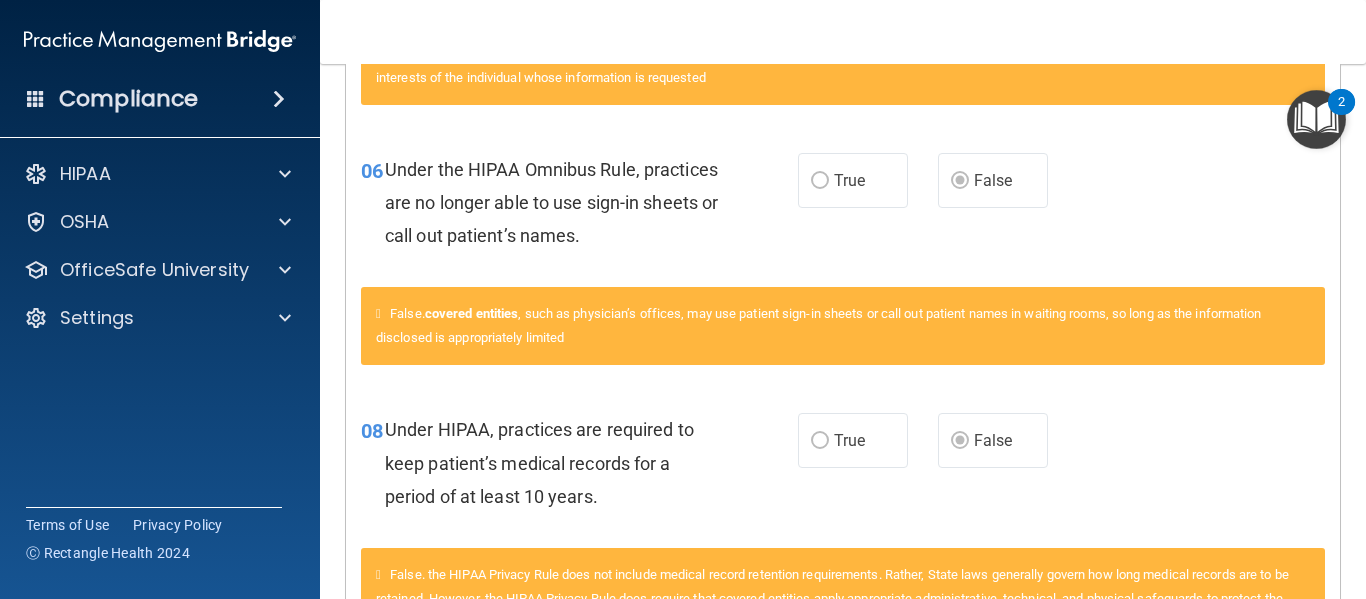 click on "Under HIPAA, practices are required to keep patient’s medical records for a period of at least 10 years." at bounding box center [539, 462] 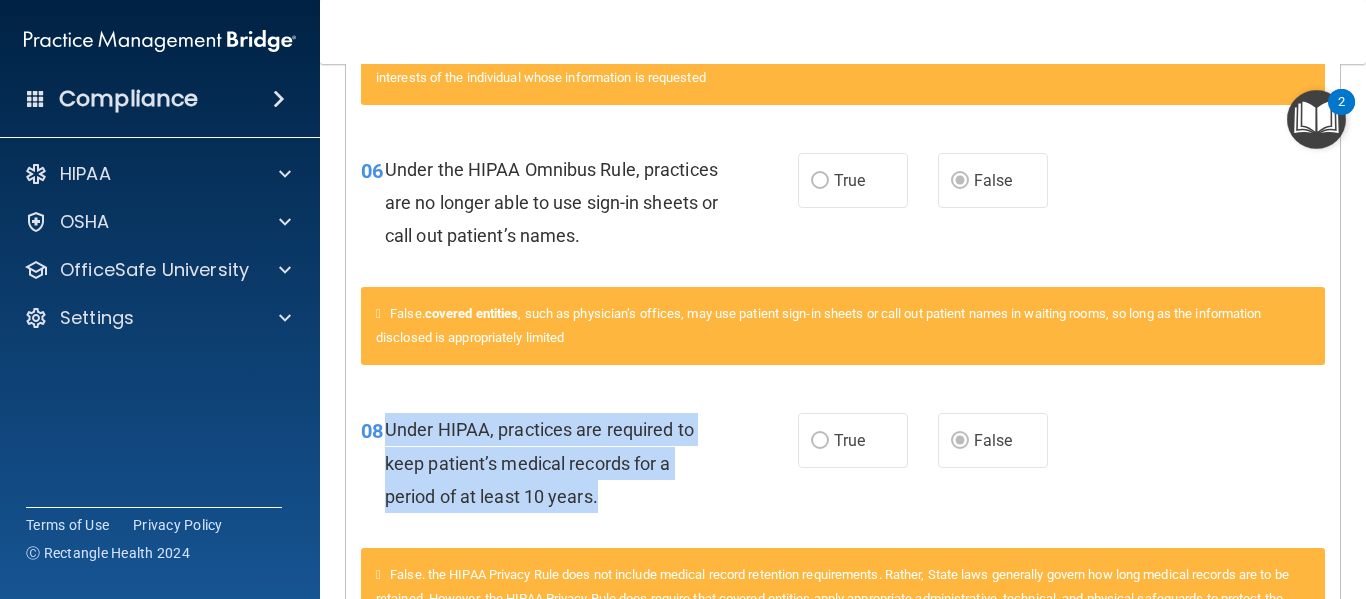 drag, startPoint x: 621, startPoint y: 487, endPoint x: 379, endPoint y: 428, distance: 249.08833 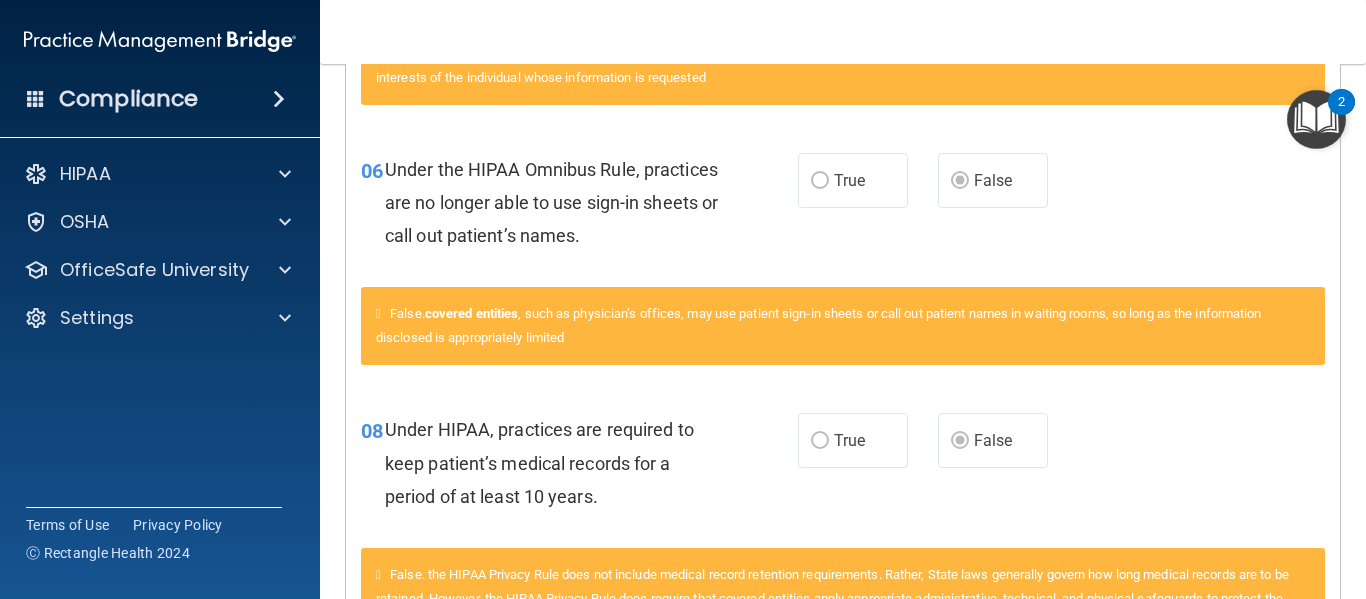 click on "Under the HIPAA Omnibus Rule, practices are no longer able to use sign-in sheets or call out patient’s names." at bounding box center [551, 202] 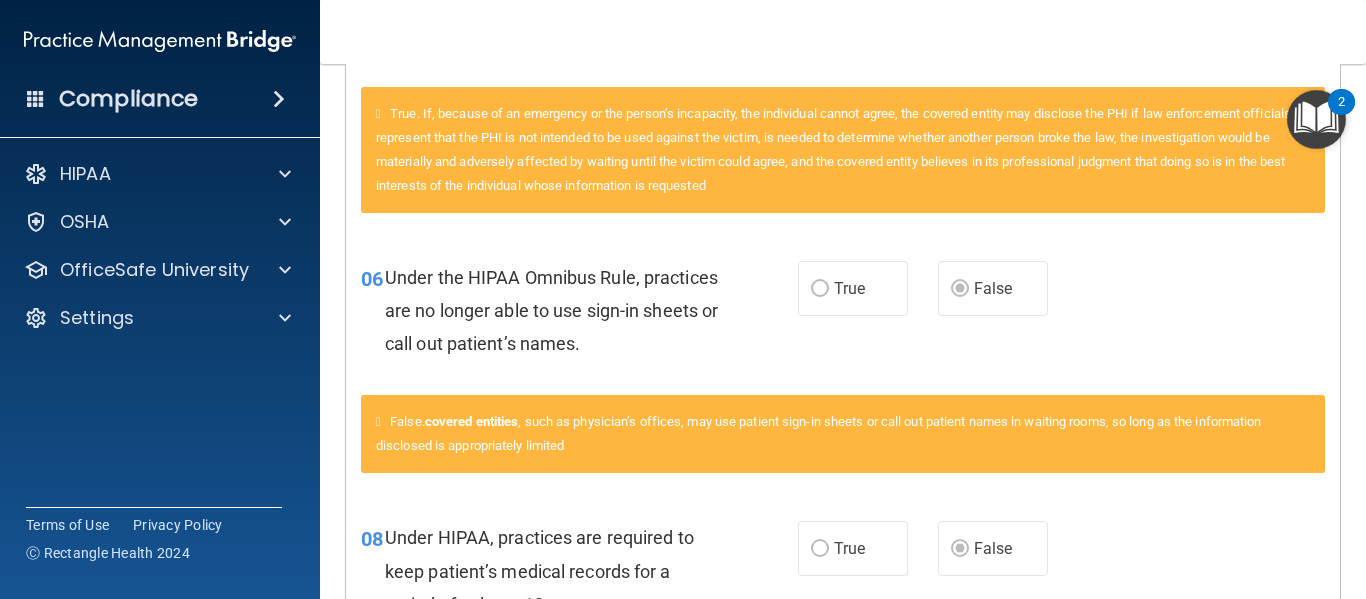 scroll, scrollTop: 0, scrollLeft: 0, axis: both 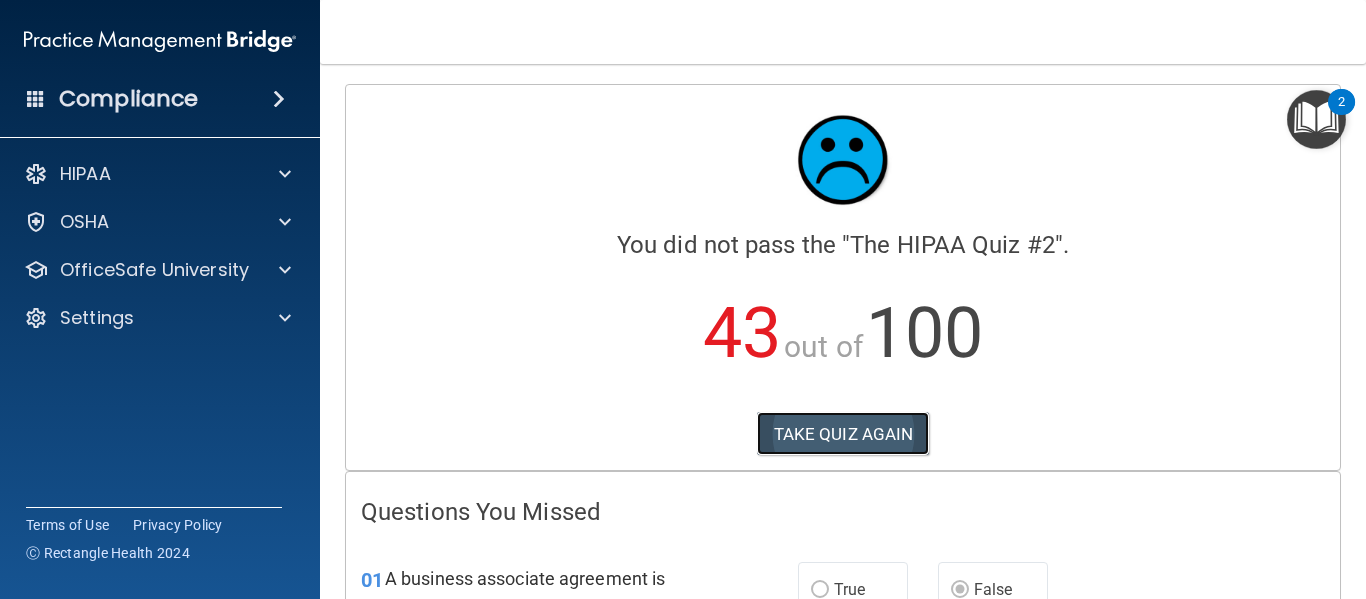 click on "TAKE QUIZ AGAIN" at bounding box center [843, 434] 